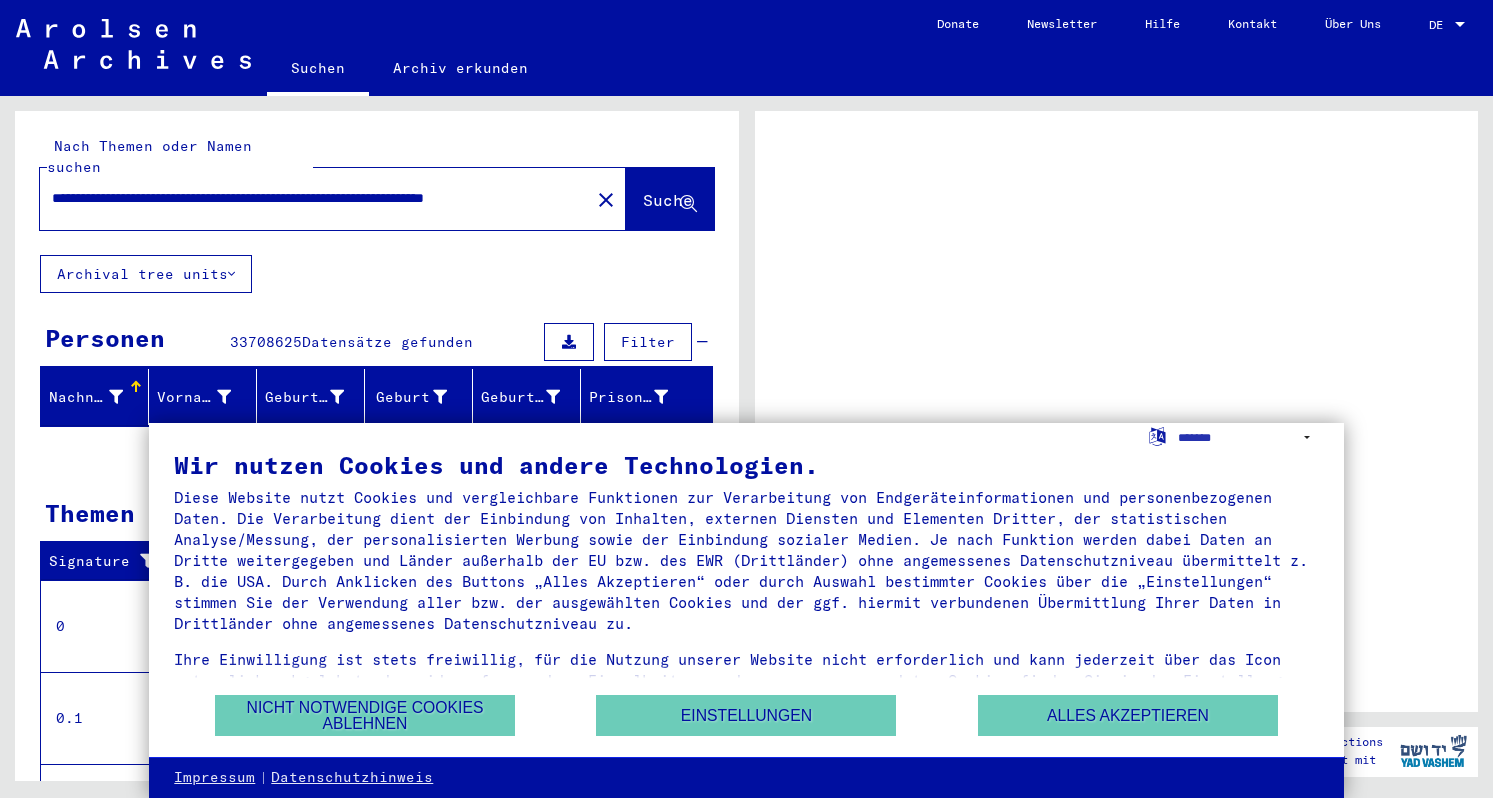 scroll, scrollTop: 0, scrollLeft: 0, axis: both 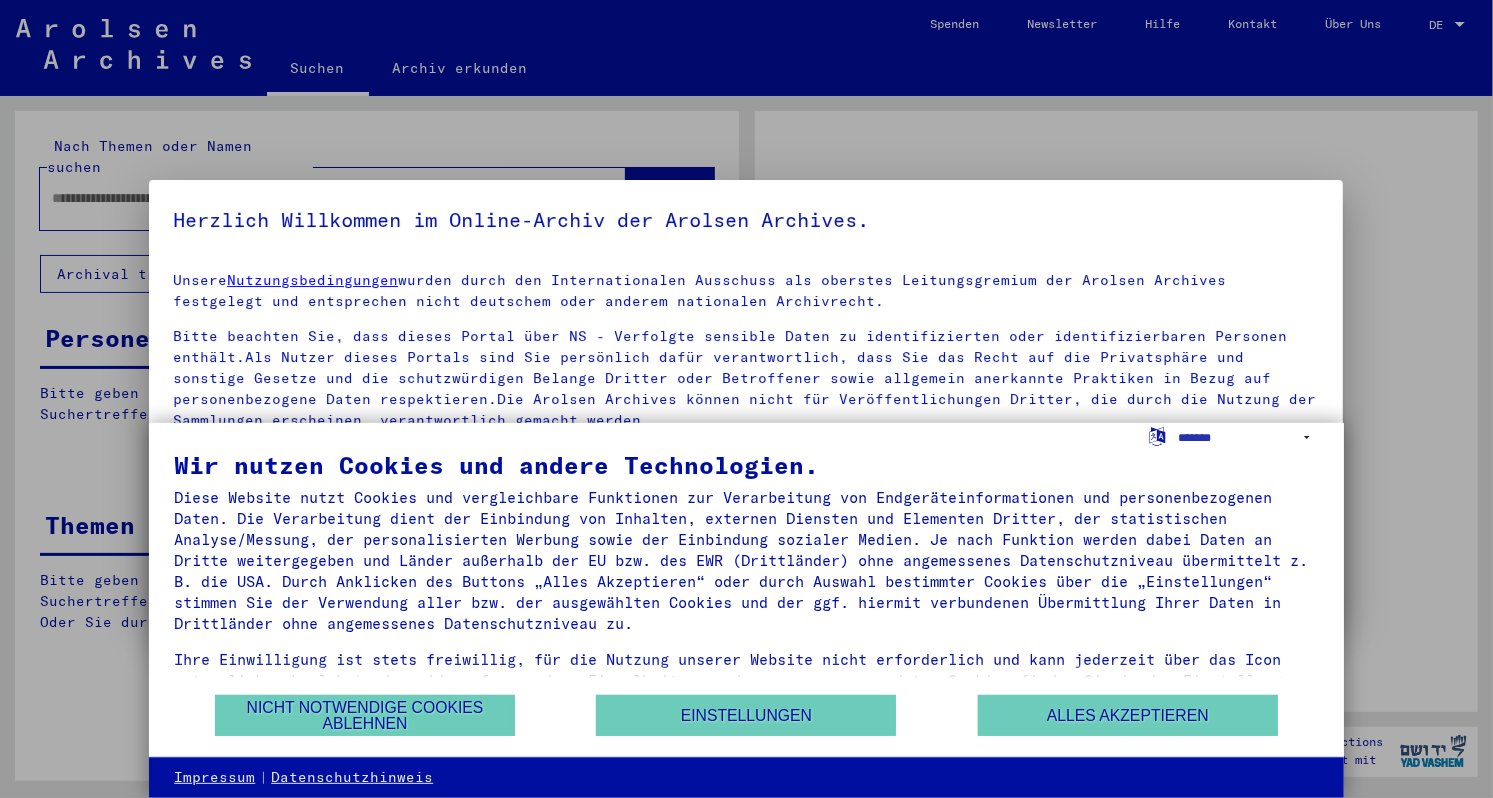 type on "**********" 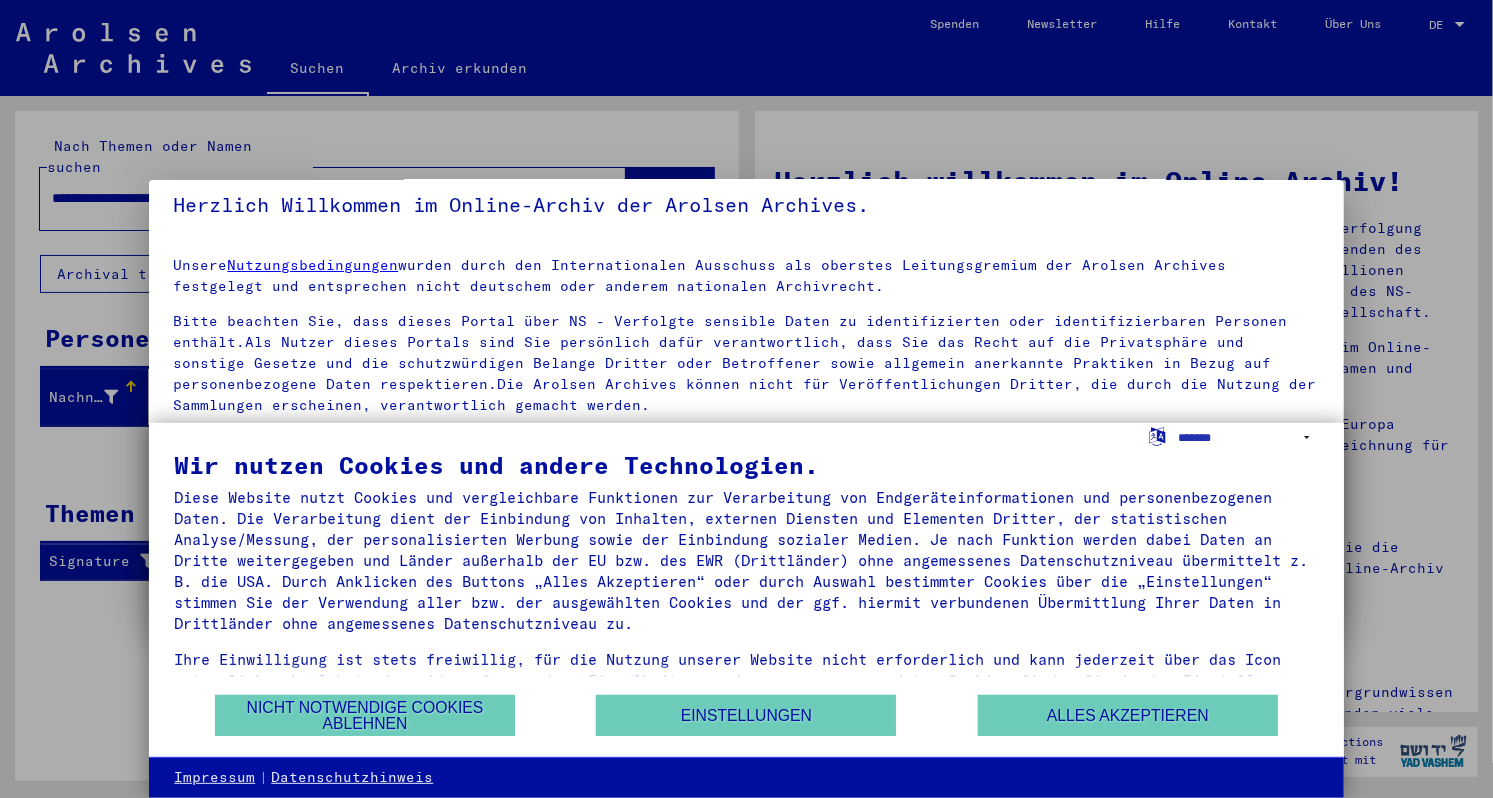 scroll, scrollTop: 21, scrollLeft: 0, axis: vertical 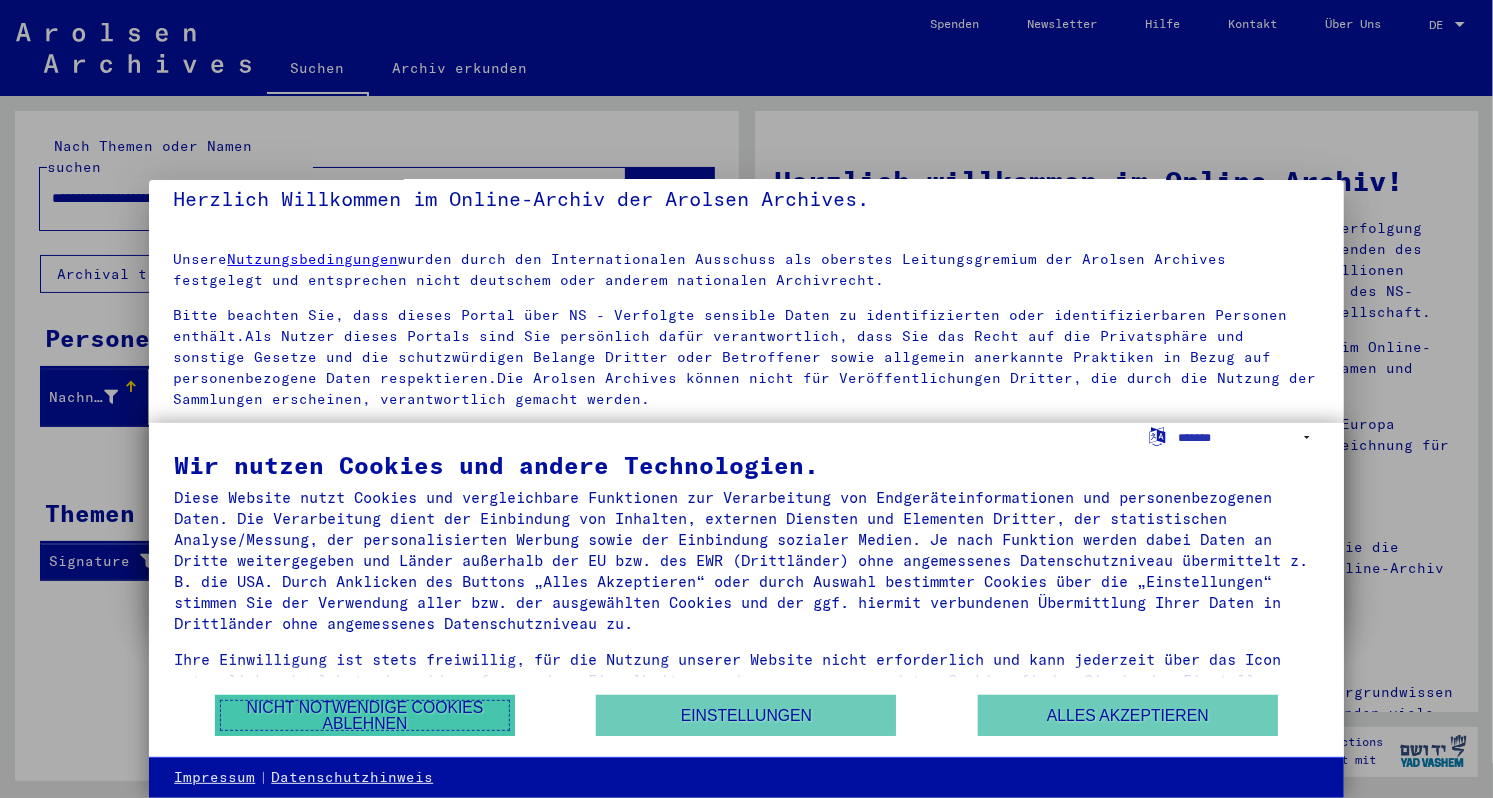 click on "Nicht notwendige Cookies ablehnen" at bounding box center [365, 715] 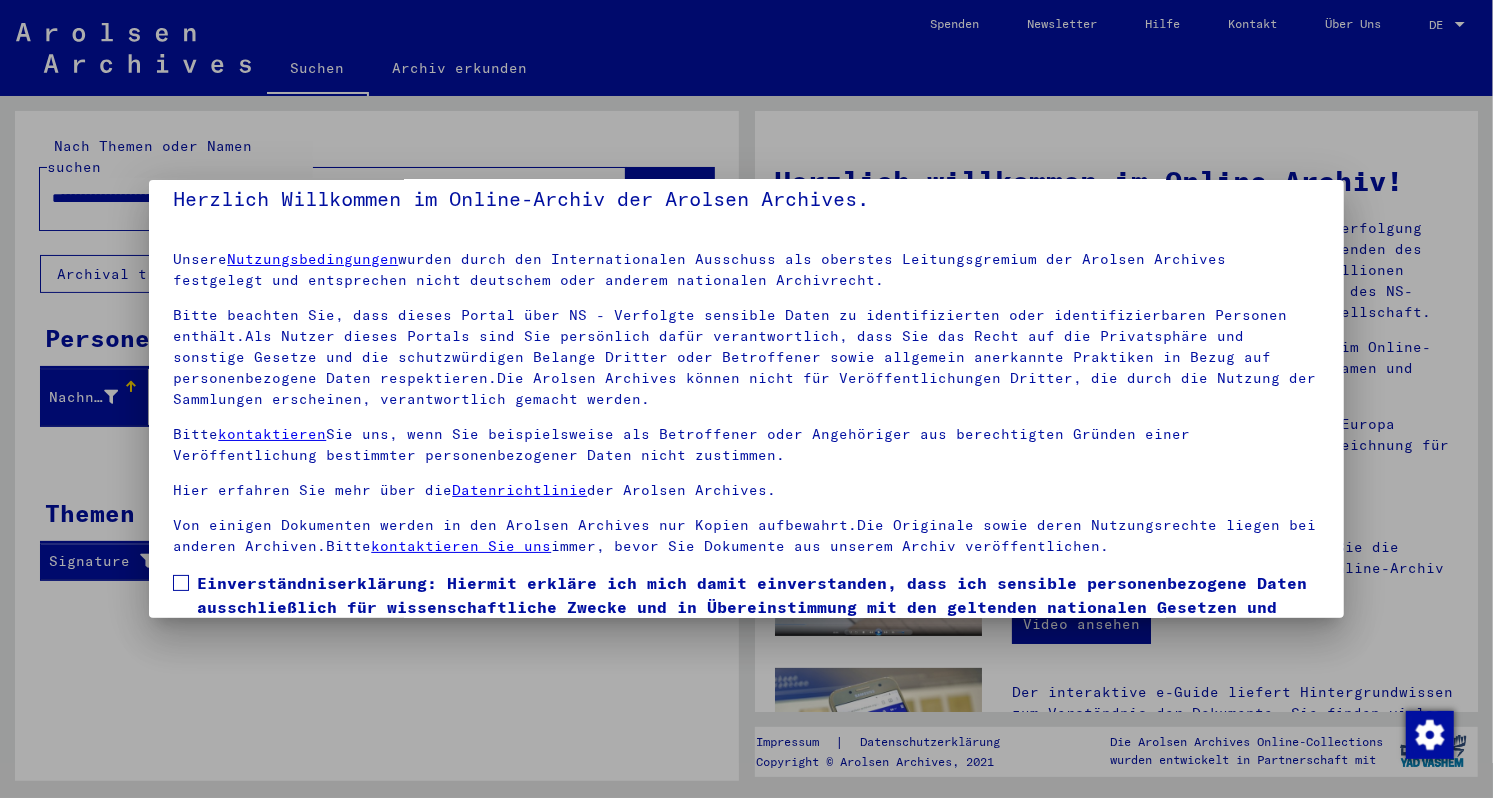 click at bounding box center [181, 583] 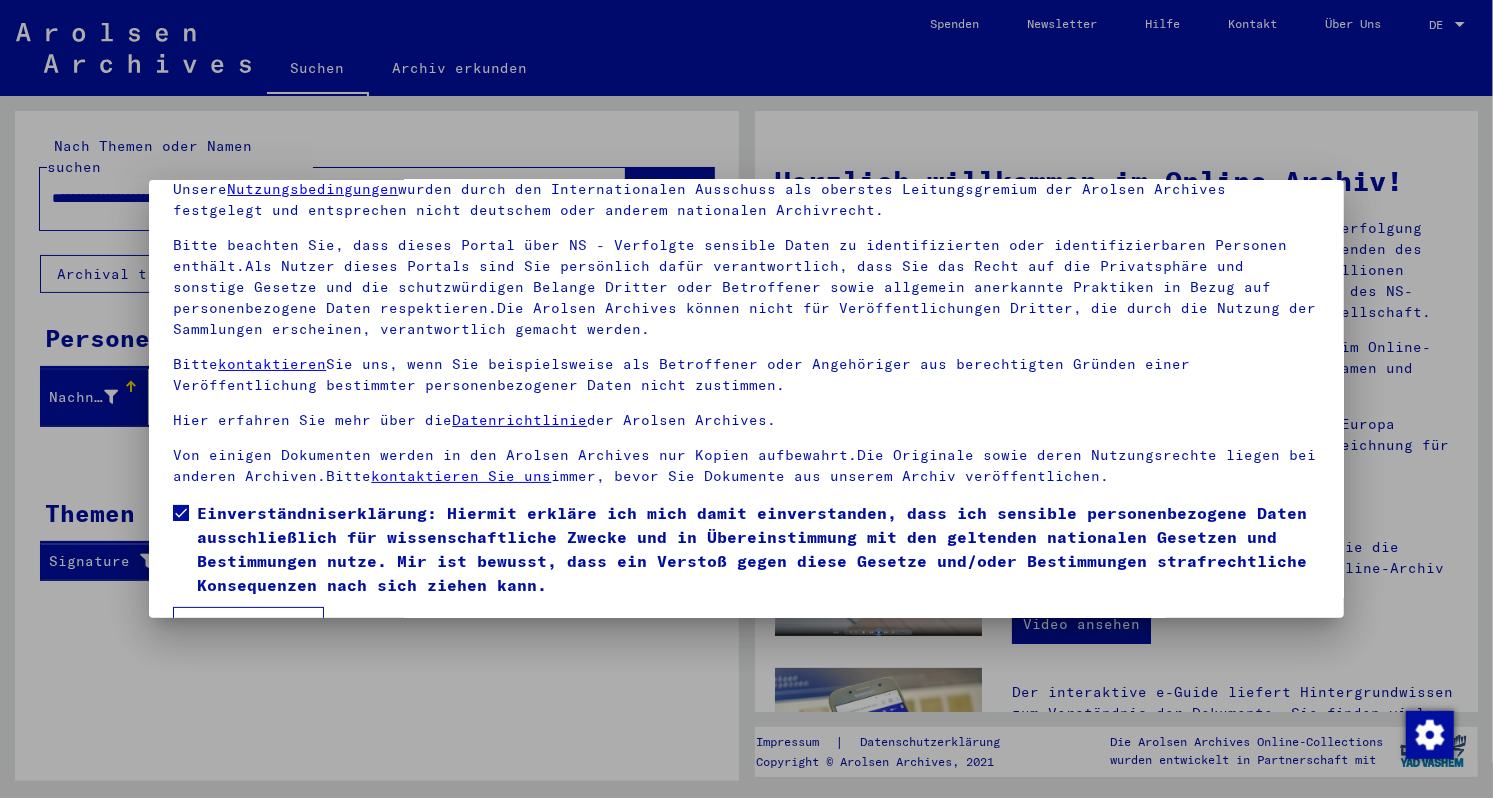 scroll, scrollTop: 140, scrollLeft: 0, axis: vertical 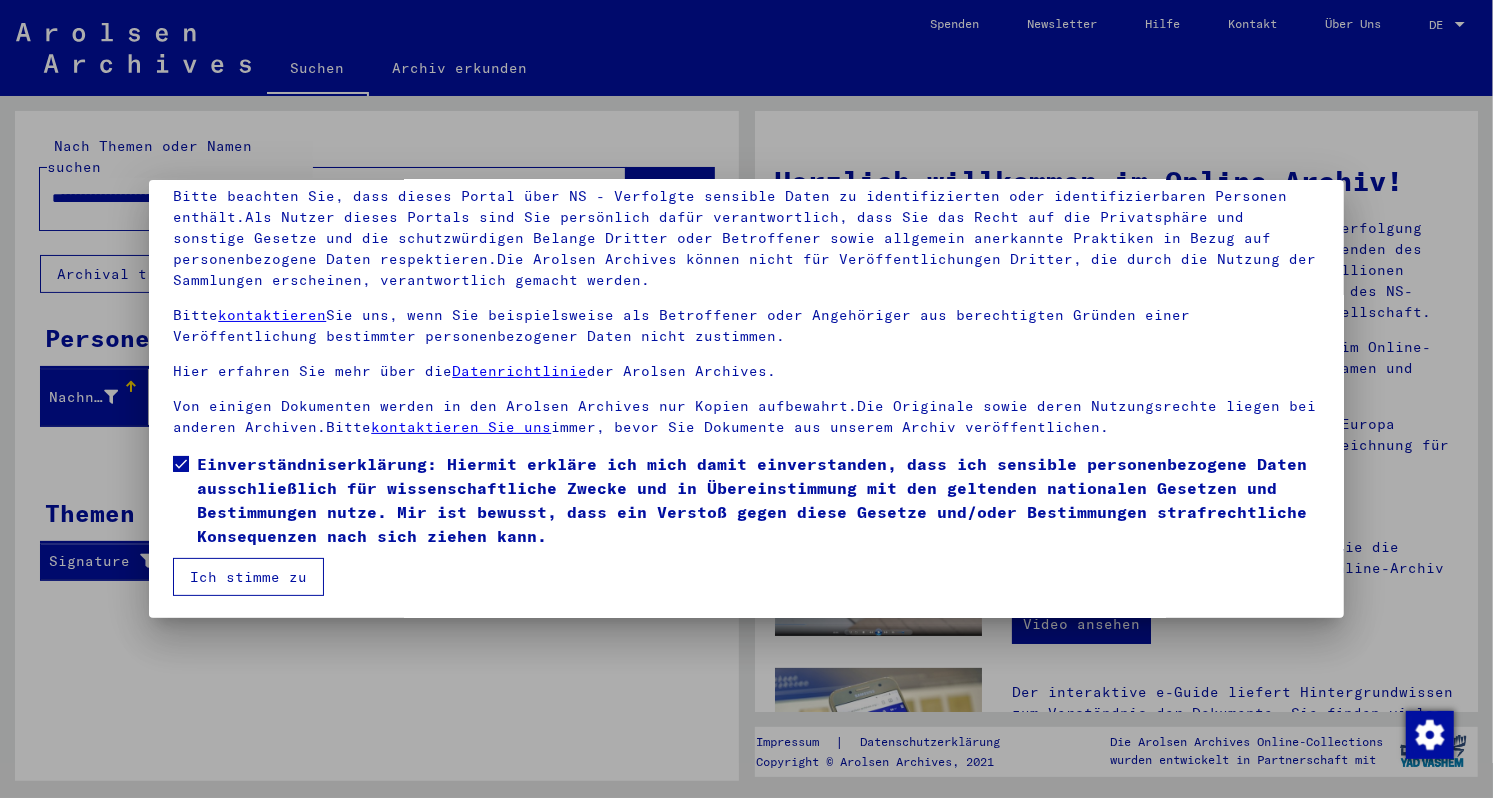 click on "Ich stimme zu" at bounding box center (248, 577) 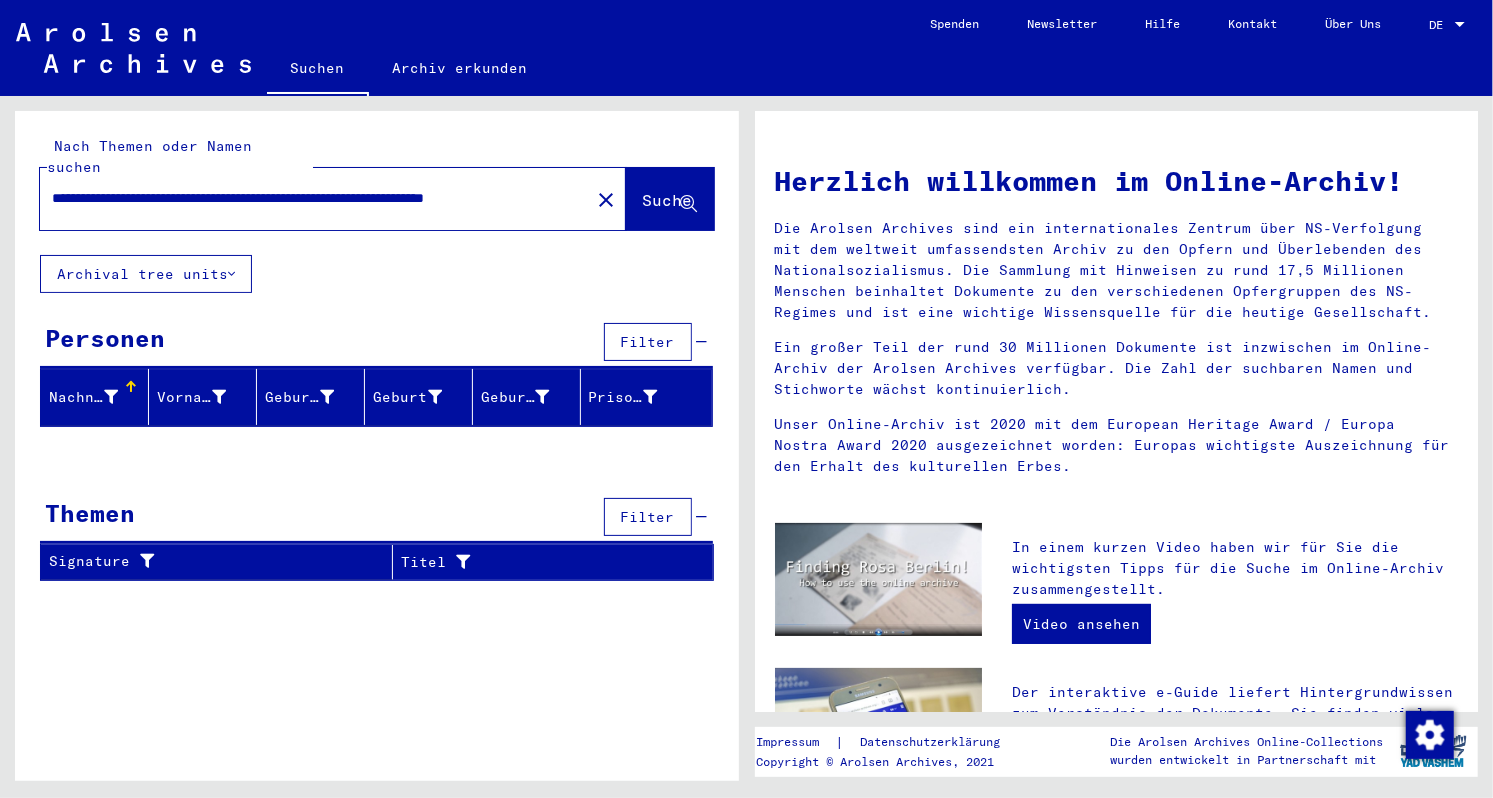 click at bounding box center (1460, 24) 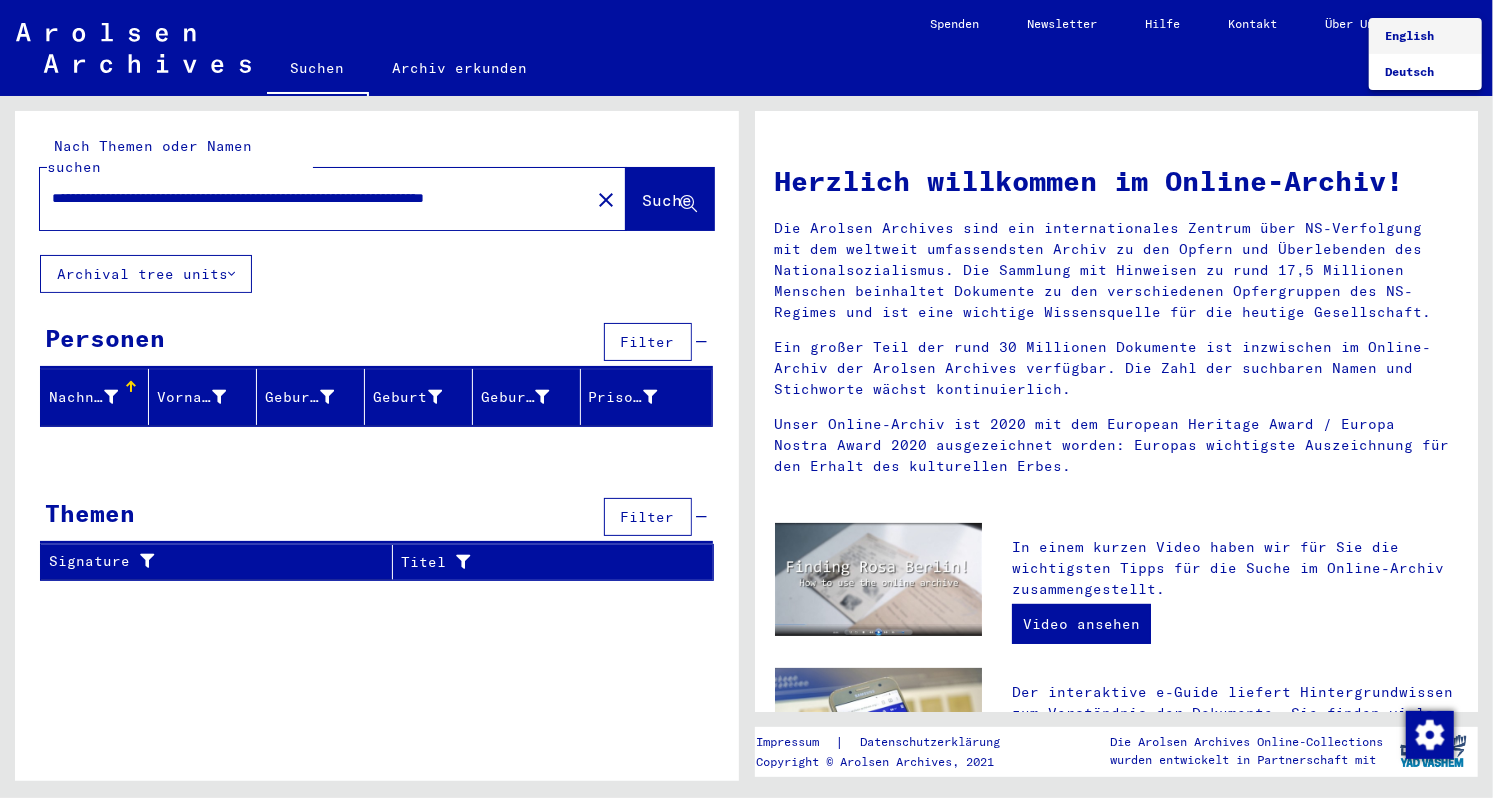 click on "English" at bounding box center (1425, 36) 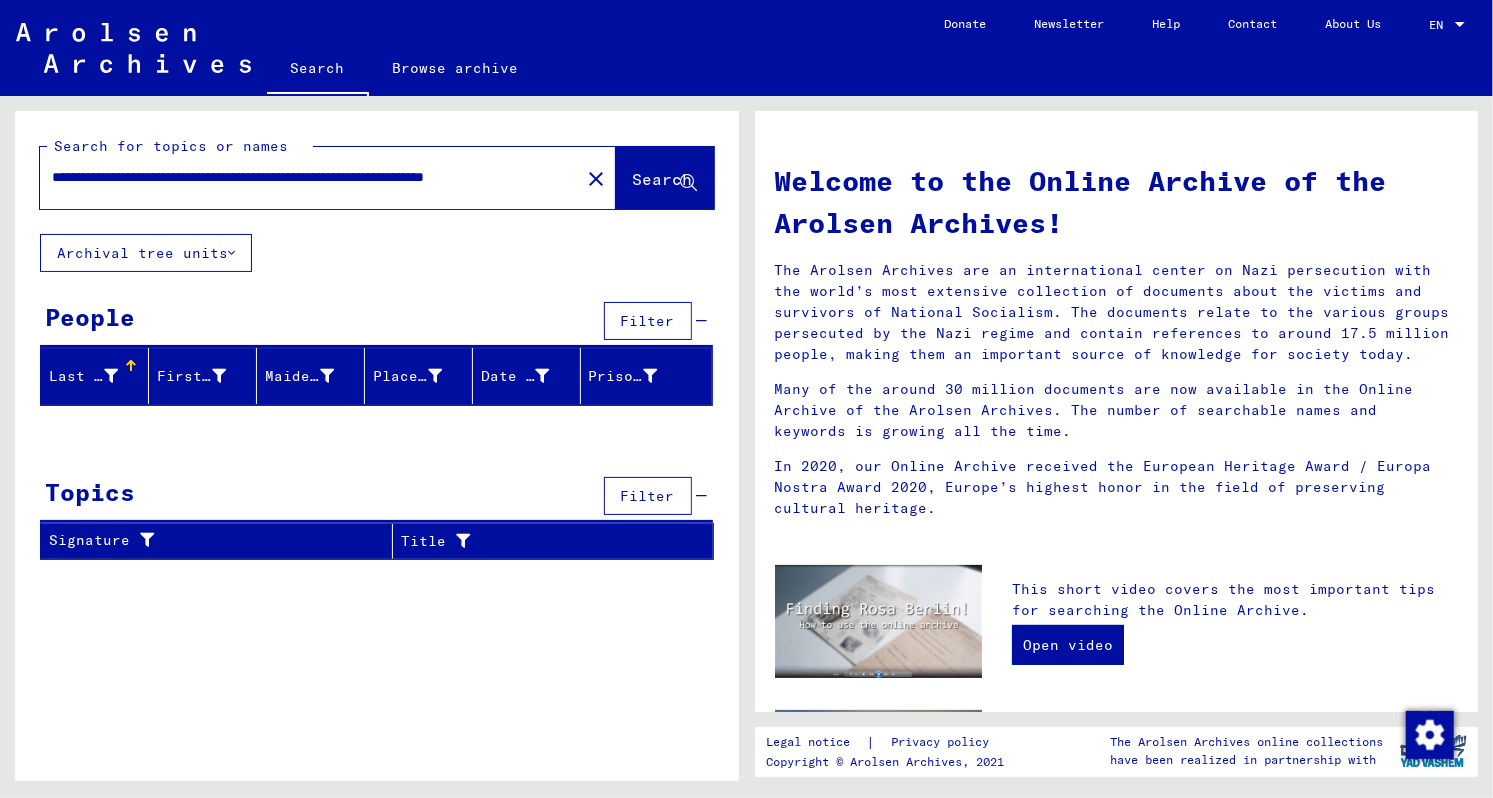 click on "Filter" at bounding box center [648, 321] 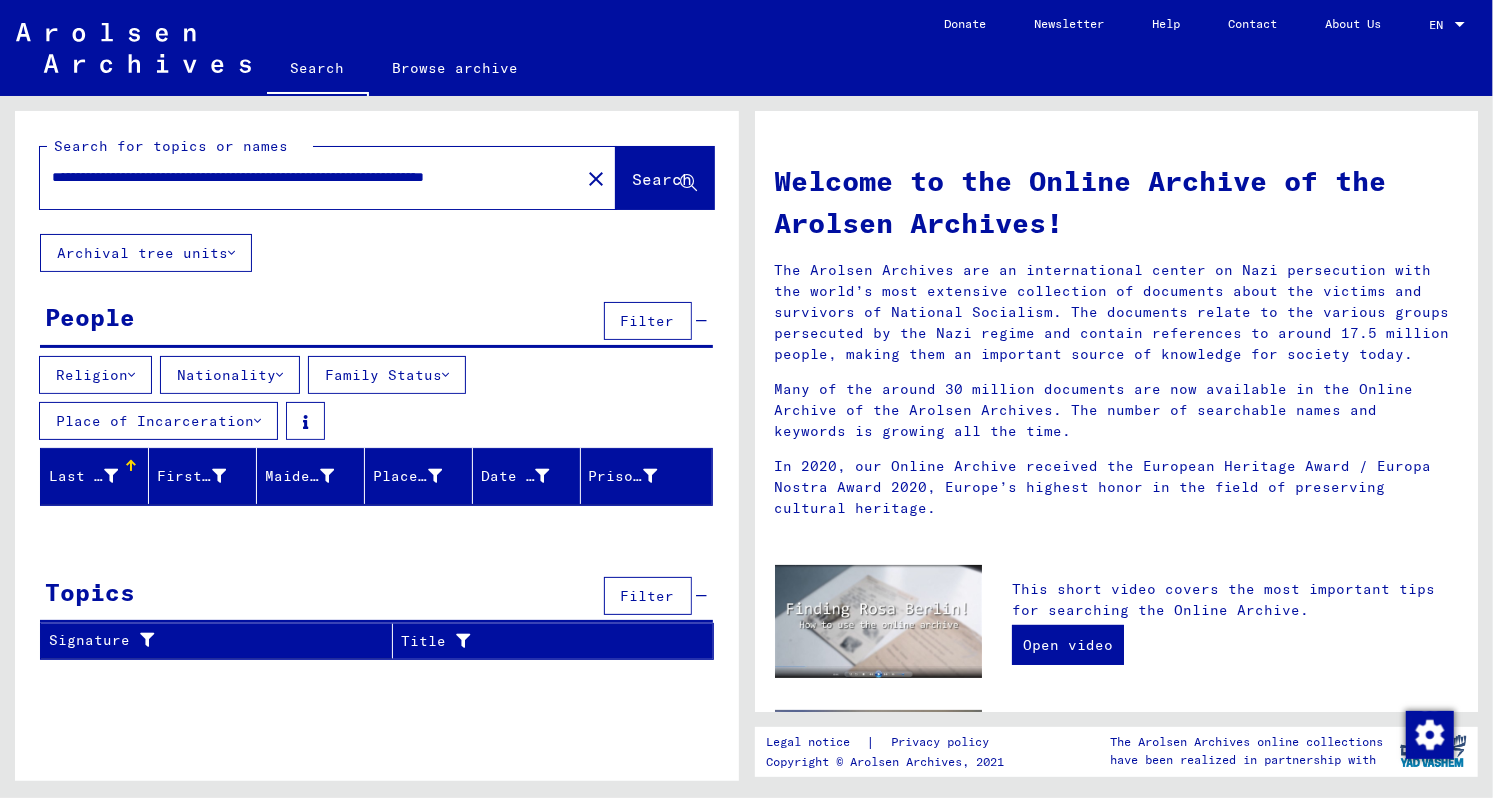 click on "Nationality" at bounding box center (230, 375) 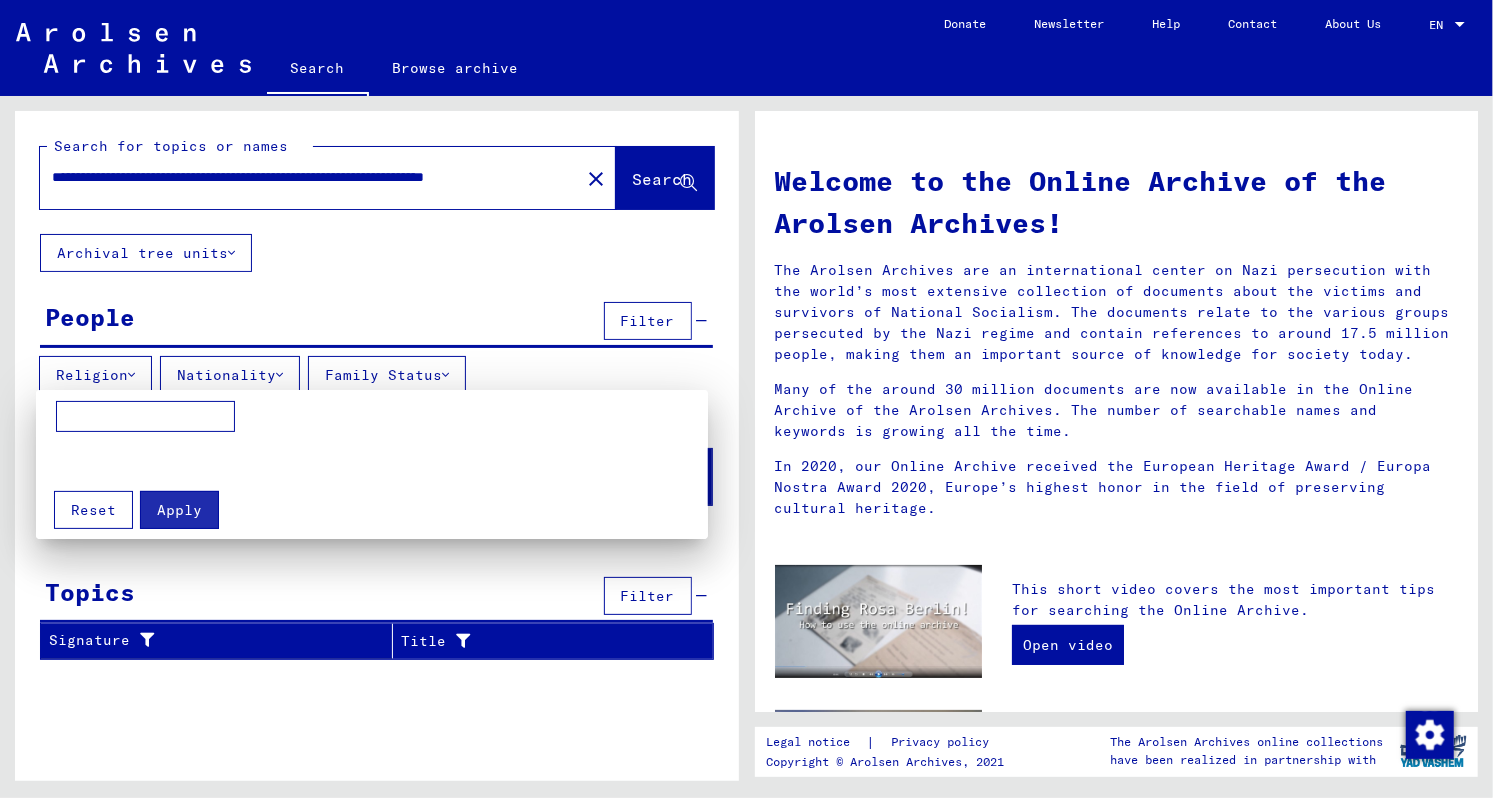 click at bounding box center (145, 417) 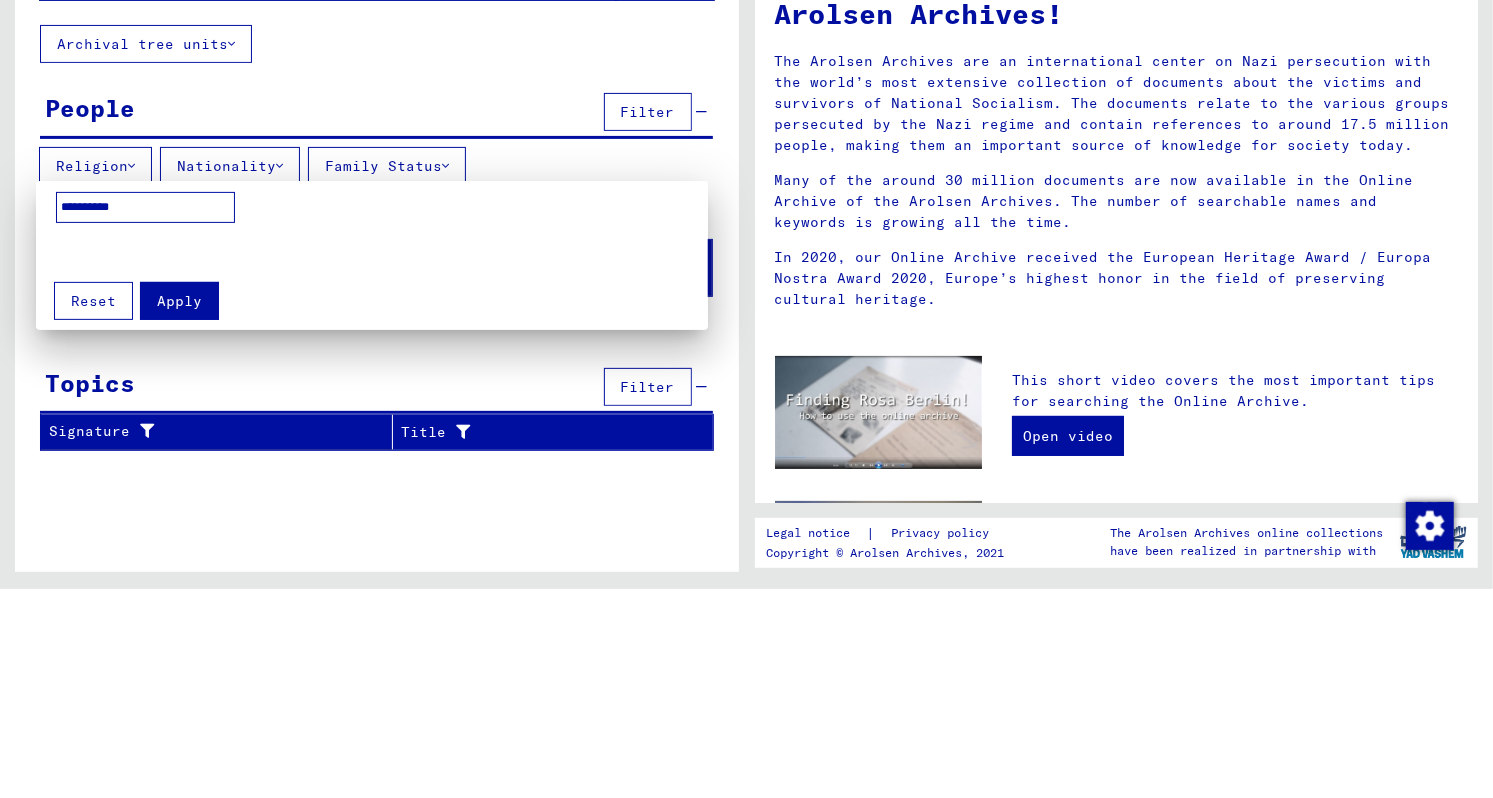type on "*********" 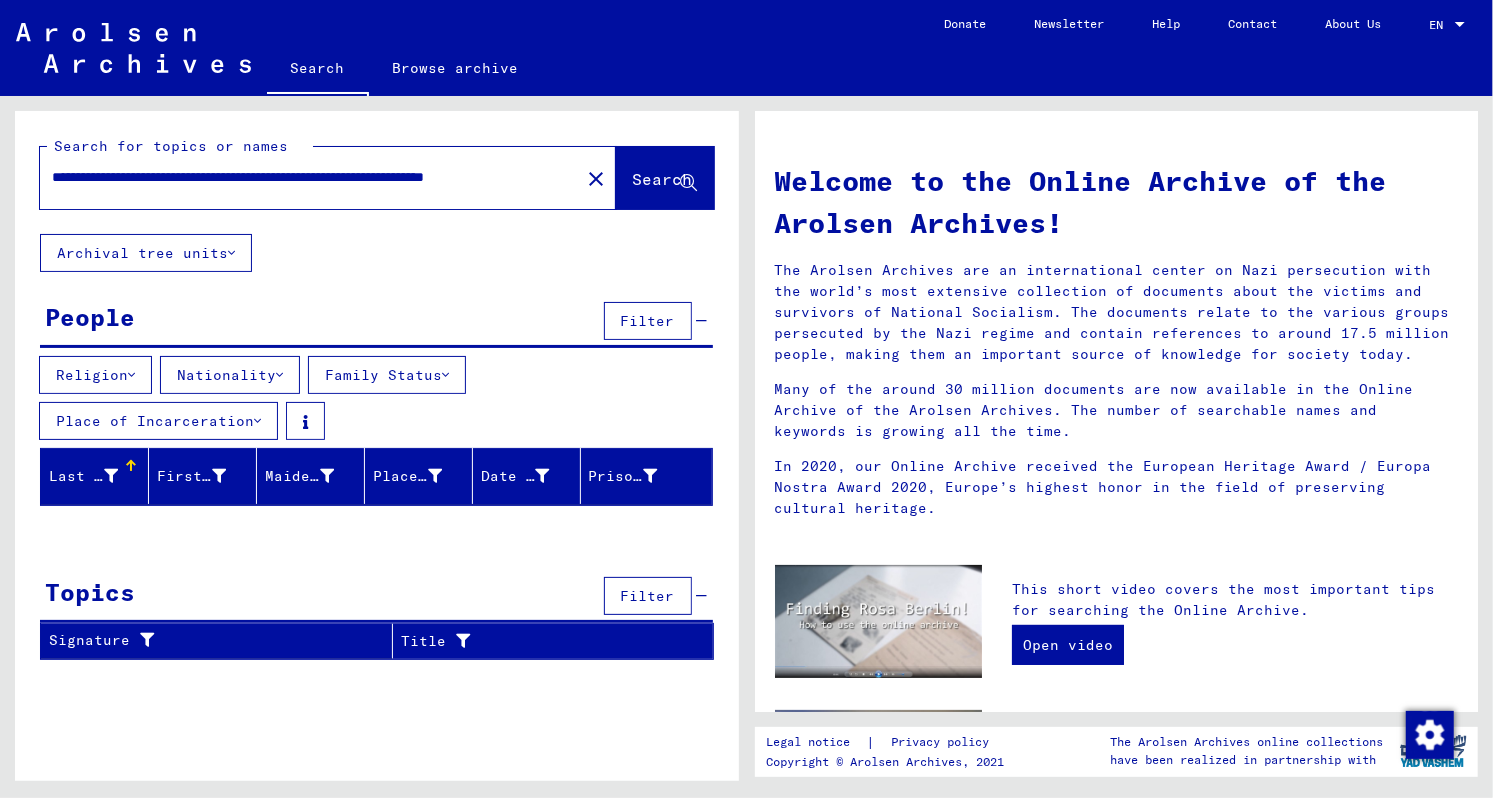 click on "close" 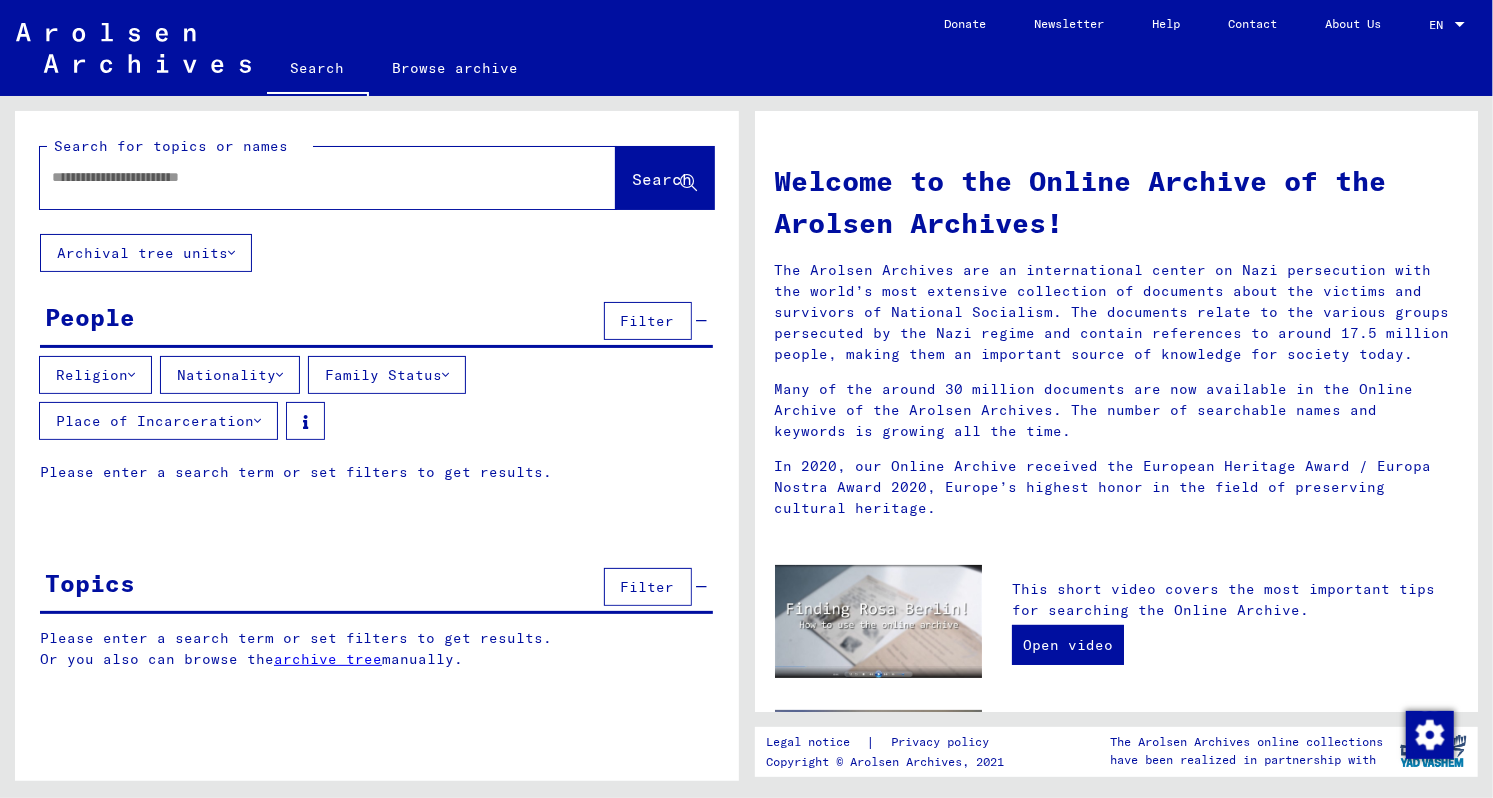 click at bounding box center (304, 177) 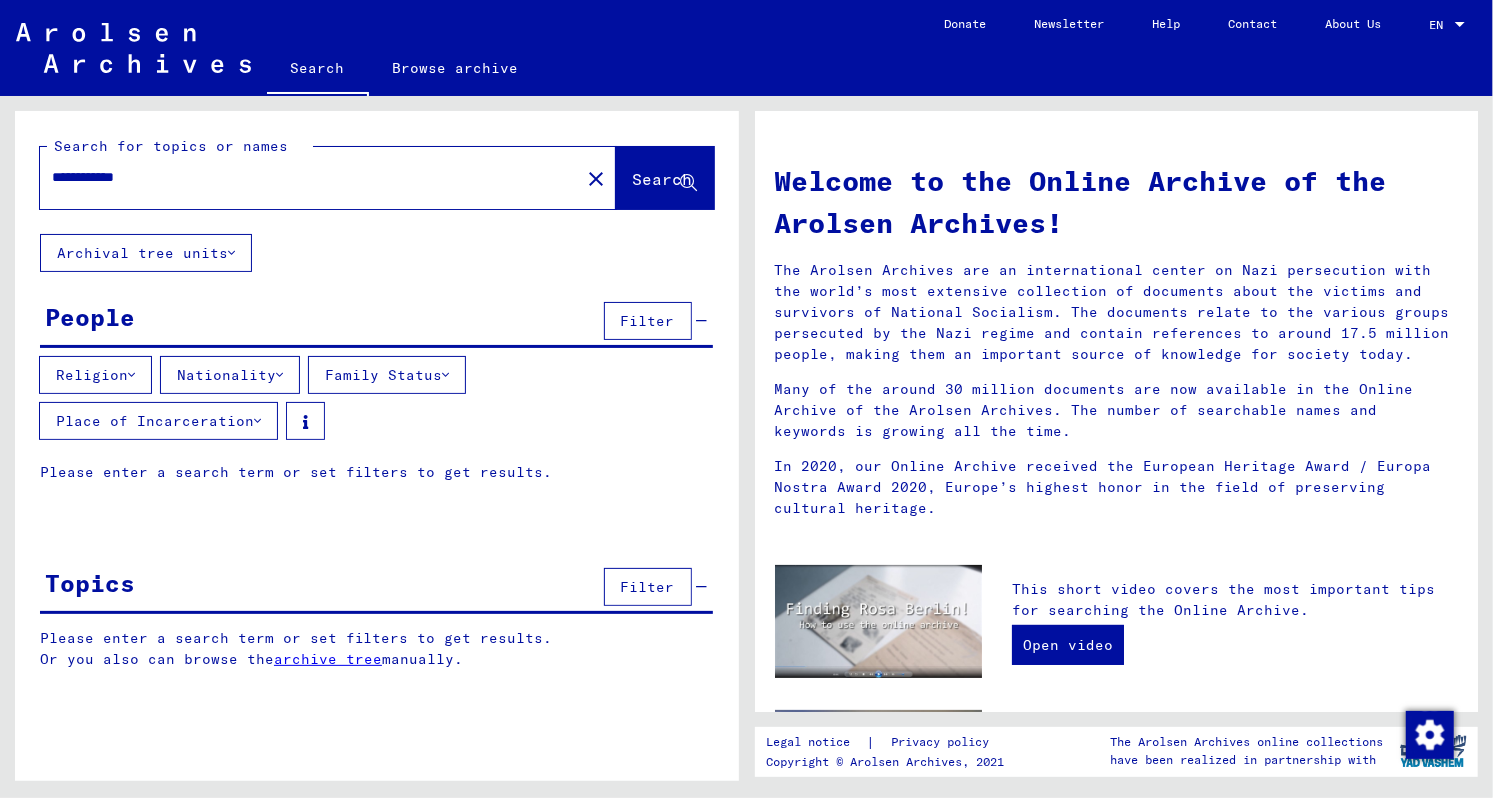 type on "**********" 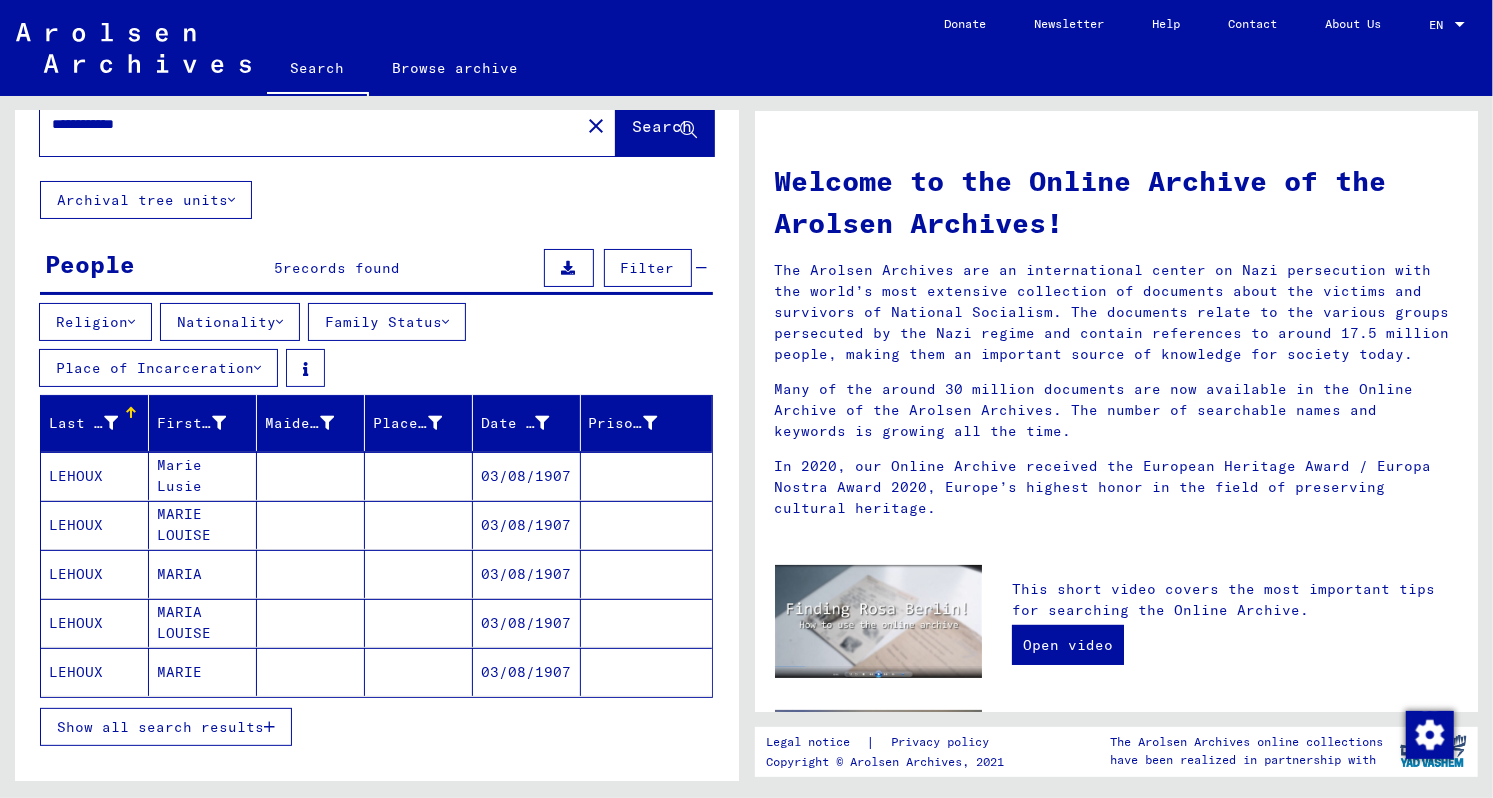 scroll, scrollTop: 107, scrollLeft: 0, axis: vertical 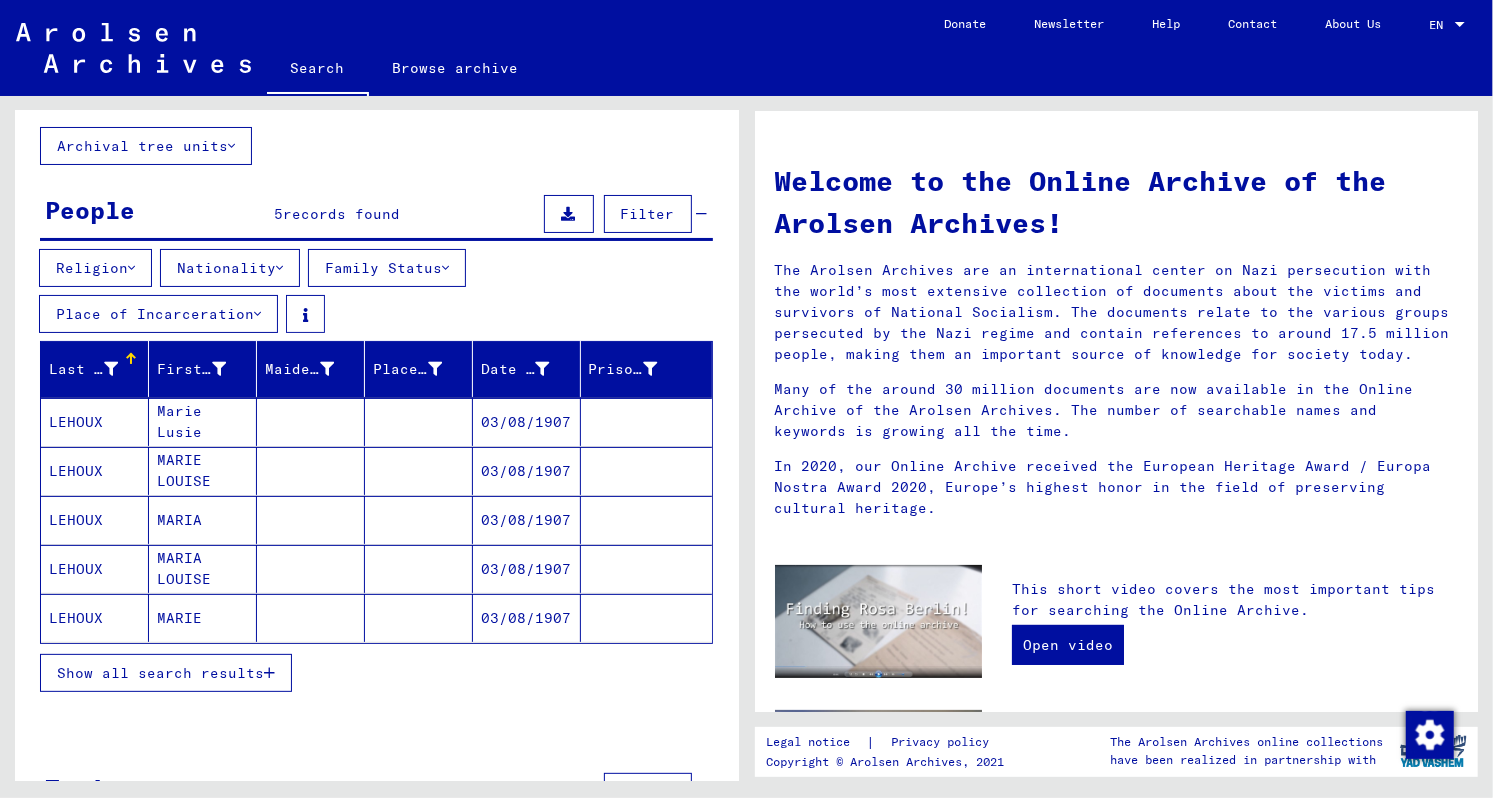 click on "MARIA LOUISE" at bounding box center [203, 618] 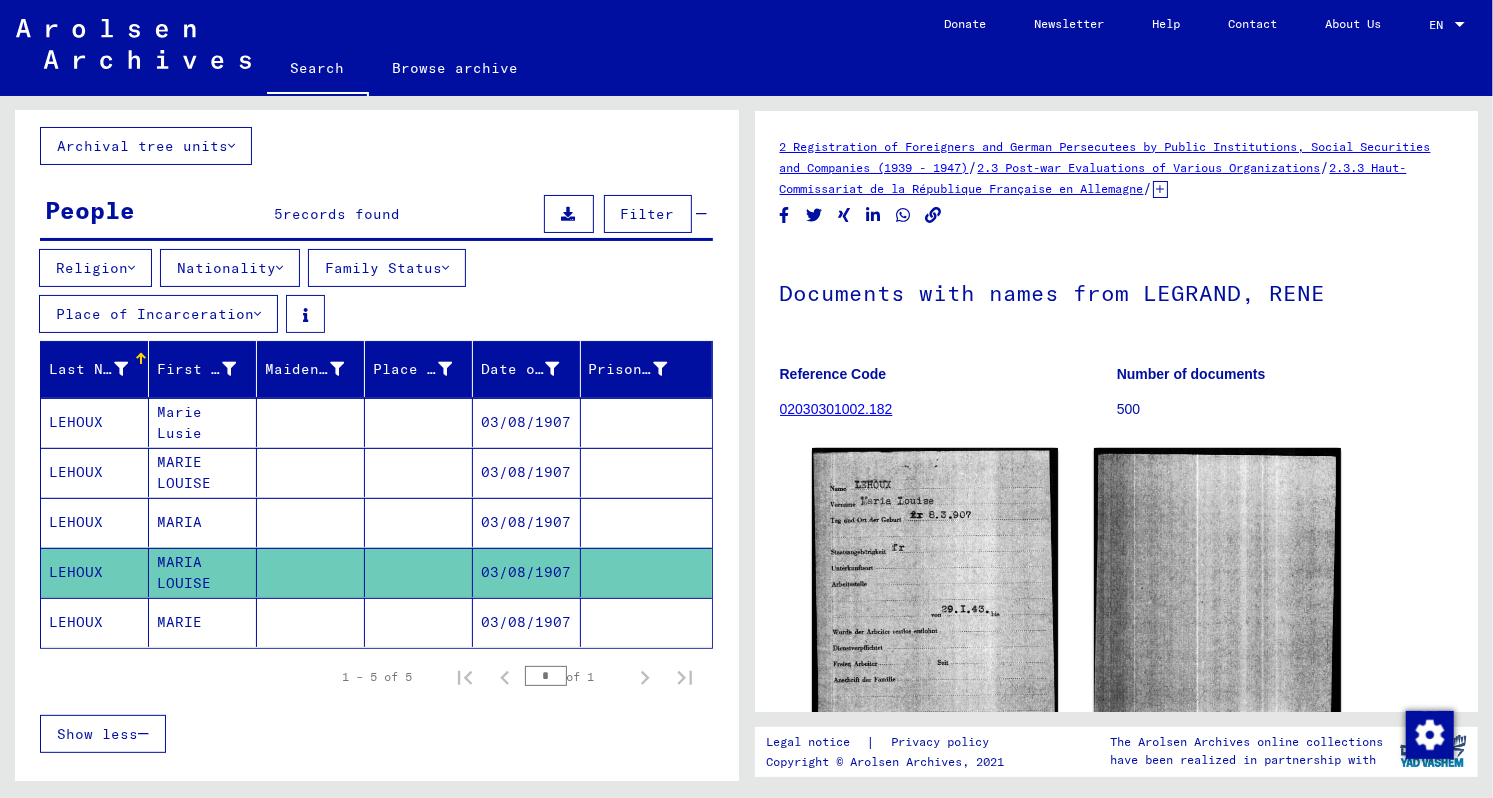 scroll, scrollTop: 0, scrollLeft: 0, axis: both 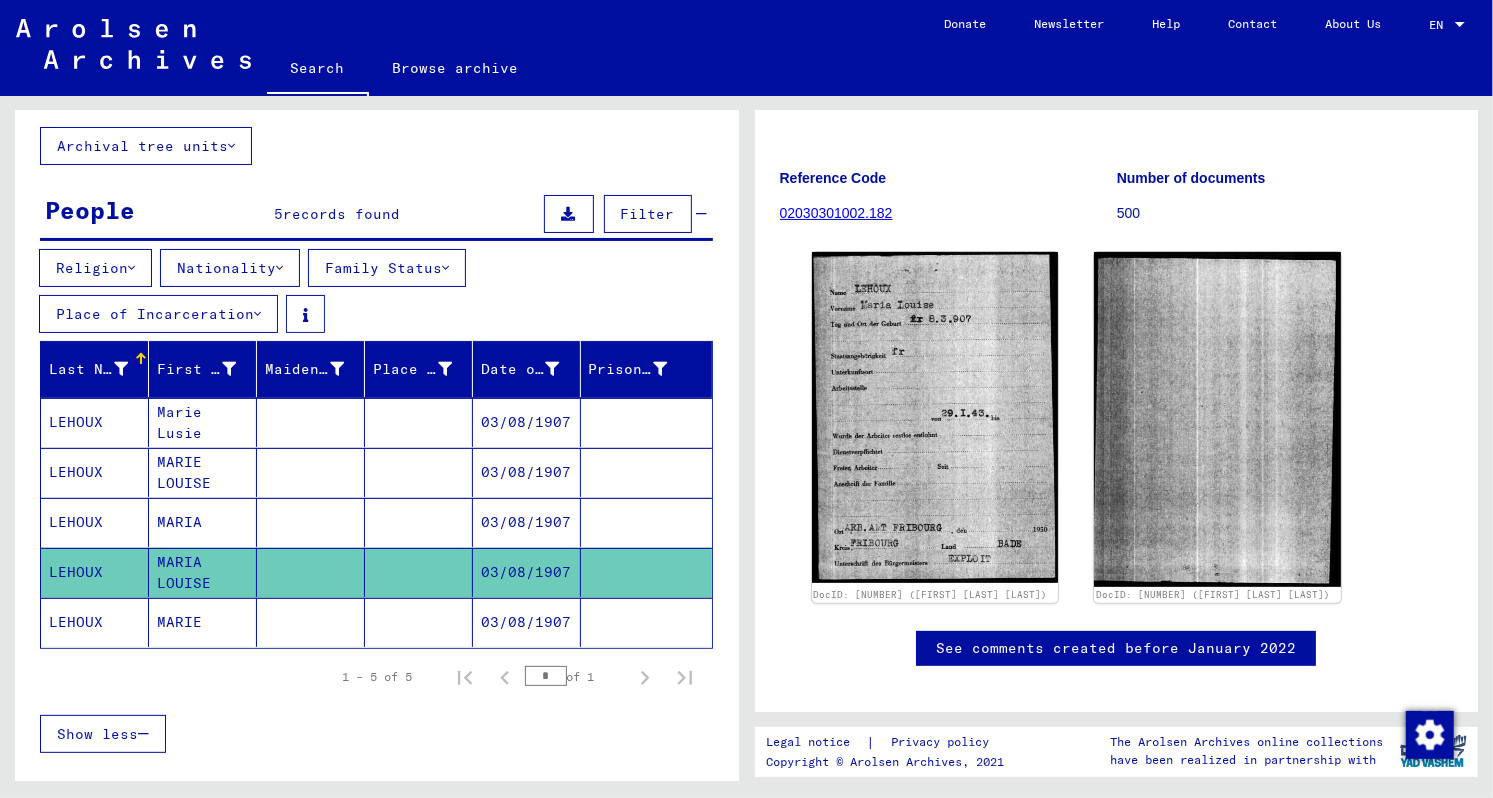 click at bounding box center [311, 572] 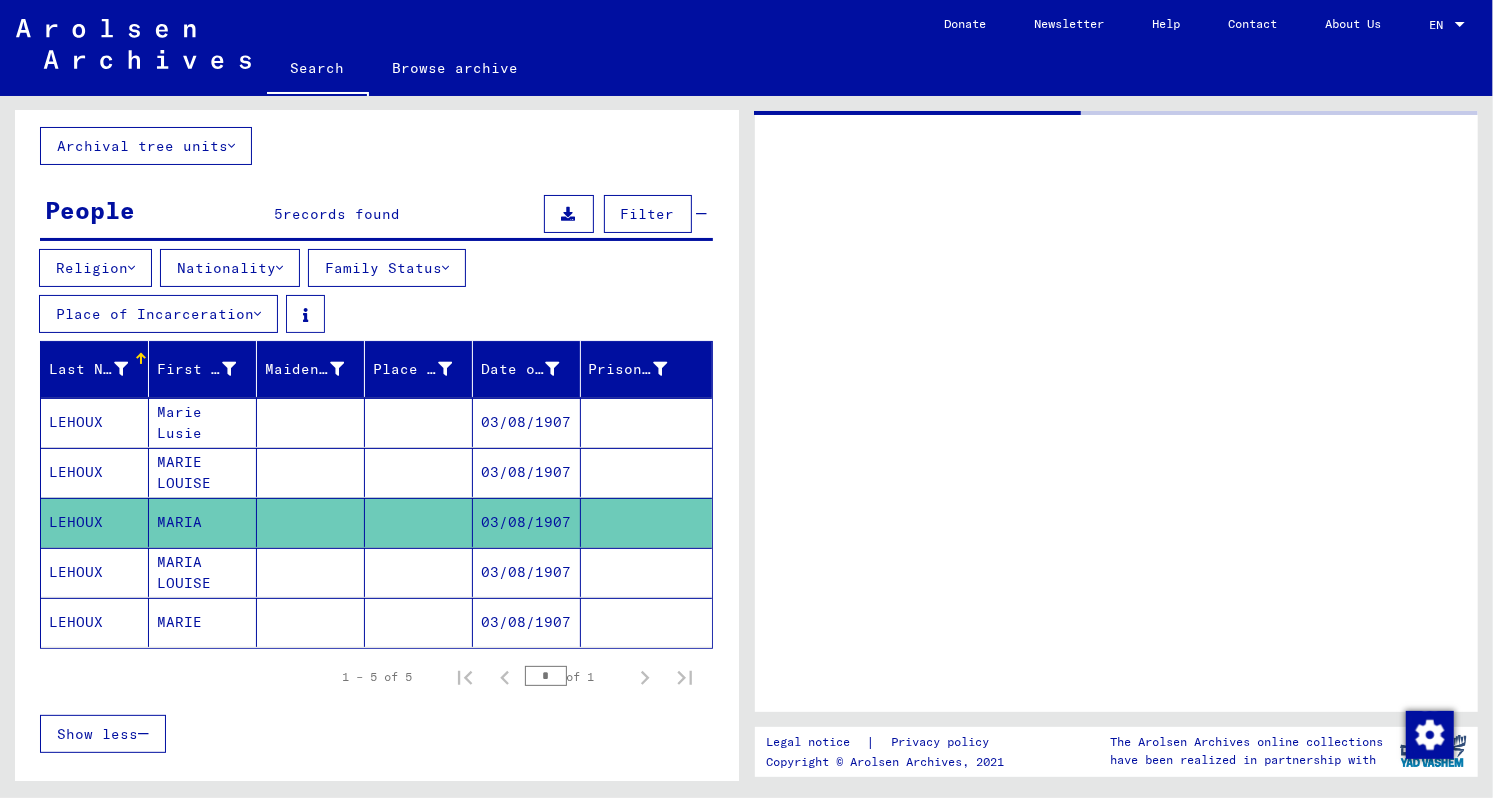 scroll, scrollTop: 0, scrollLeft: 0, axis: both 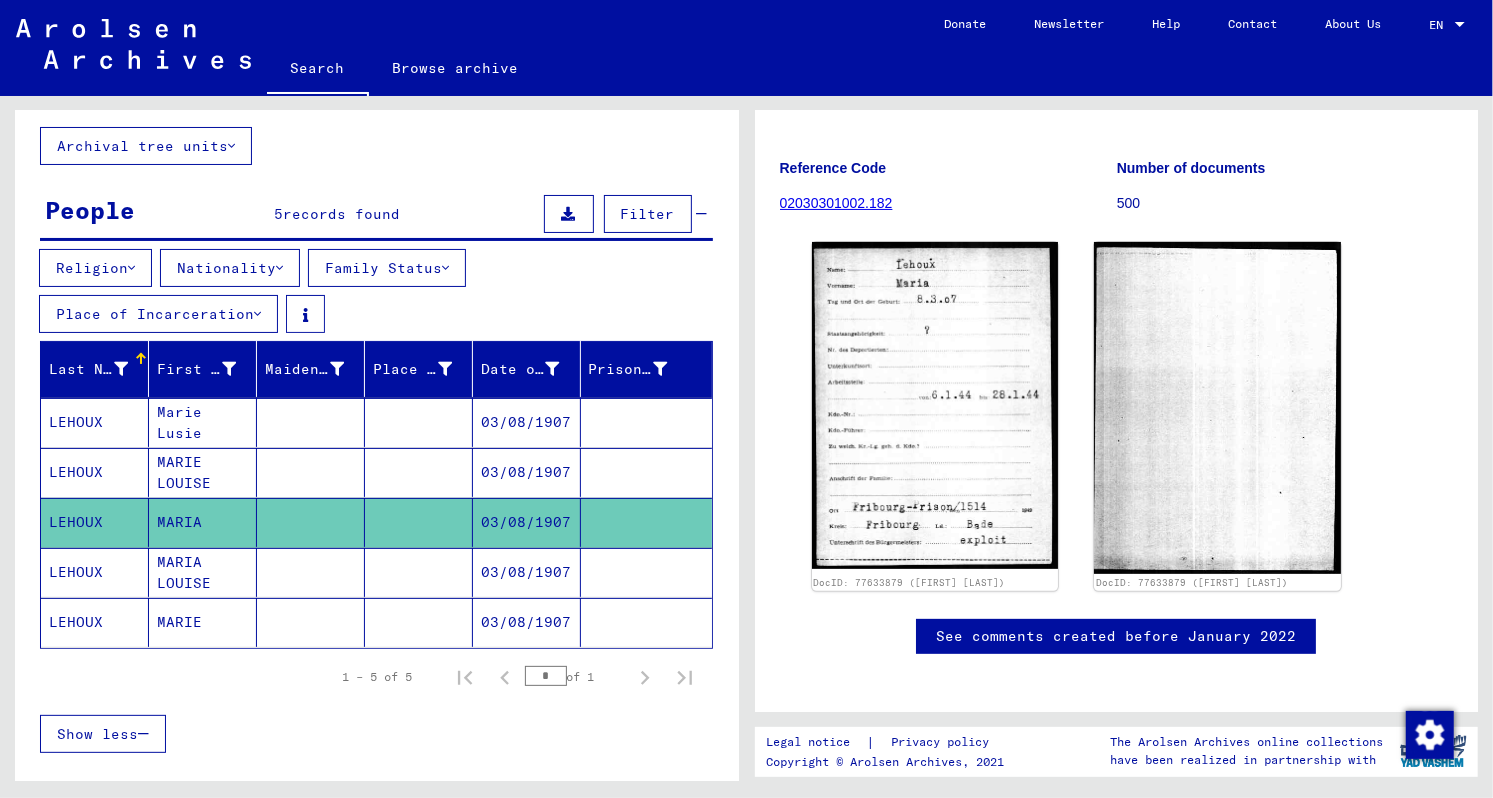 click at bounding box center [311, 622] 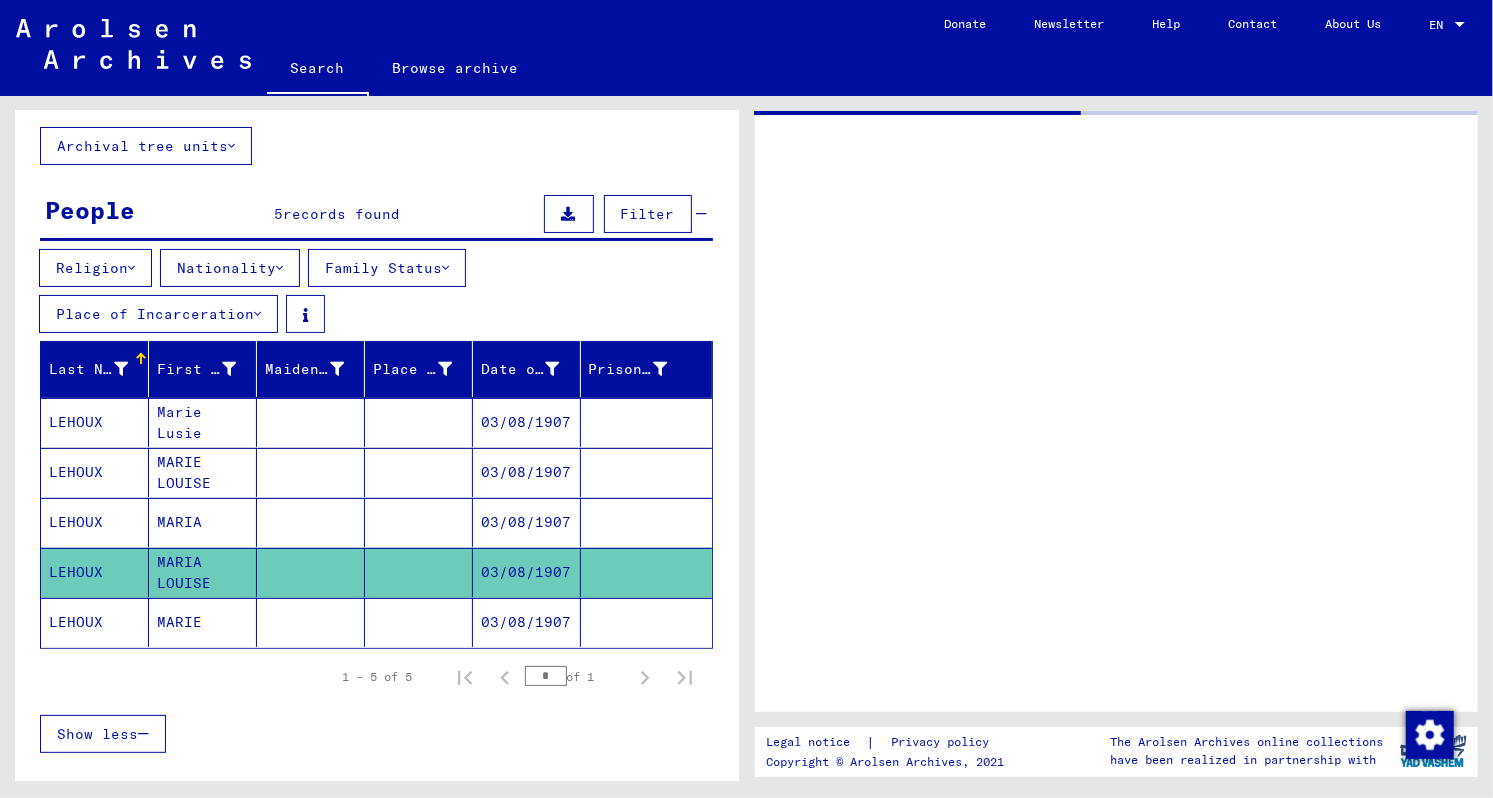 scroll, scrollTop: 0, scrollLeft: 0, axis: both 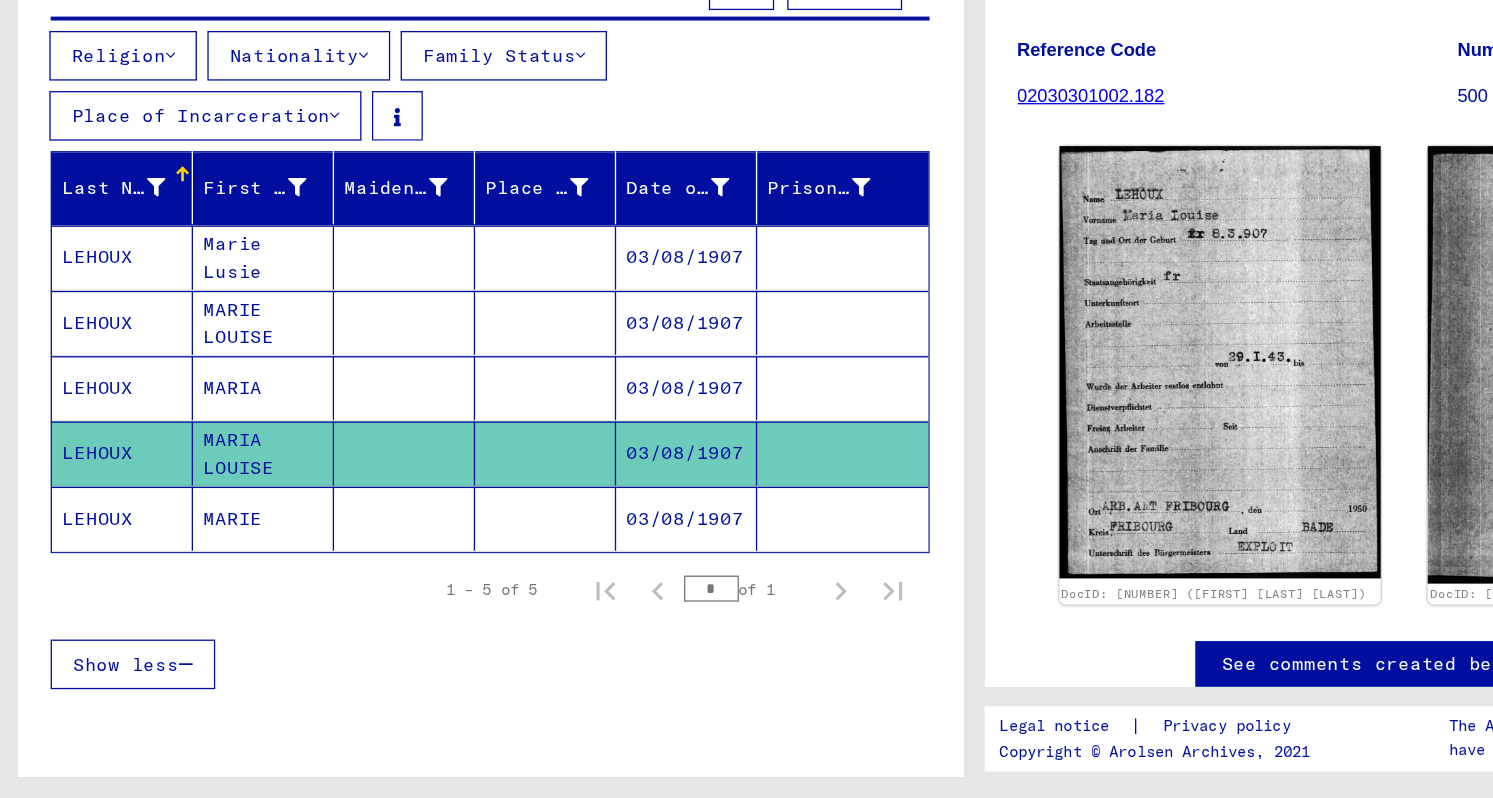 click on "MARIA" at bounding box center [203, 533] 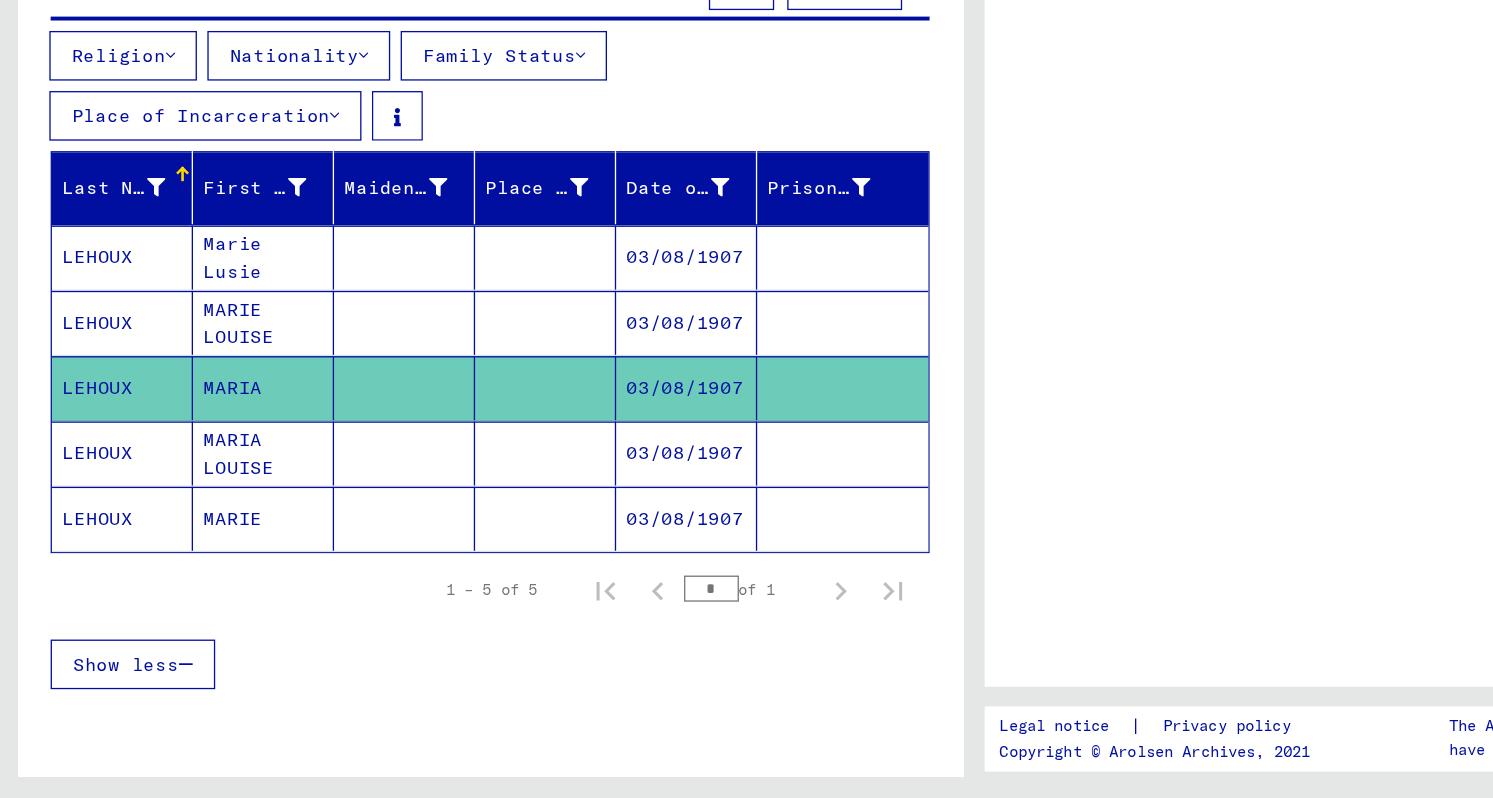 scroll, scrollTop: 0, scrollLeft: 0, axis: both 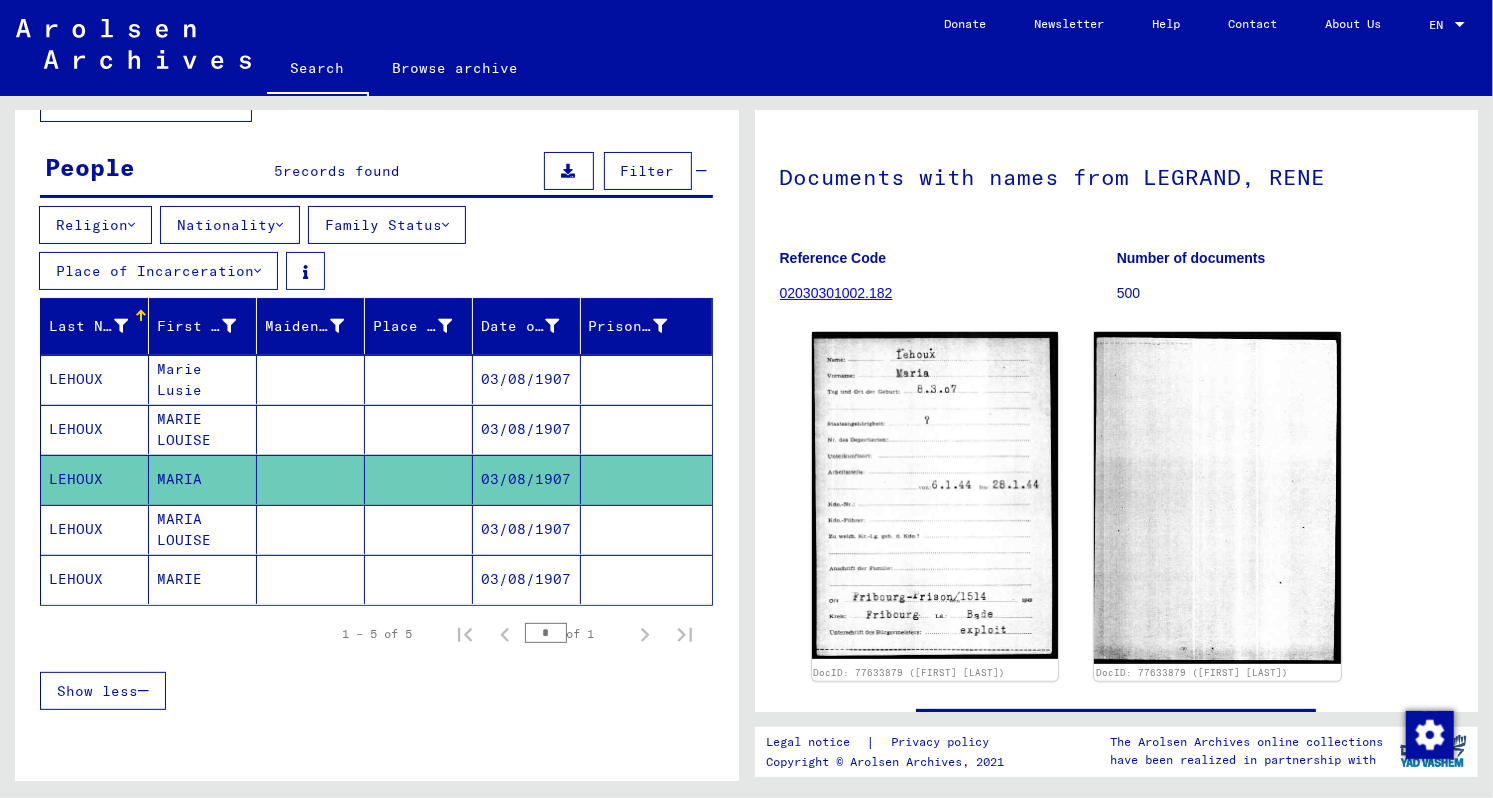 click on "MARIA LOUISE" at bounding box center [203, 579] 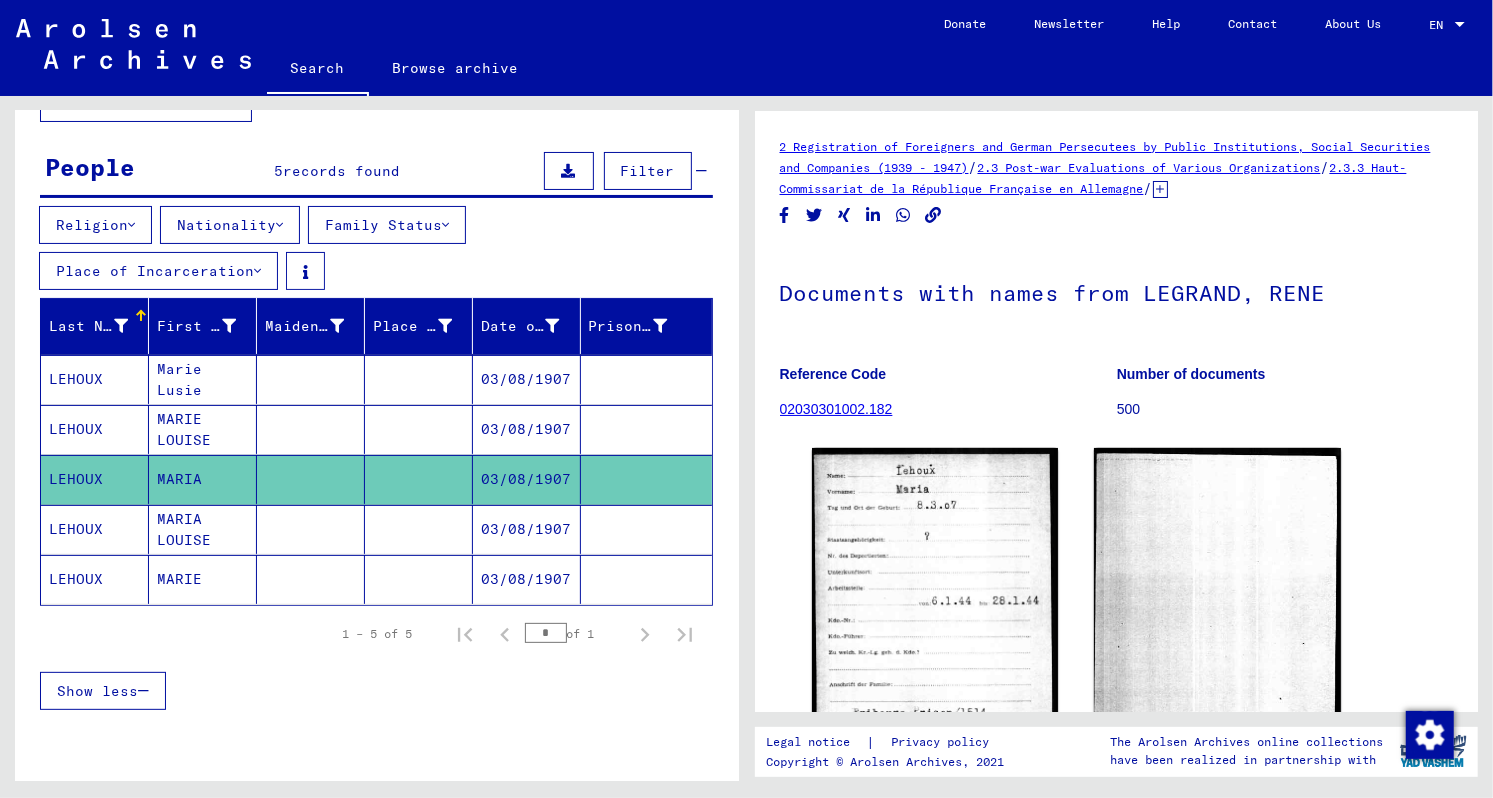 click on "MARIA LOUISE" at bounding box center [203, 579] 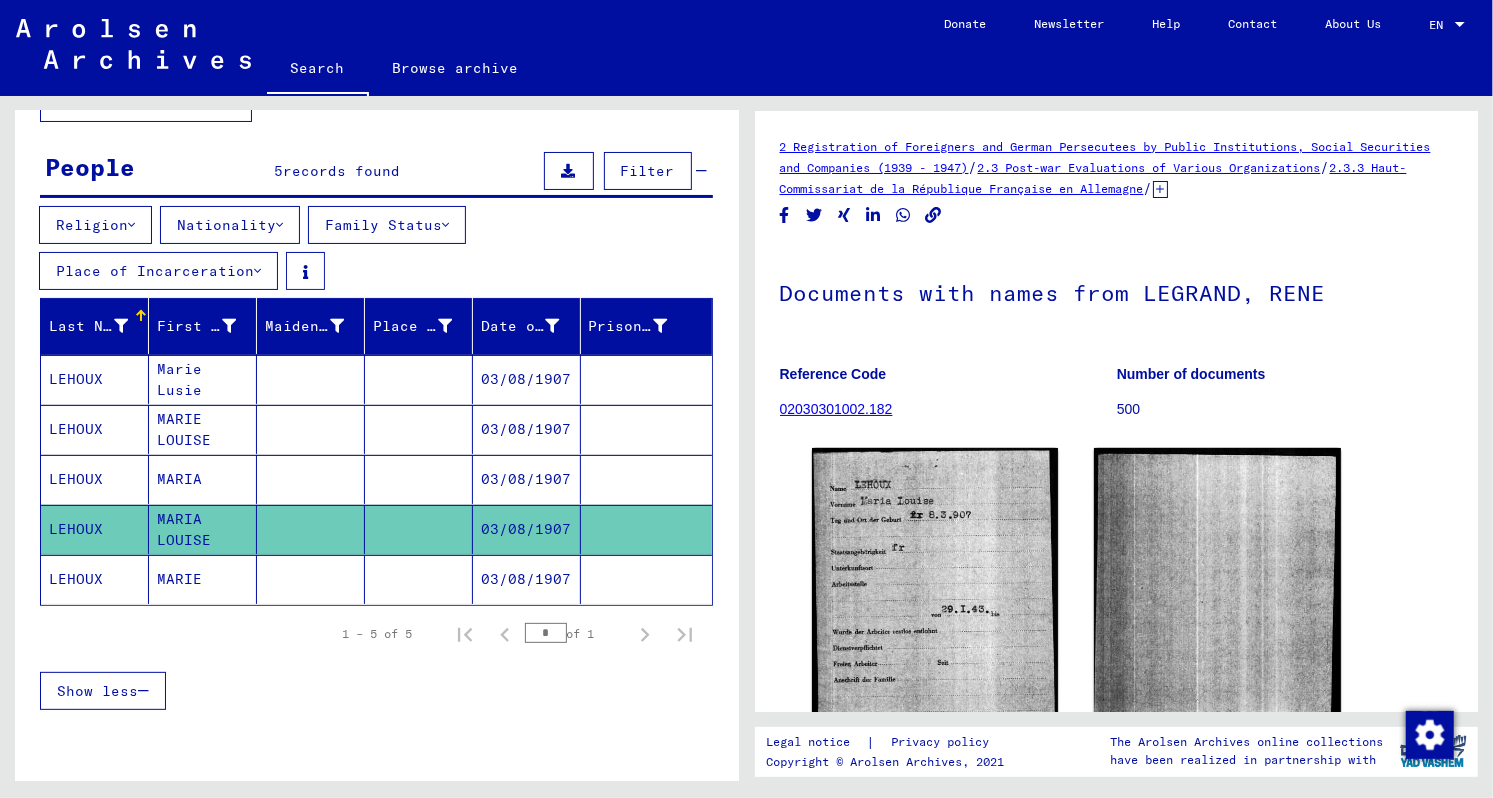 scroll, scrollTop: 0, scrollLeft: 0, axis: both 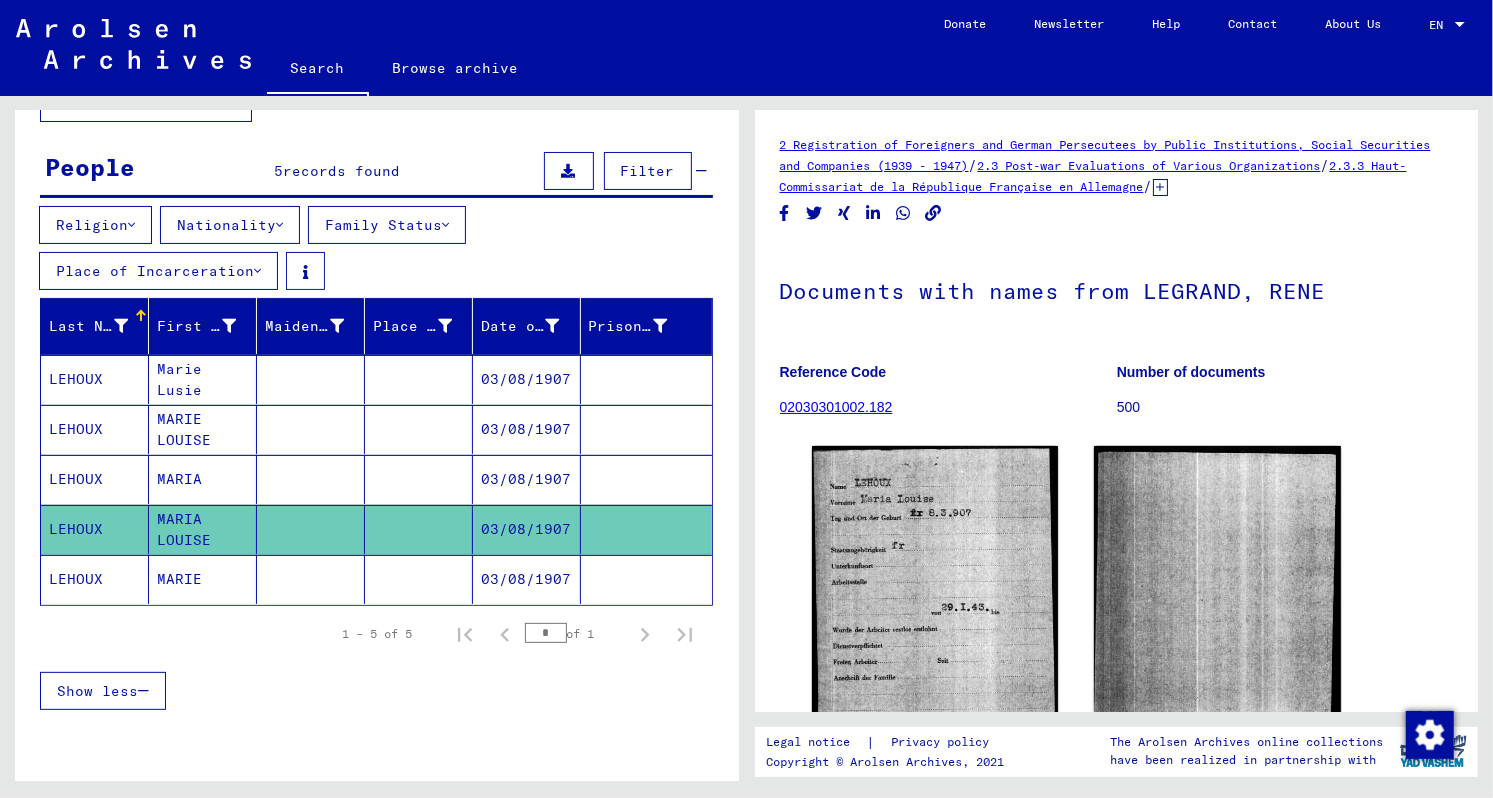 click on "MARIA" at bounding box center (203, 529) 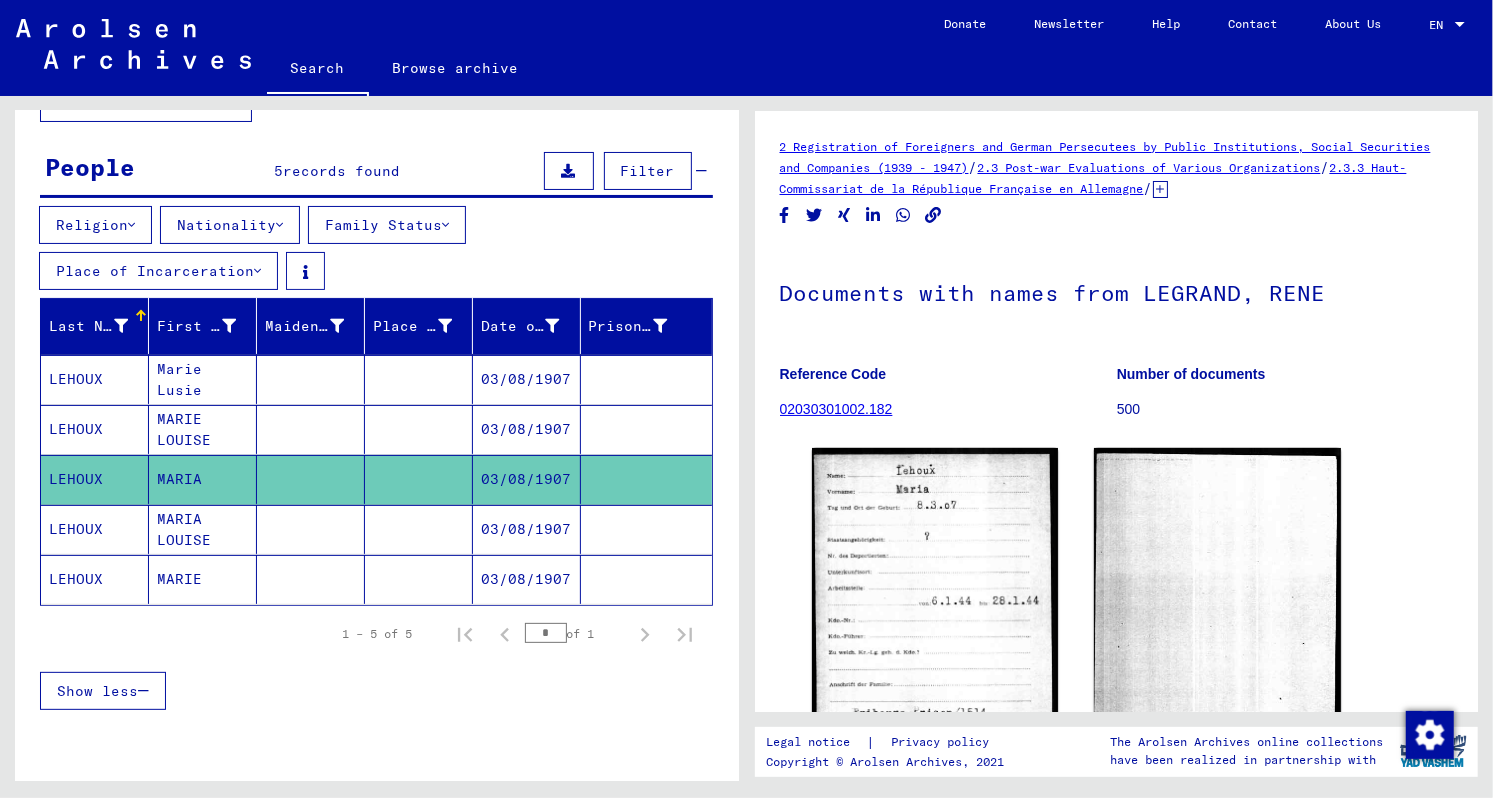 scroll, scrollTop: 0, scrollLeft: 0, axis: both 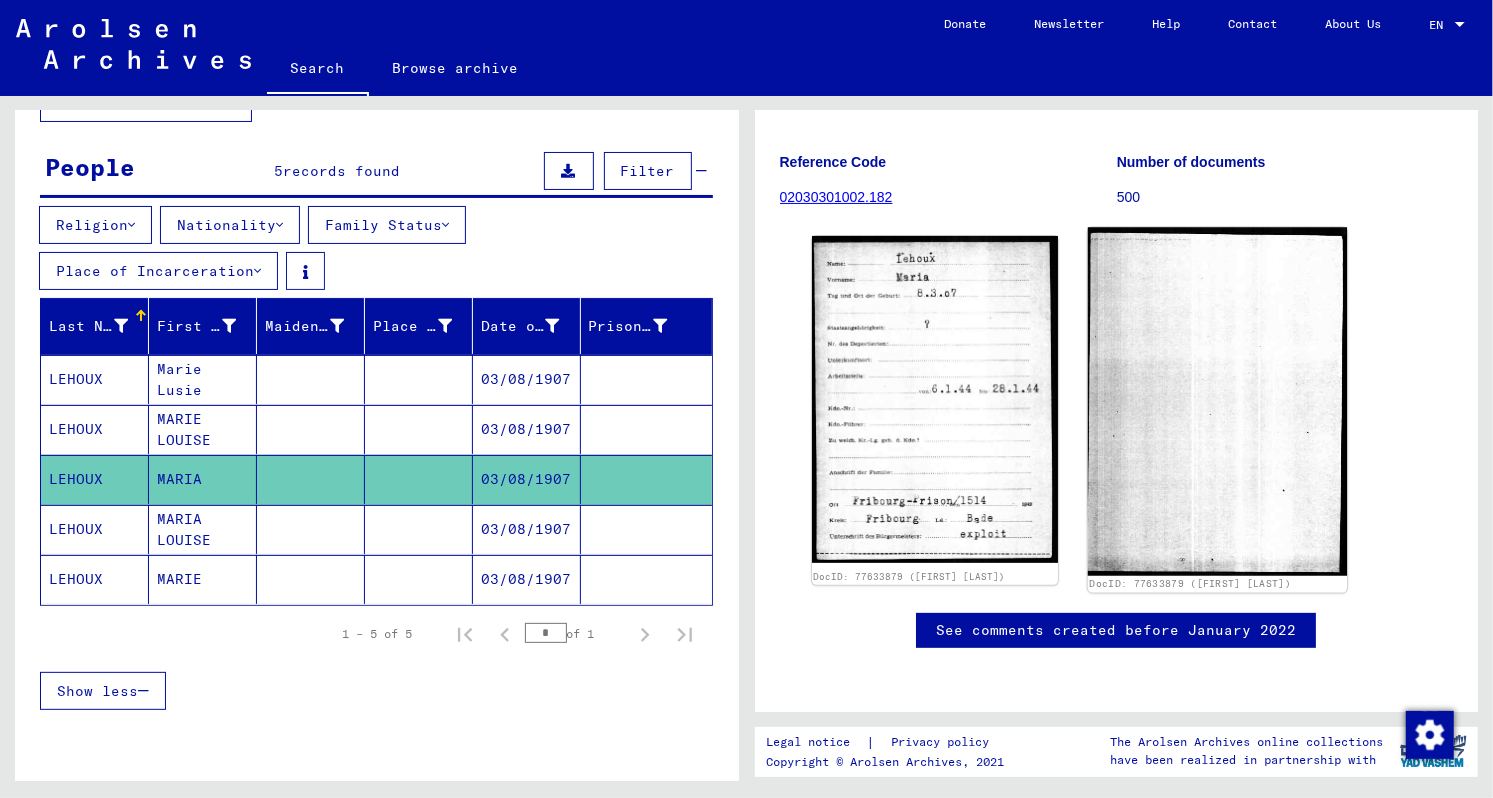 click 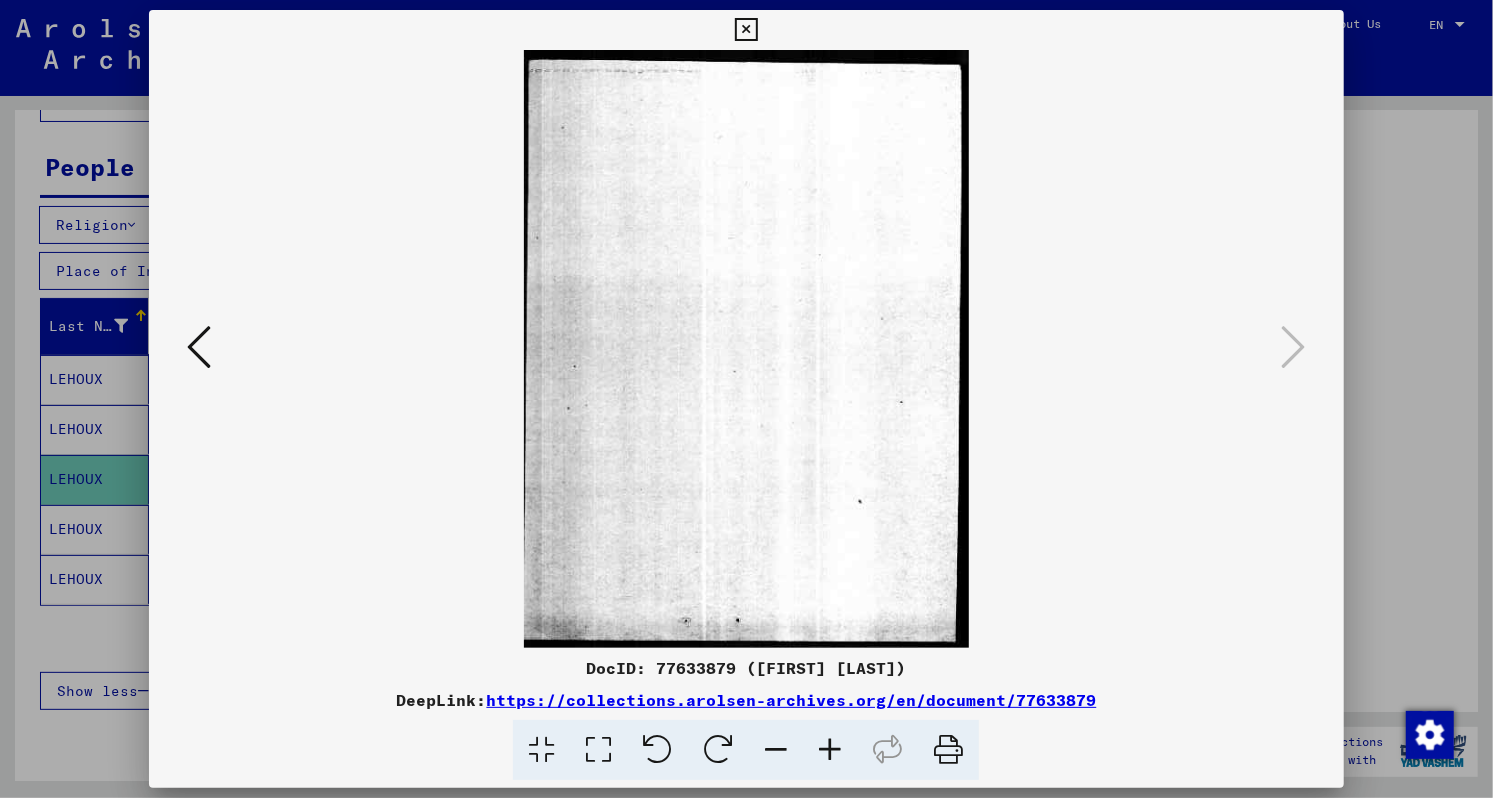 click at bounding box center (199, 347) 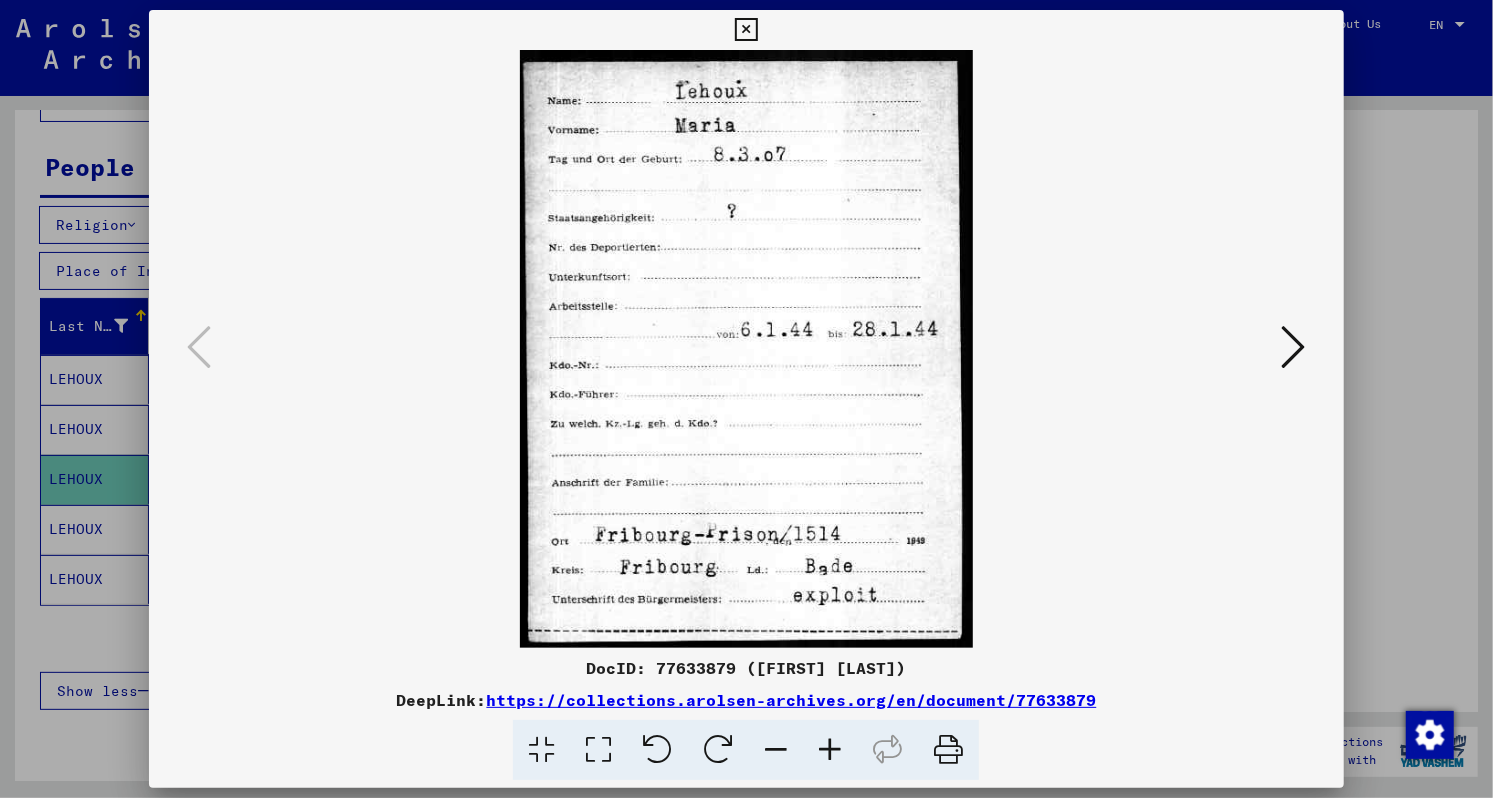 click on "https://collections.arolsen-archives.org/en/document/77633879" at bounding box center [791, 700] 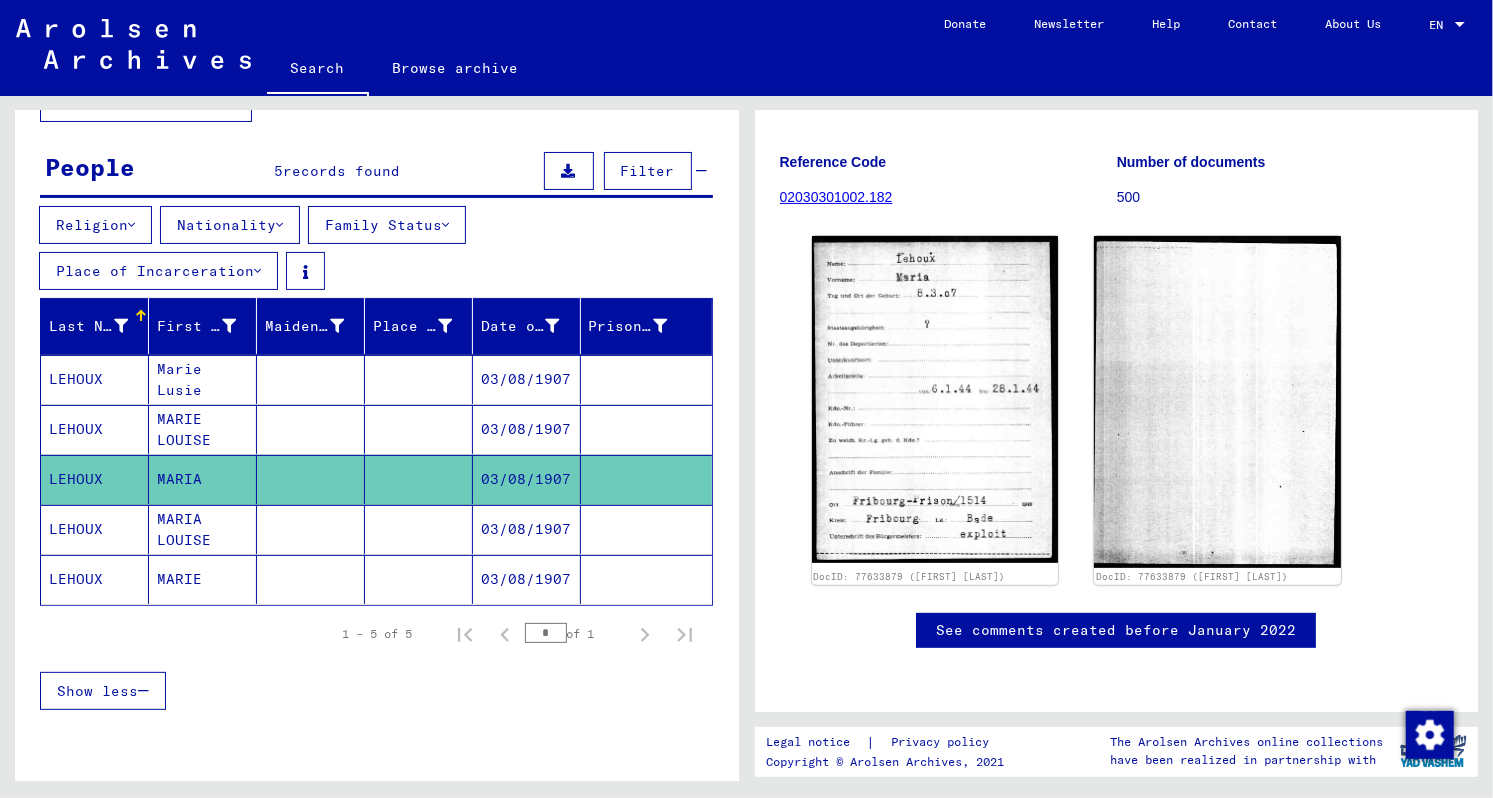 click at bounding box center [311, 579] 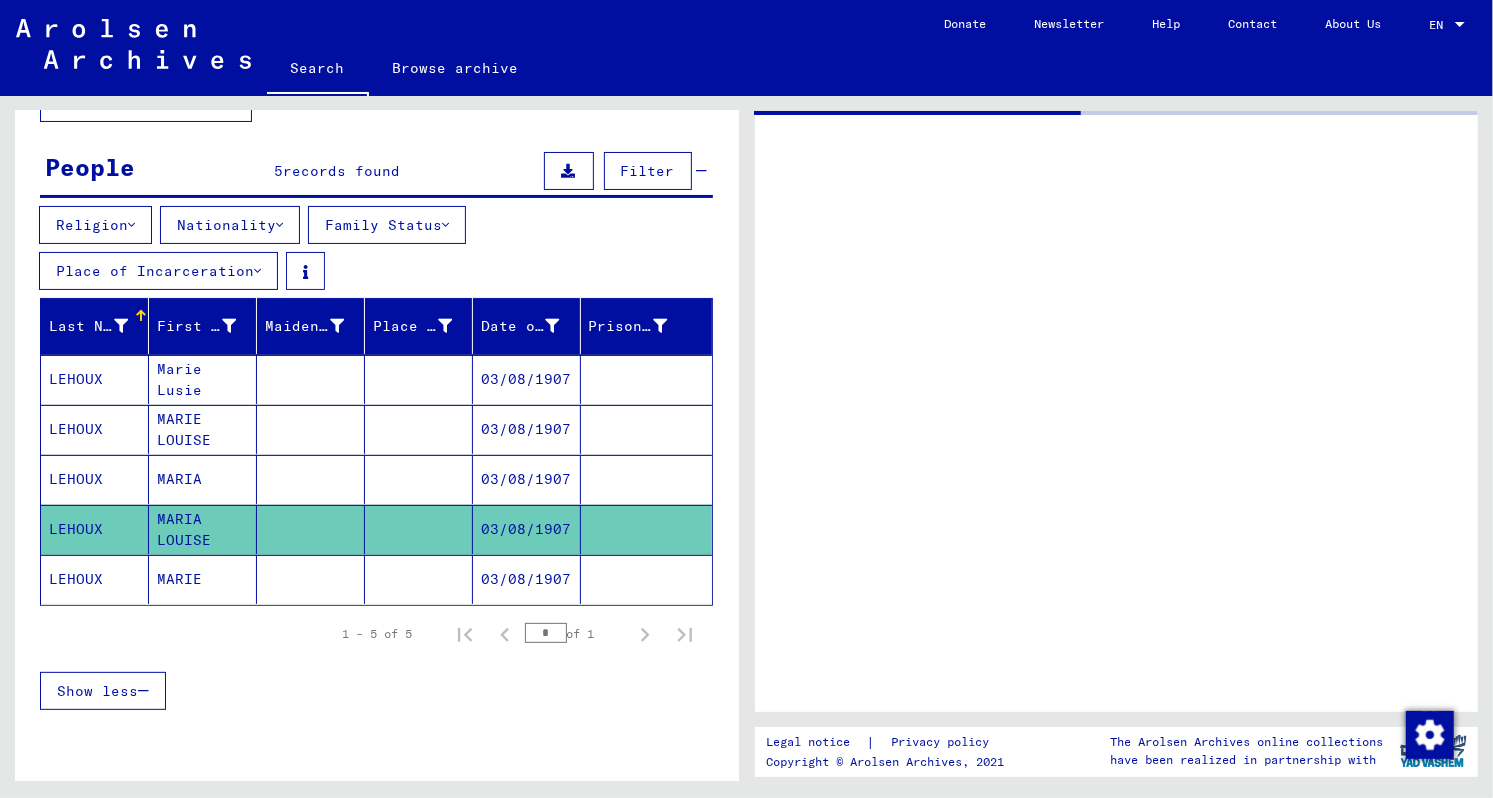 scroll, scrollTop: 0, scrollLeft: 0, axis: both 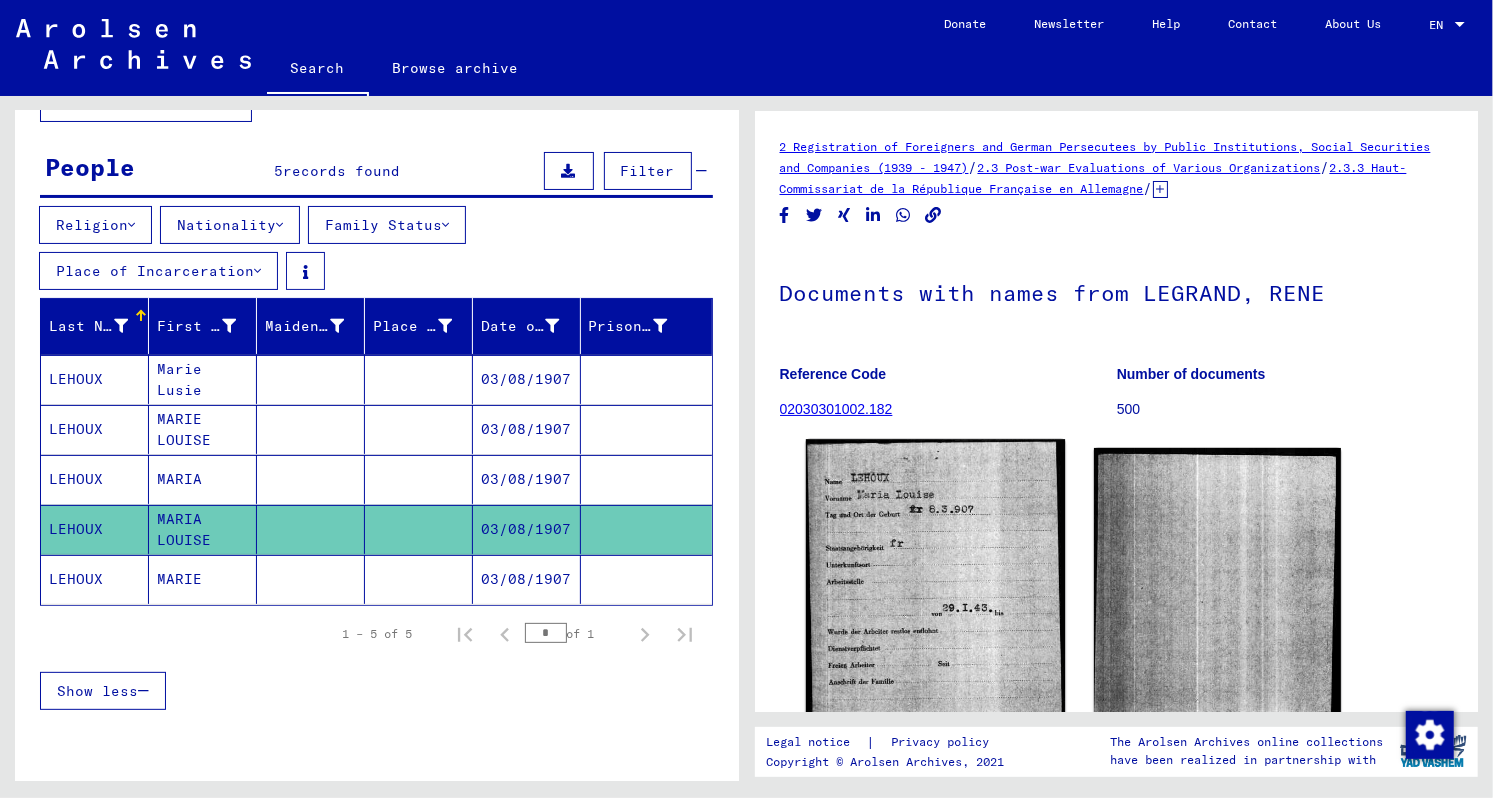 click 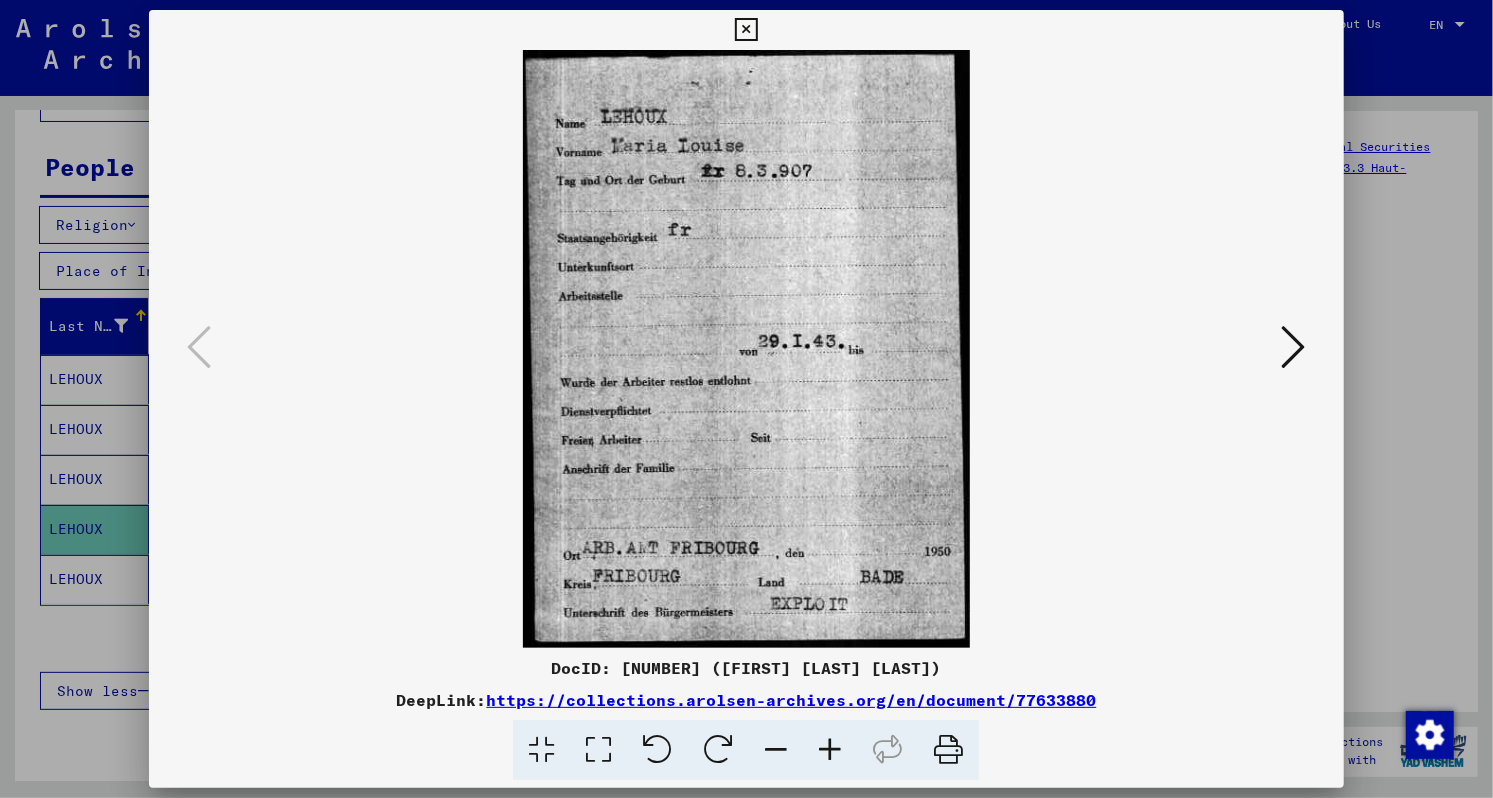 scroll, scrollTop: 0, scrollLeft: 0, axis: both 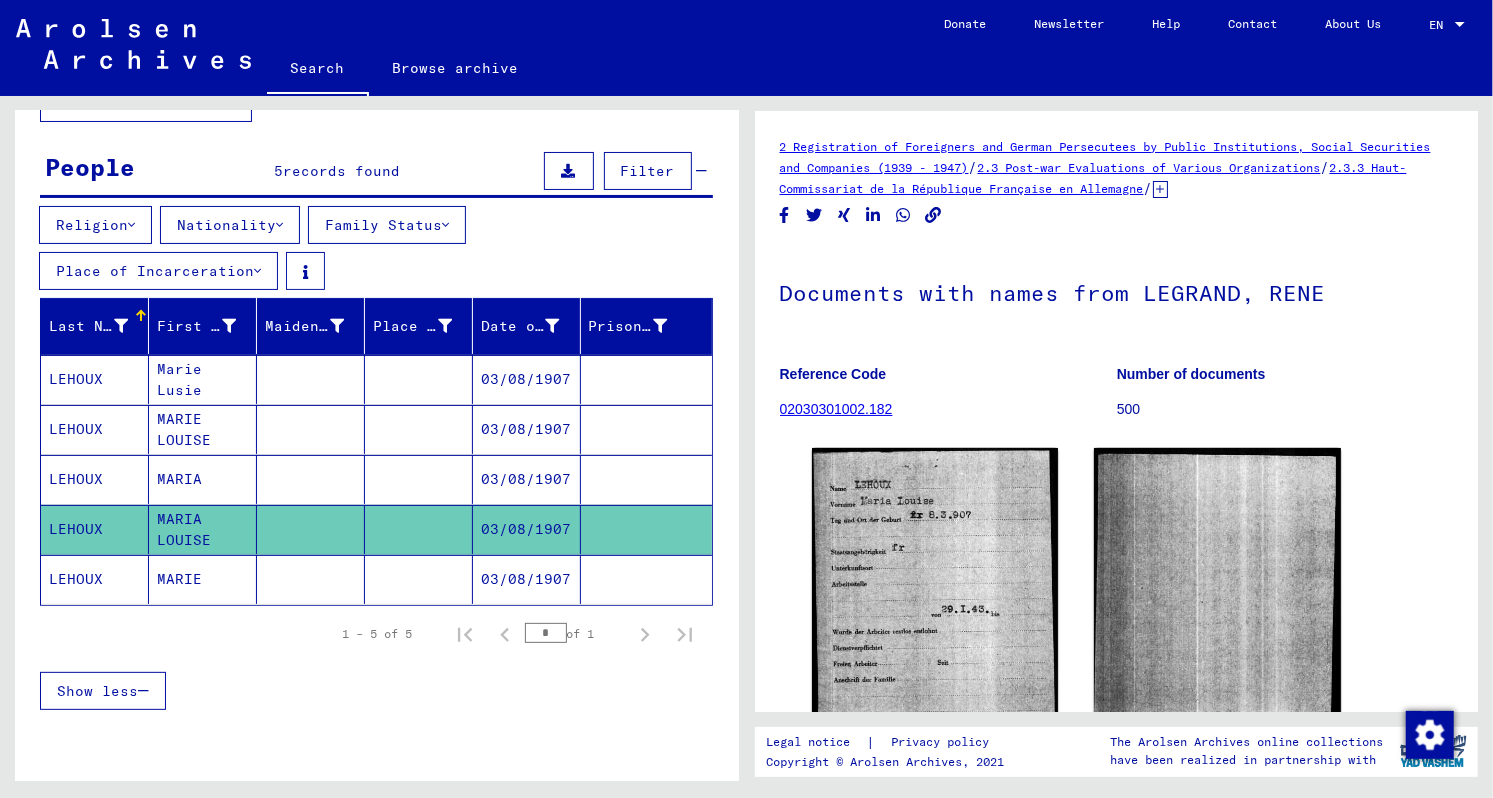 click at bounding box center (311, 429) 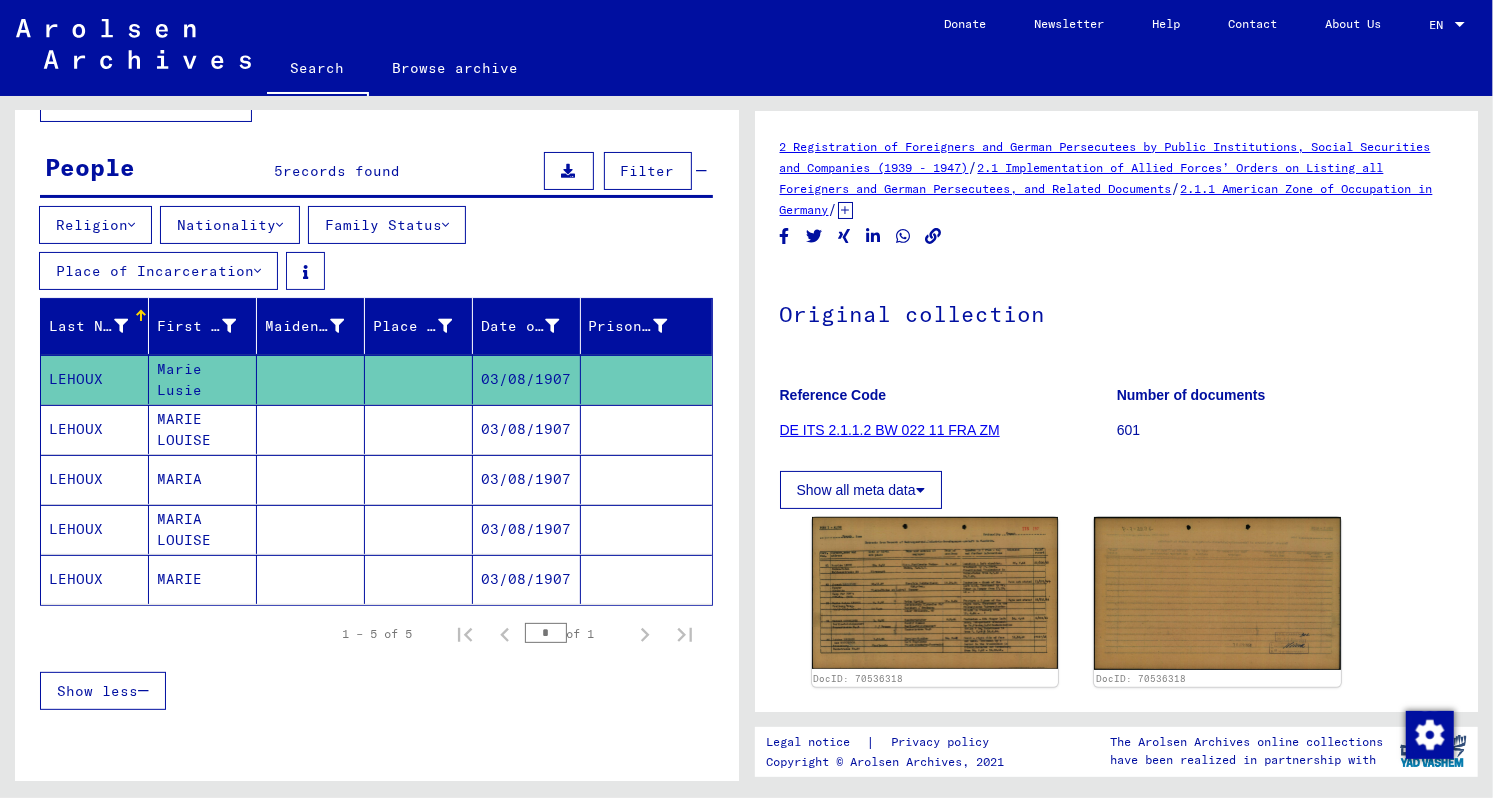 scroll, scrollTop: 0, scrollLeft: 0, axis: both 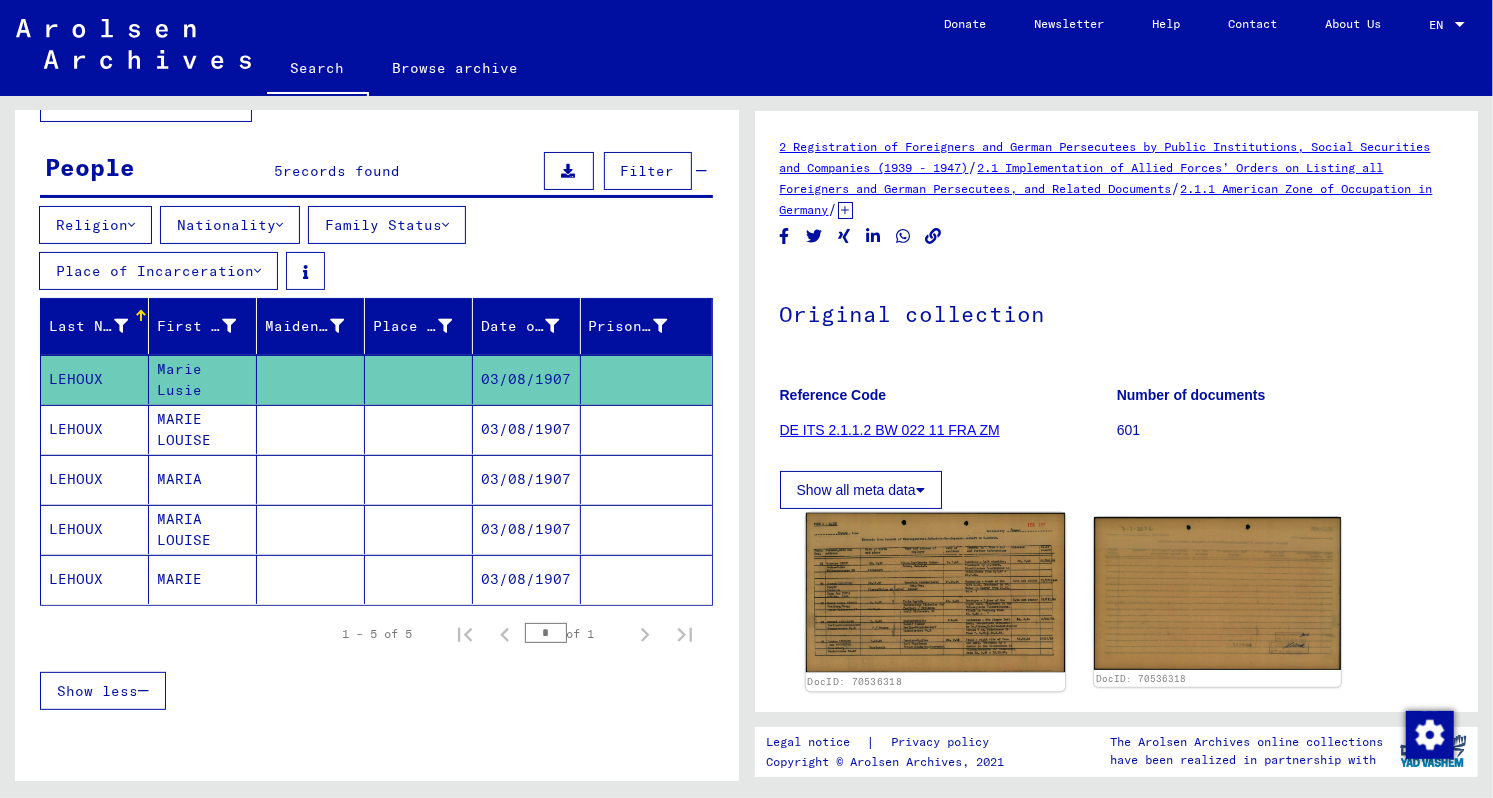 click 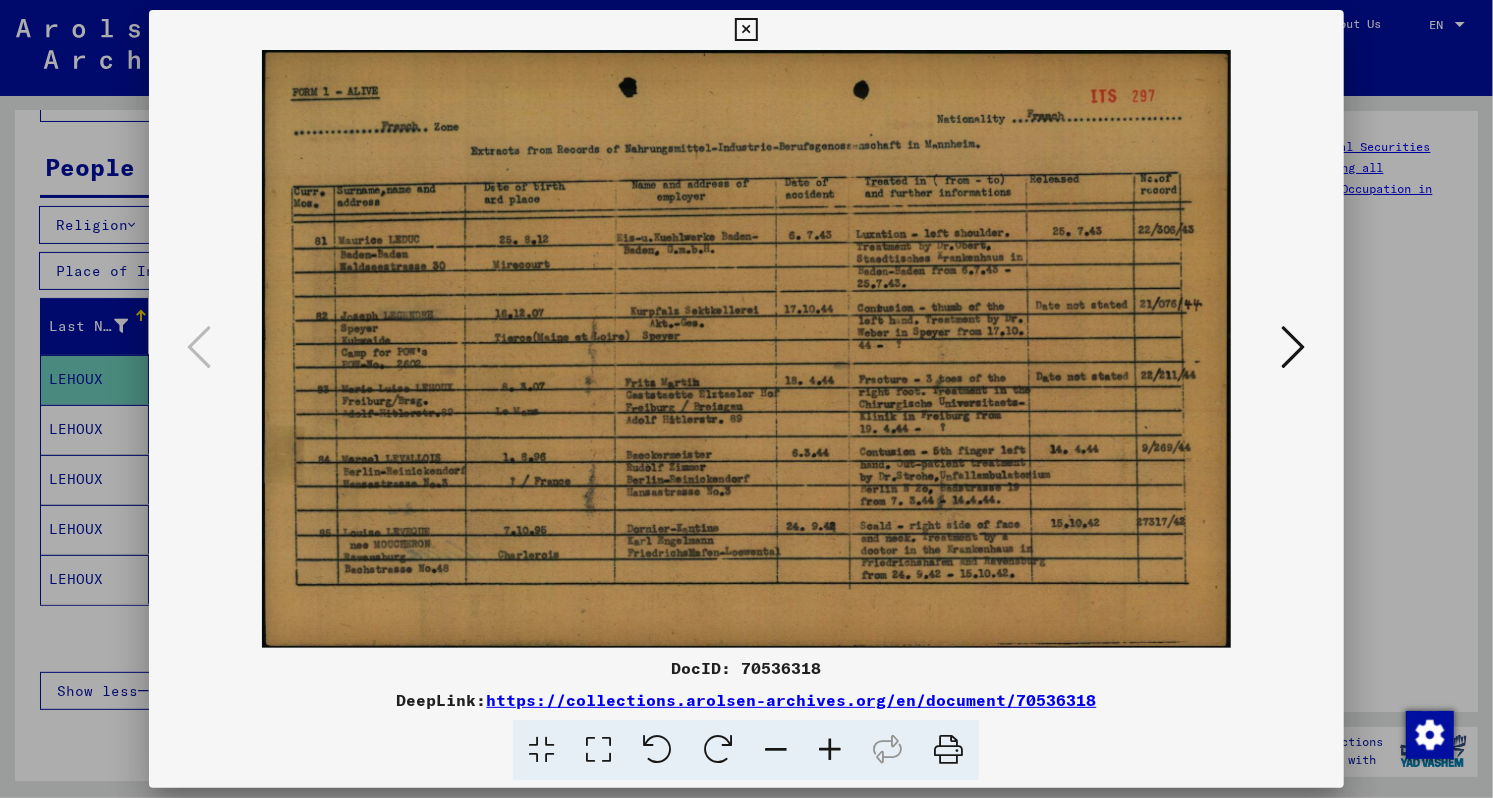 click at bounding box center (746, 399) 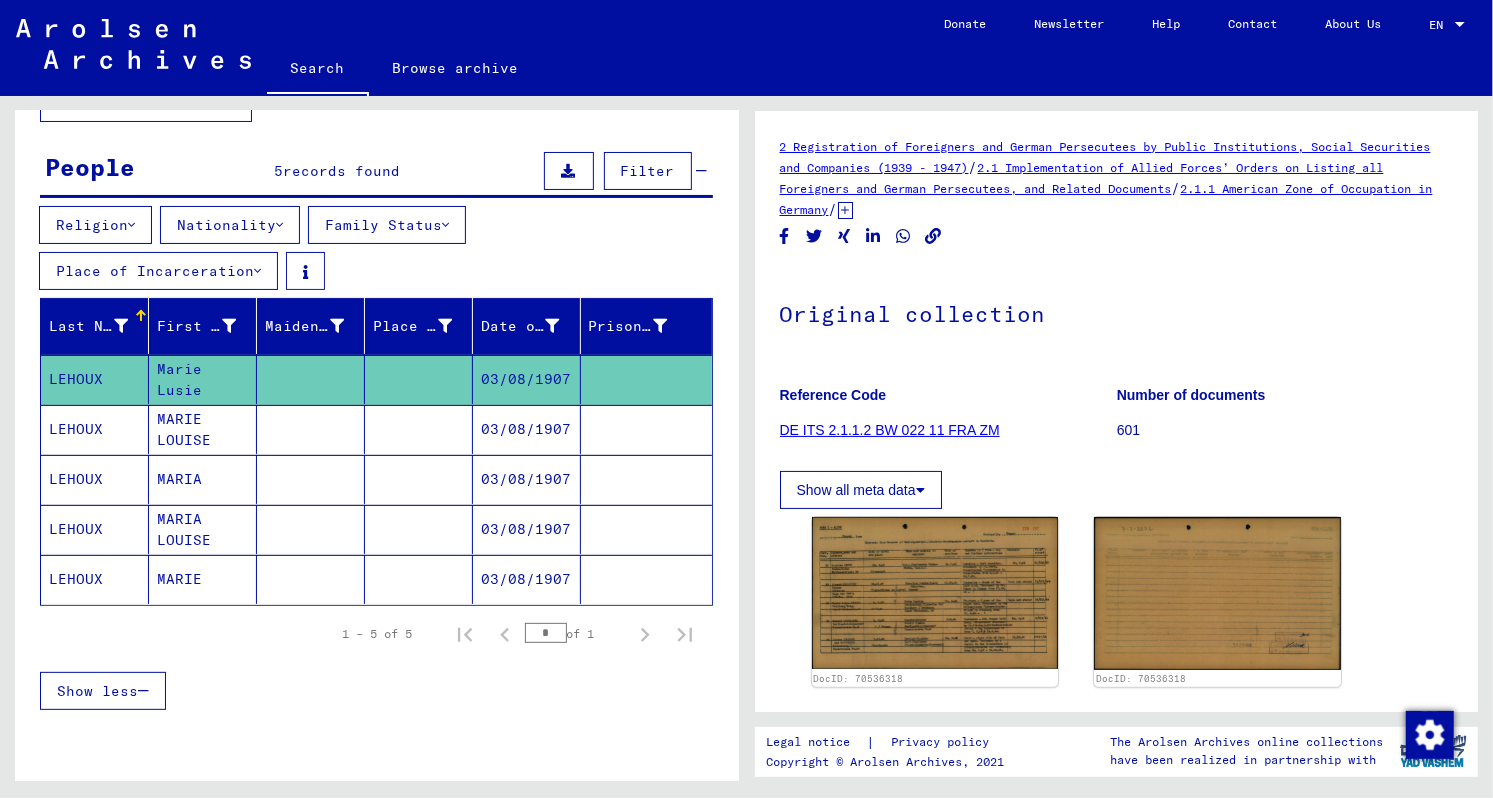 click on "Marie Lusie" 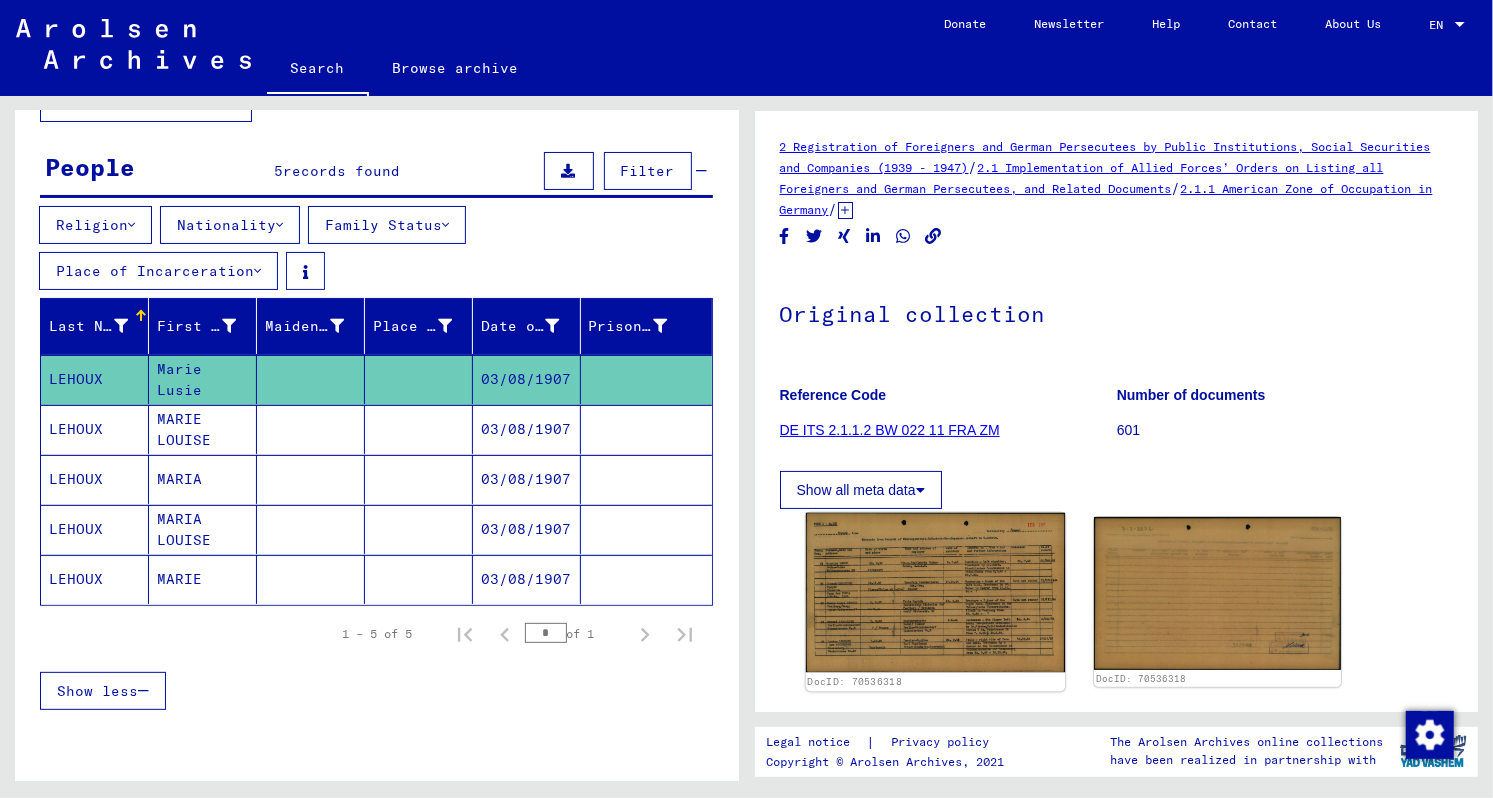 click 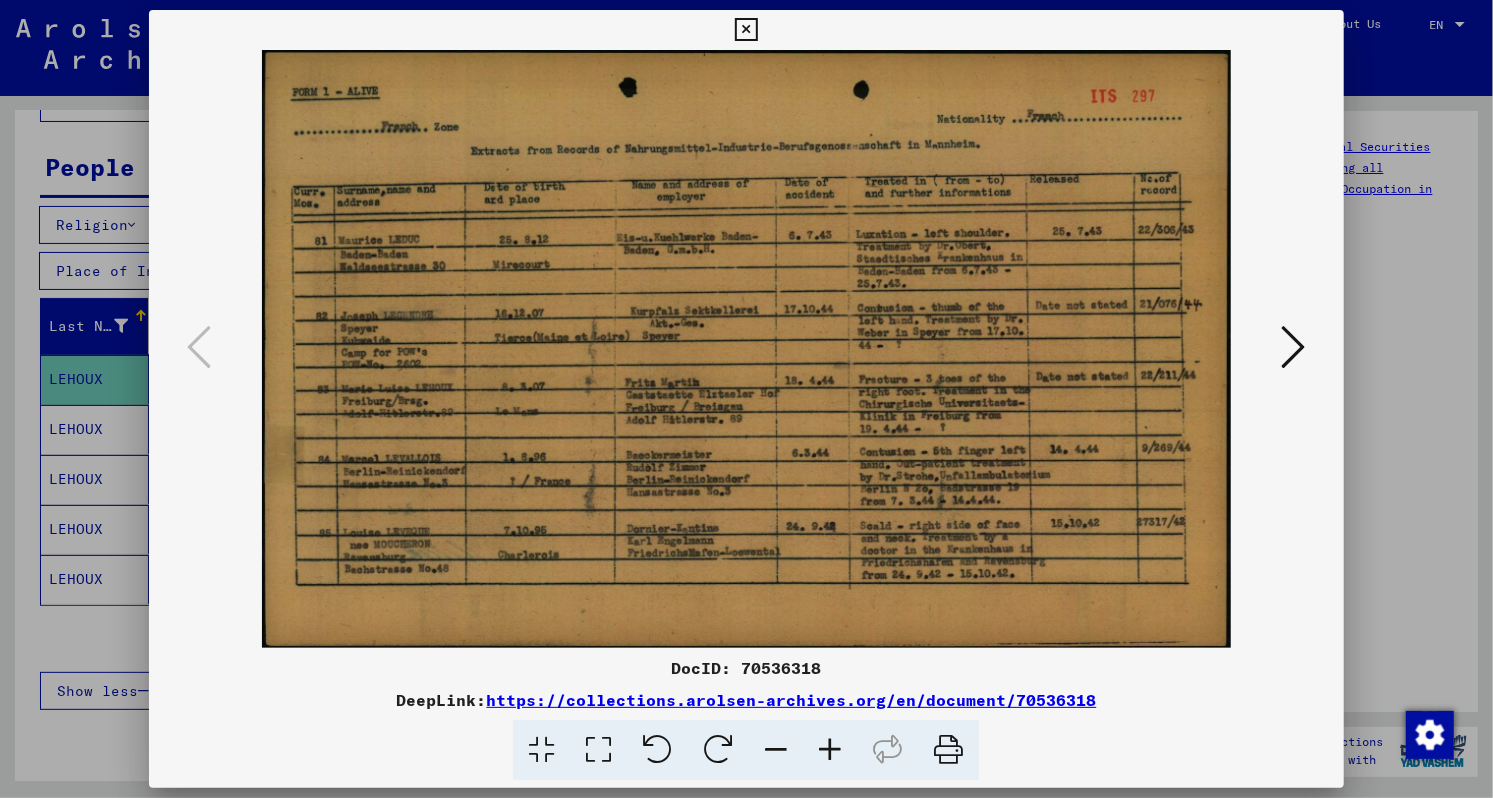 click at bounding box center [746, 399] 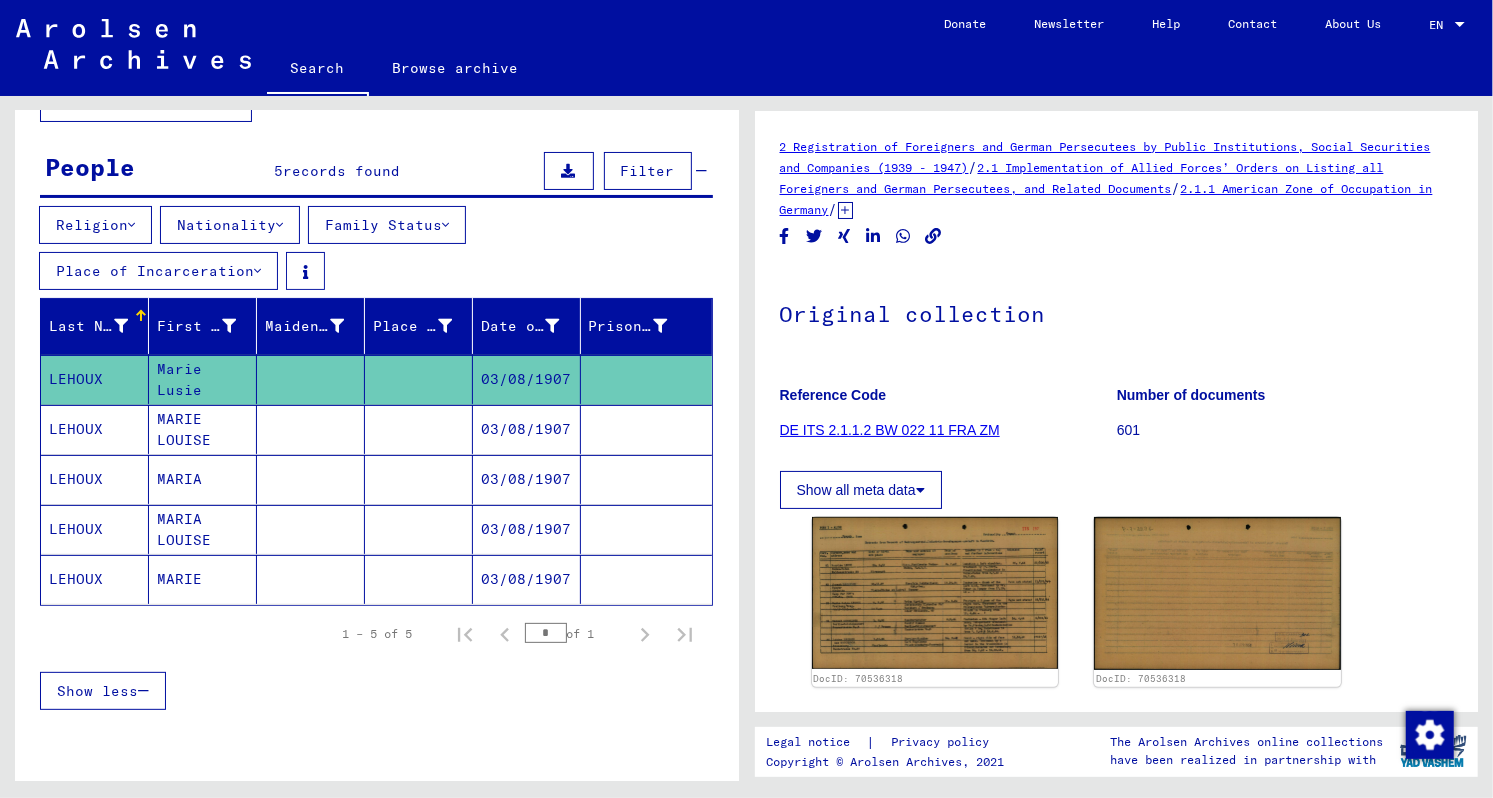click on "LEHOUX" at bounding box center (95, 479) 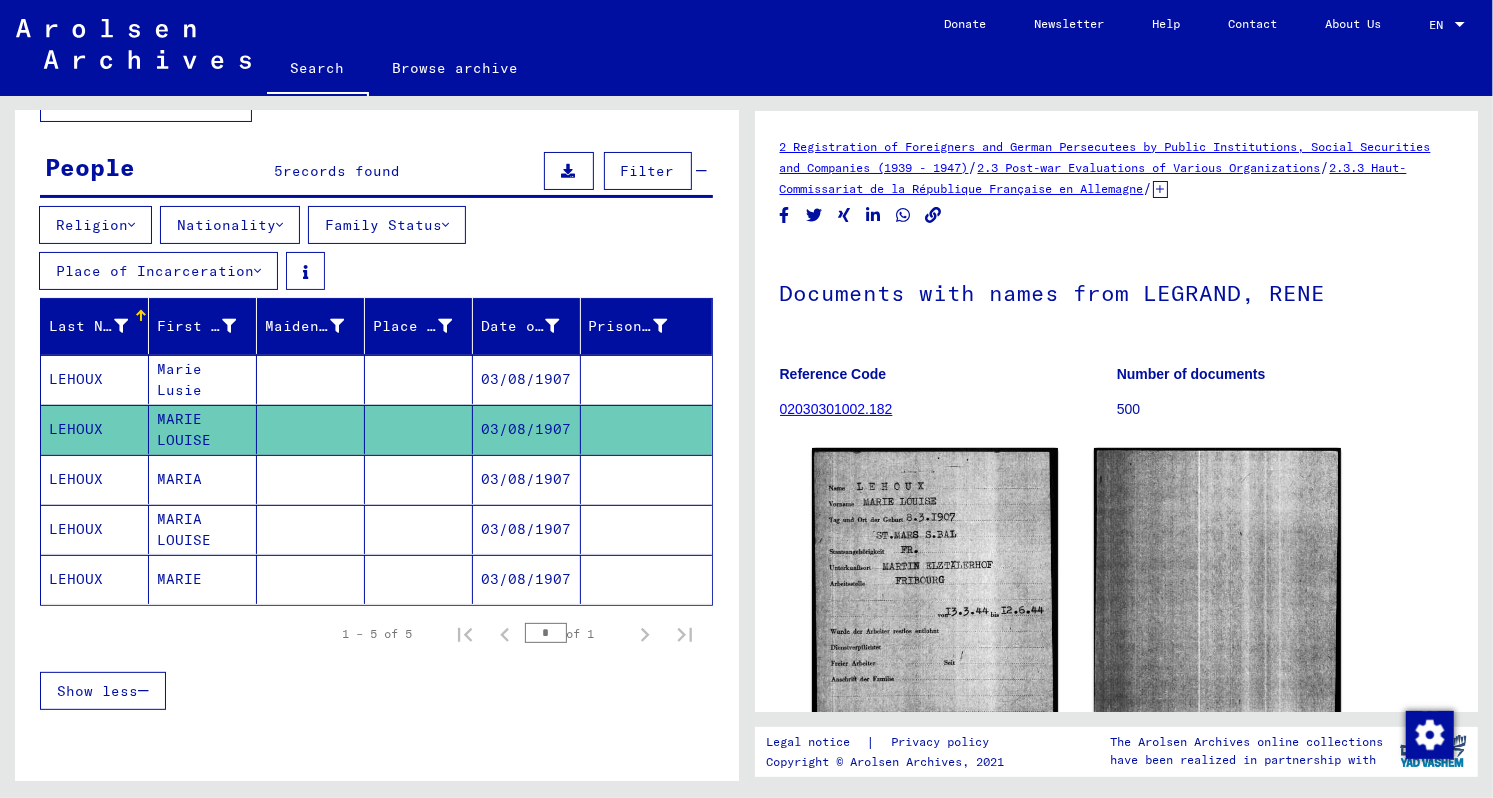 scroll, scrollTop: 0, scrollLeft: 0, axis: both 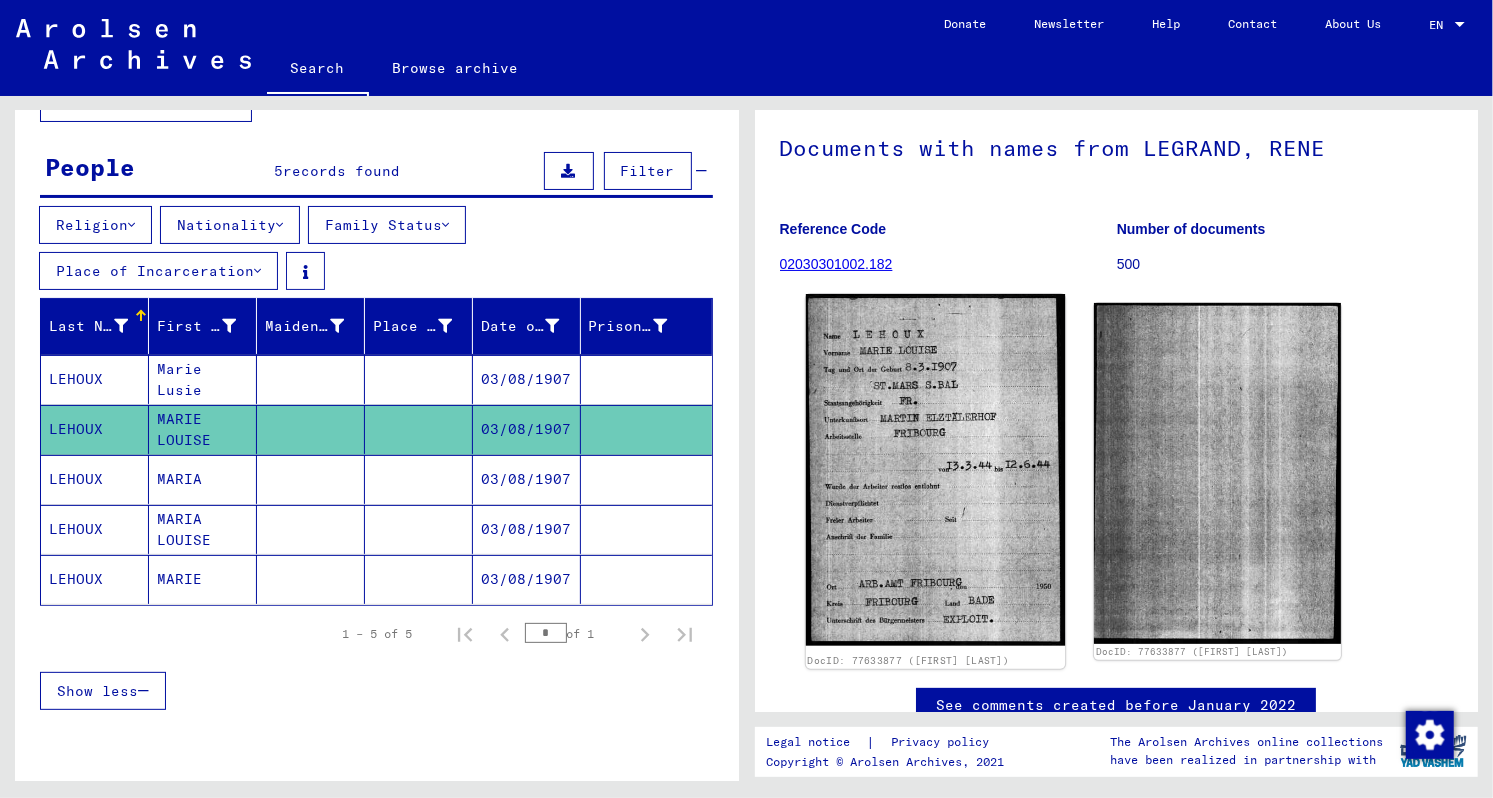 click 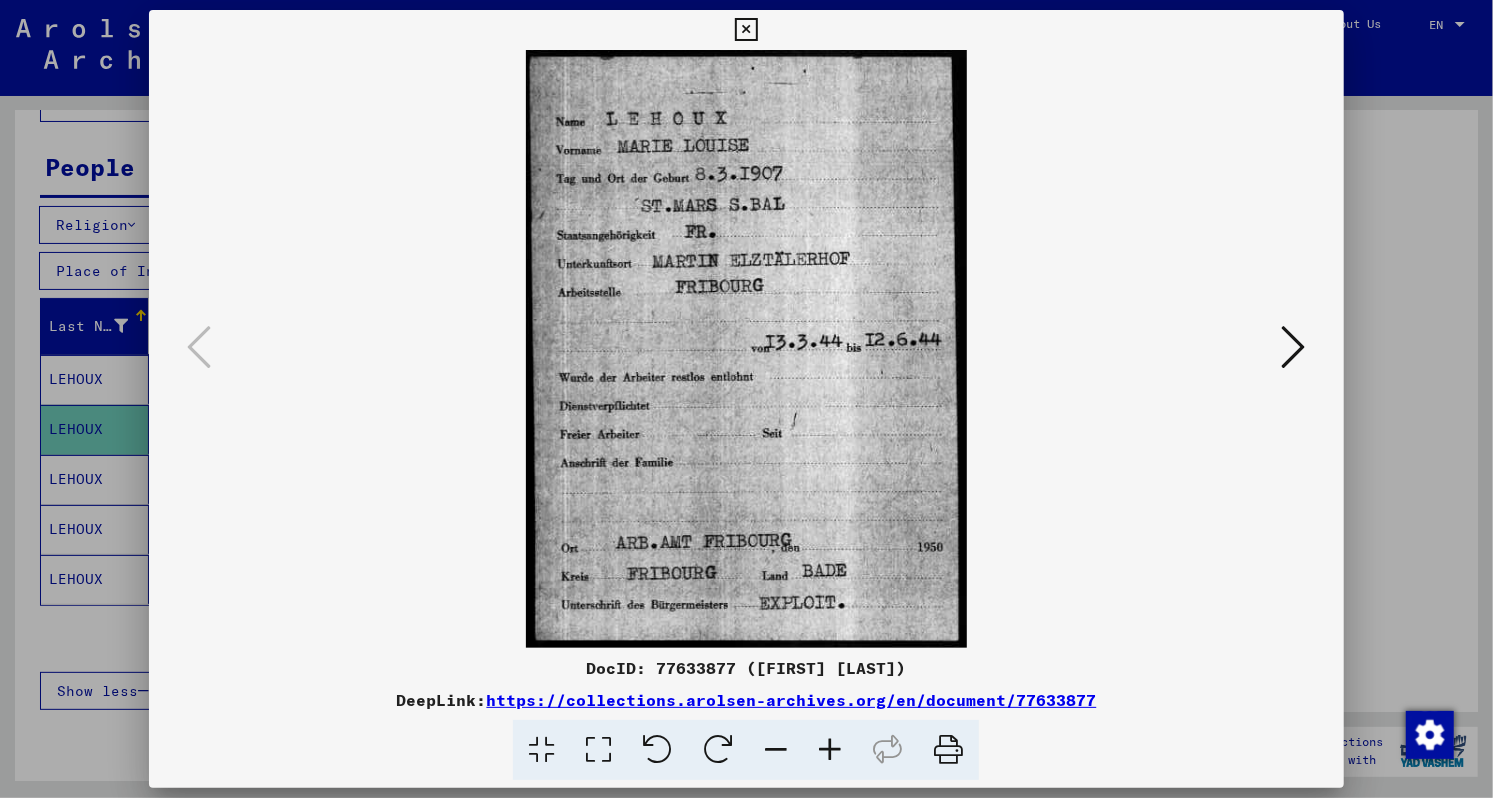 click at bounding box center (746, 399) 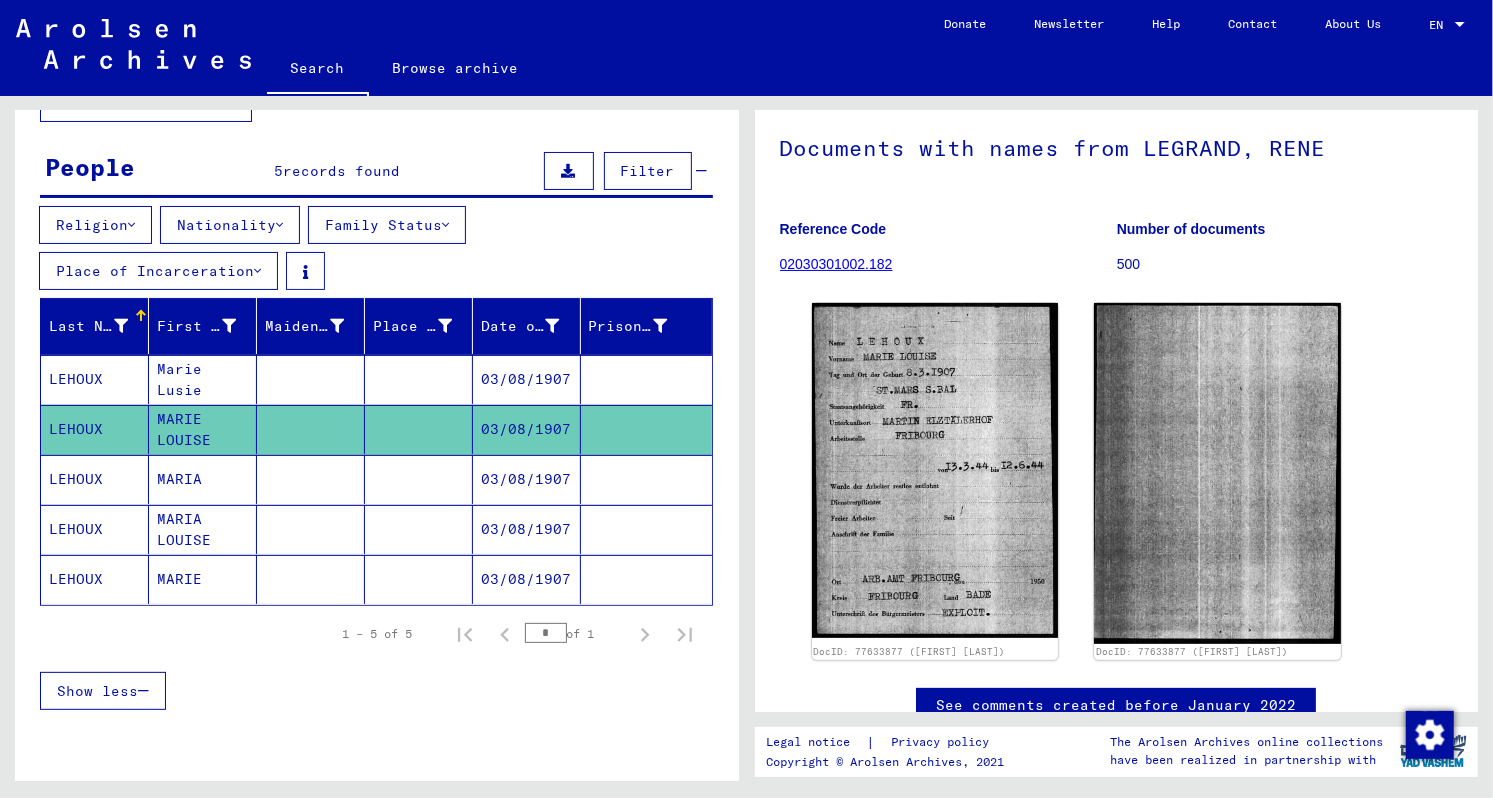 click on "MARIE" 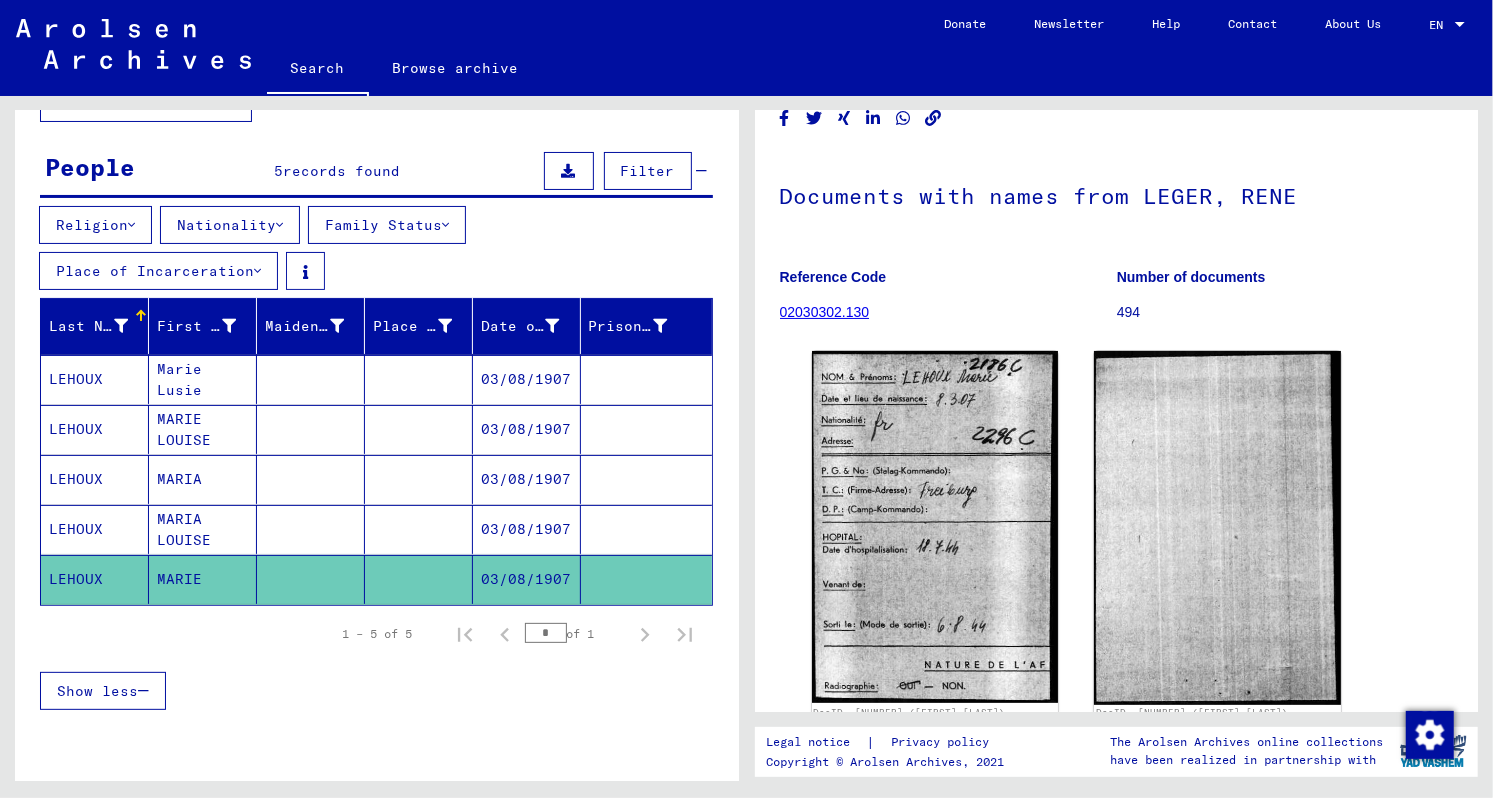scroll, scrollTop: 150, scrollLeft: 0, axis: vertical 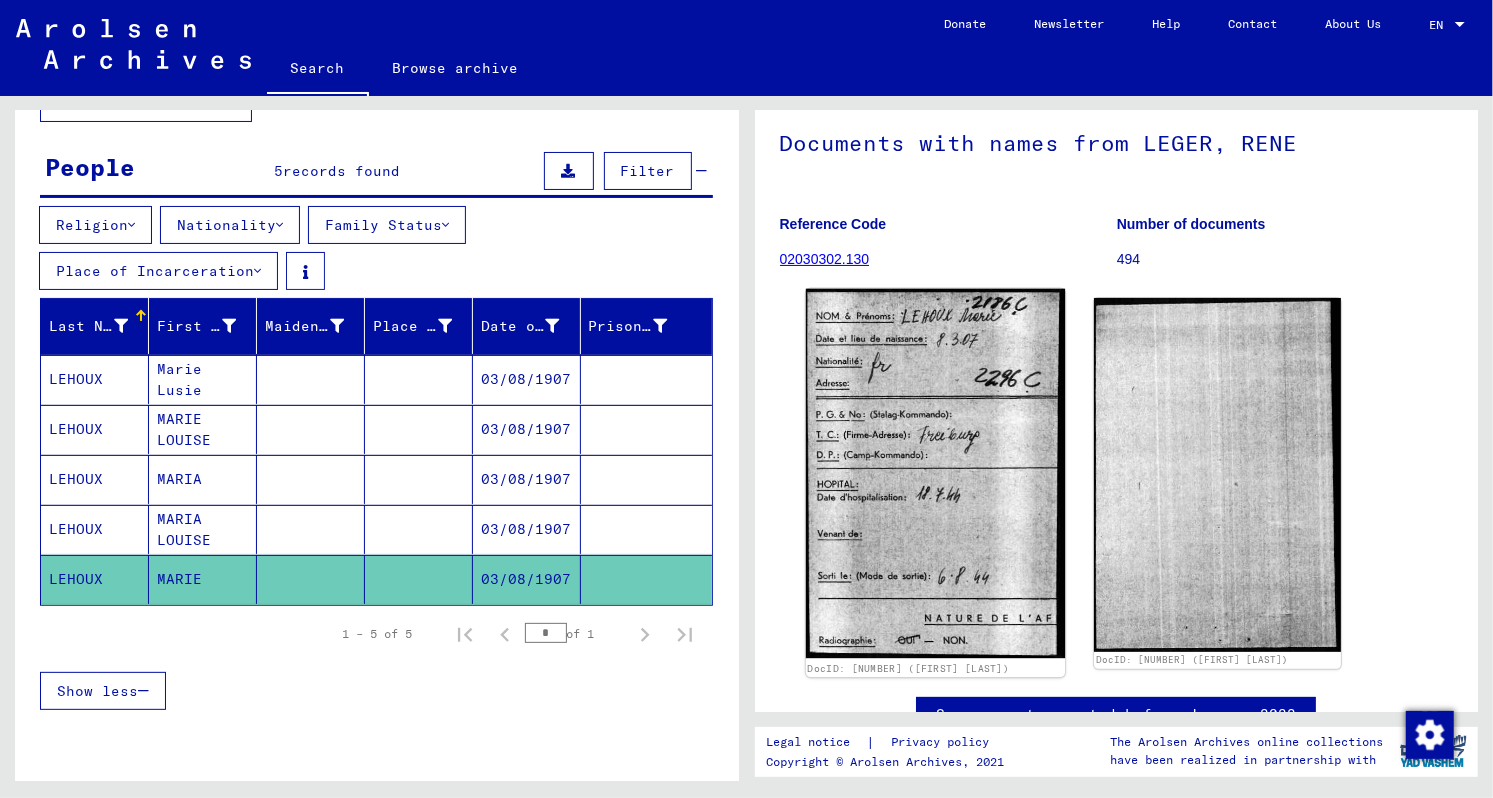 click 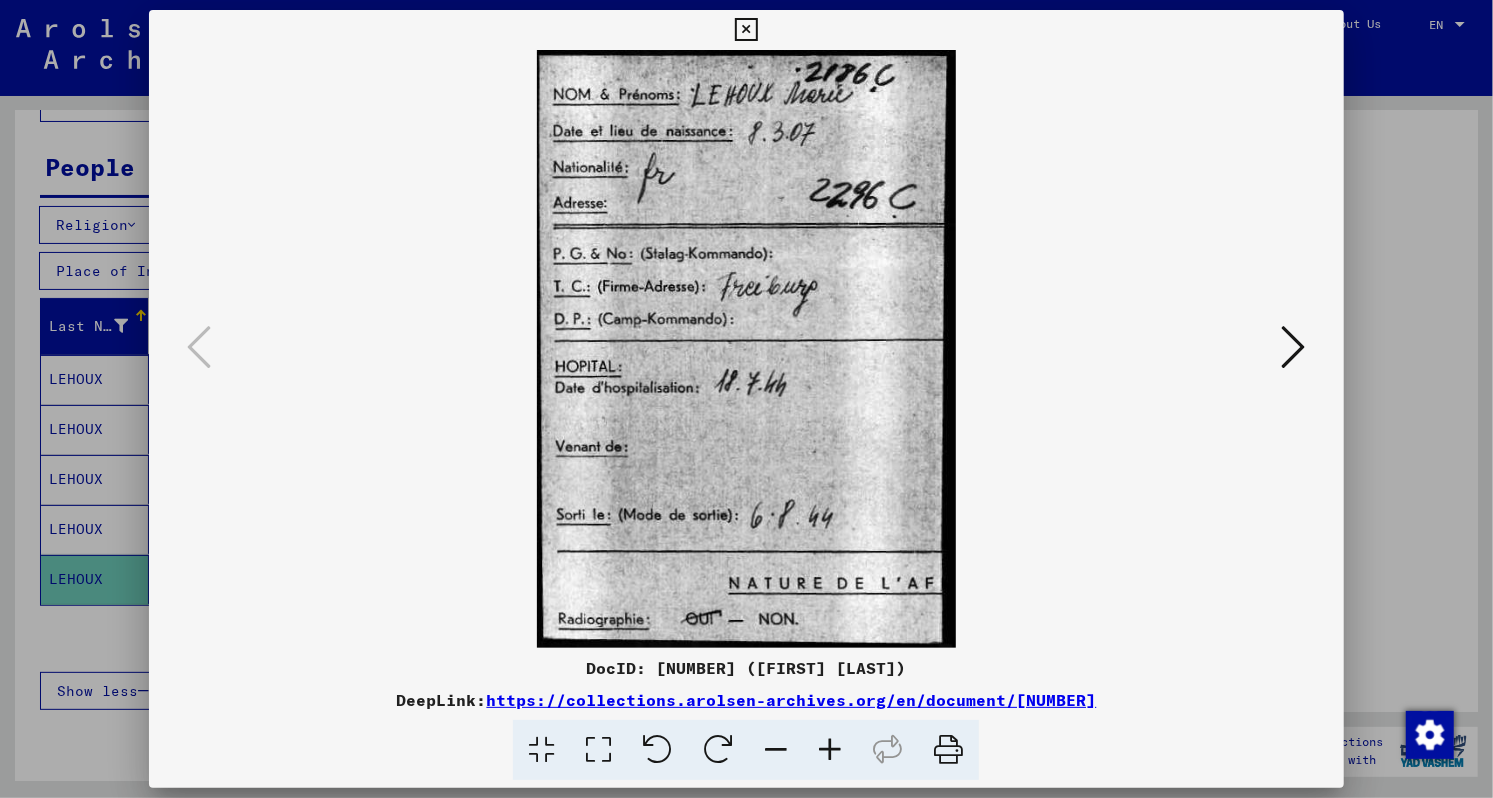 click at bounding box center [746, 399] 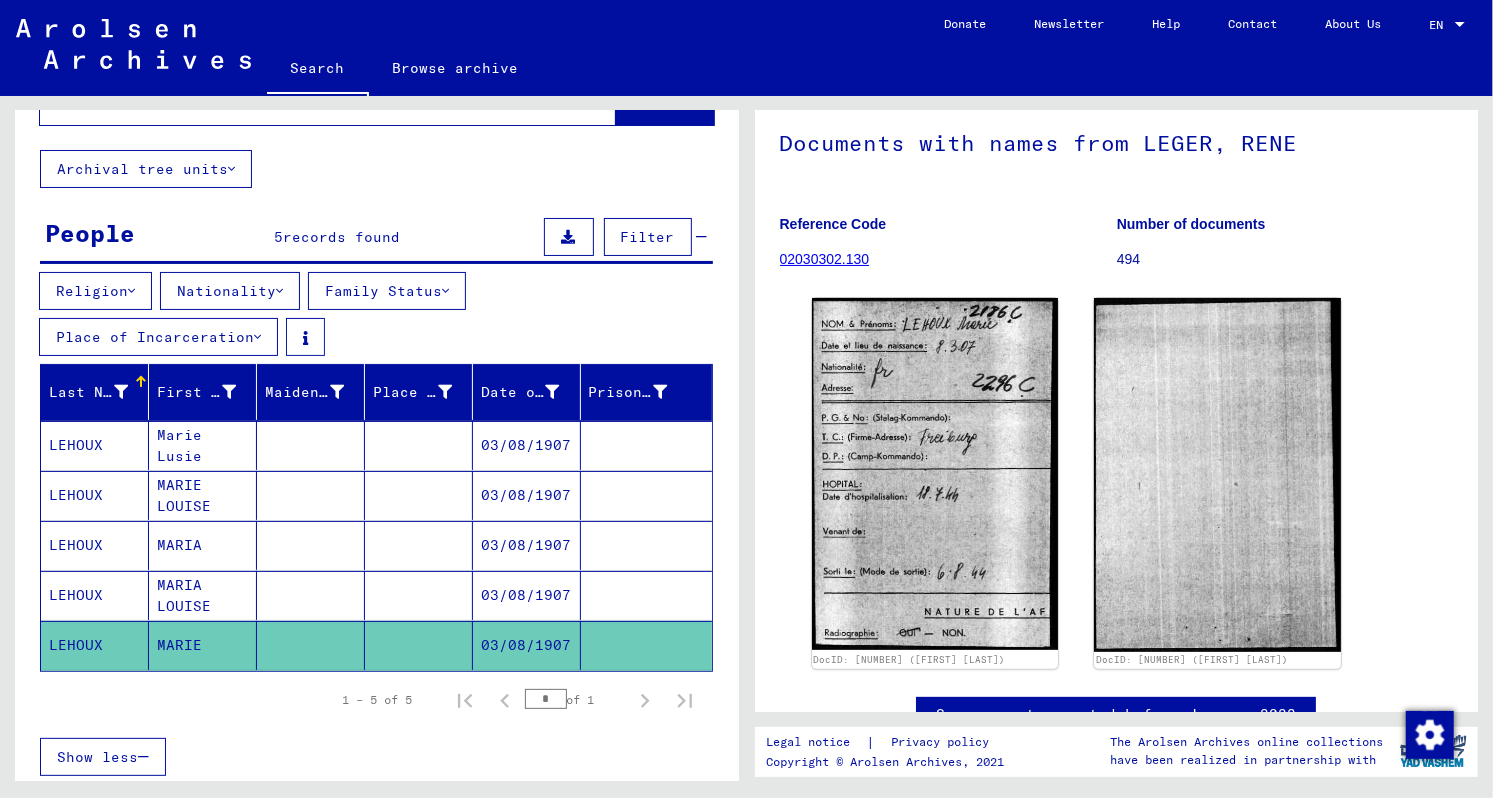 scroll, scrollTop: 0, scrollLeft: 0, axis: both 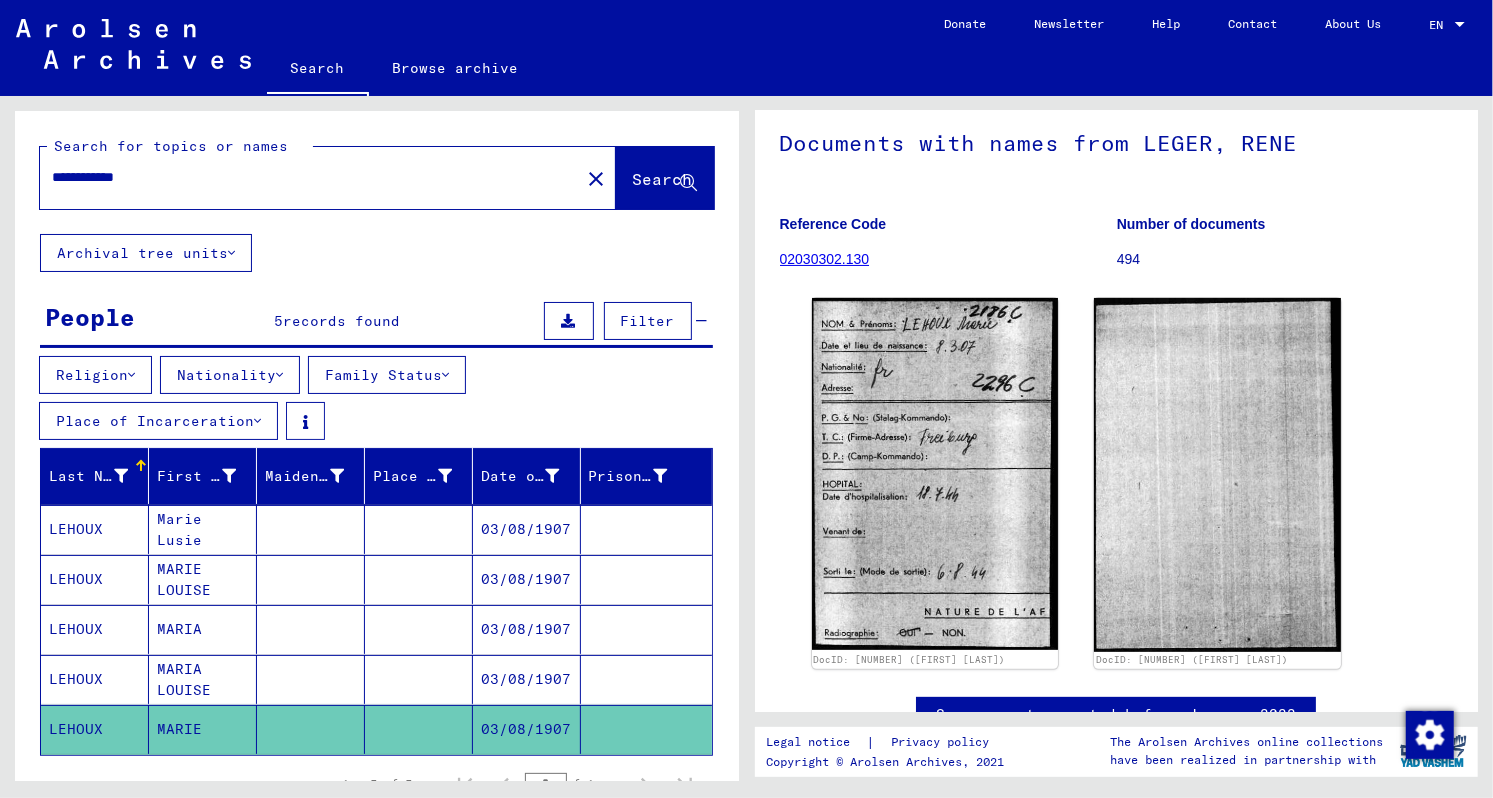 click on "close" 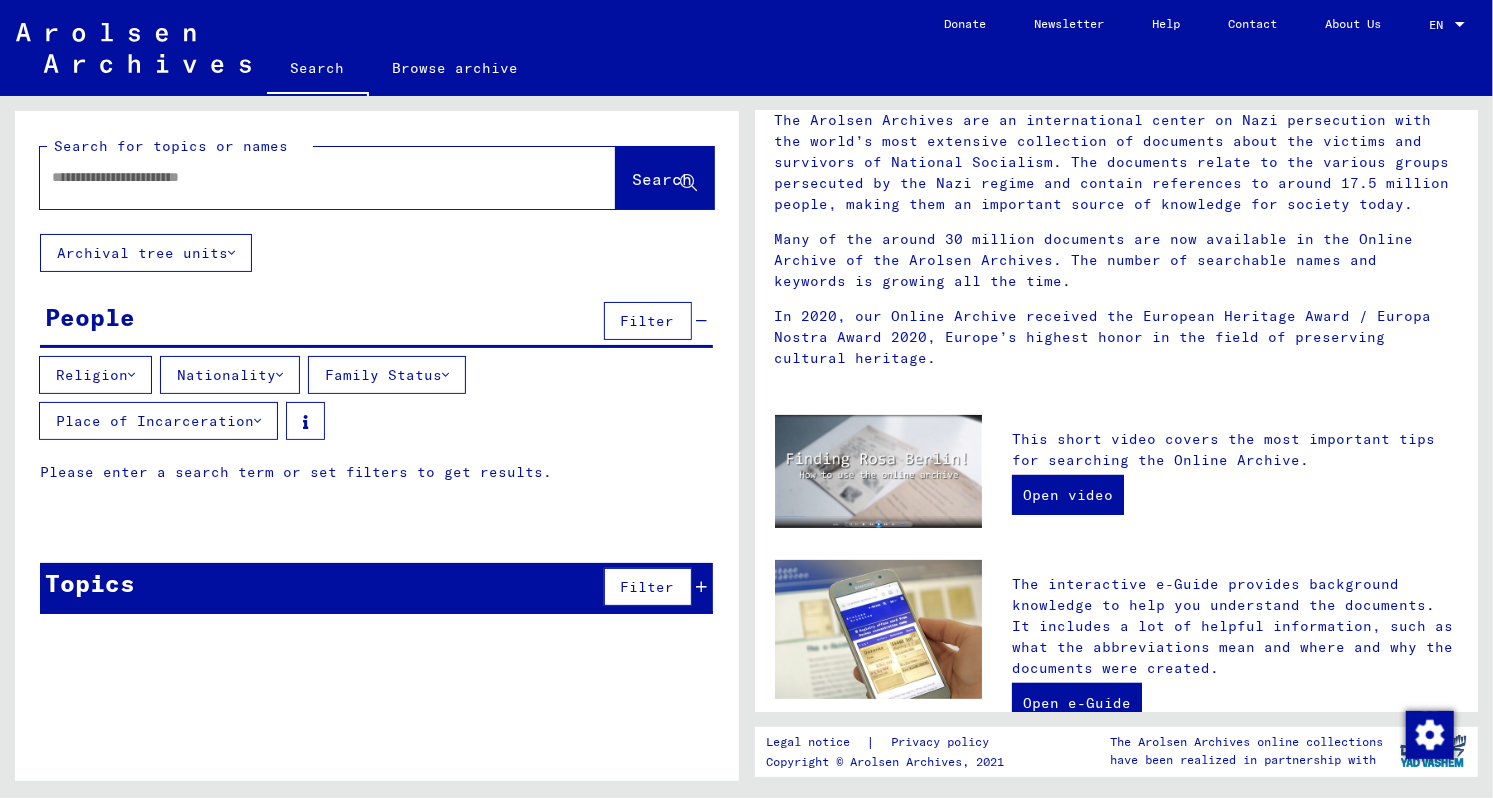 scroll, scrollTop: 0, scrollLeft: 0, axis: both 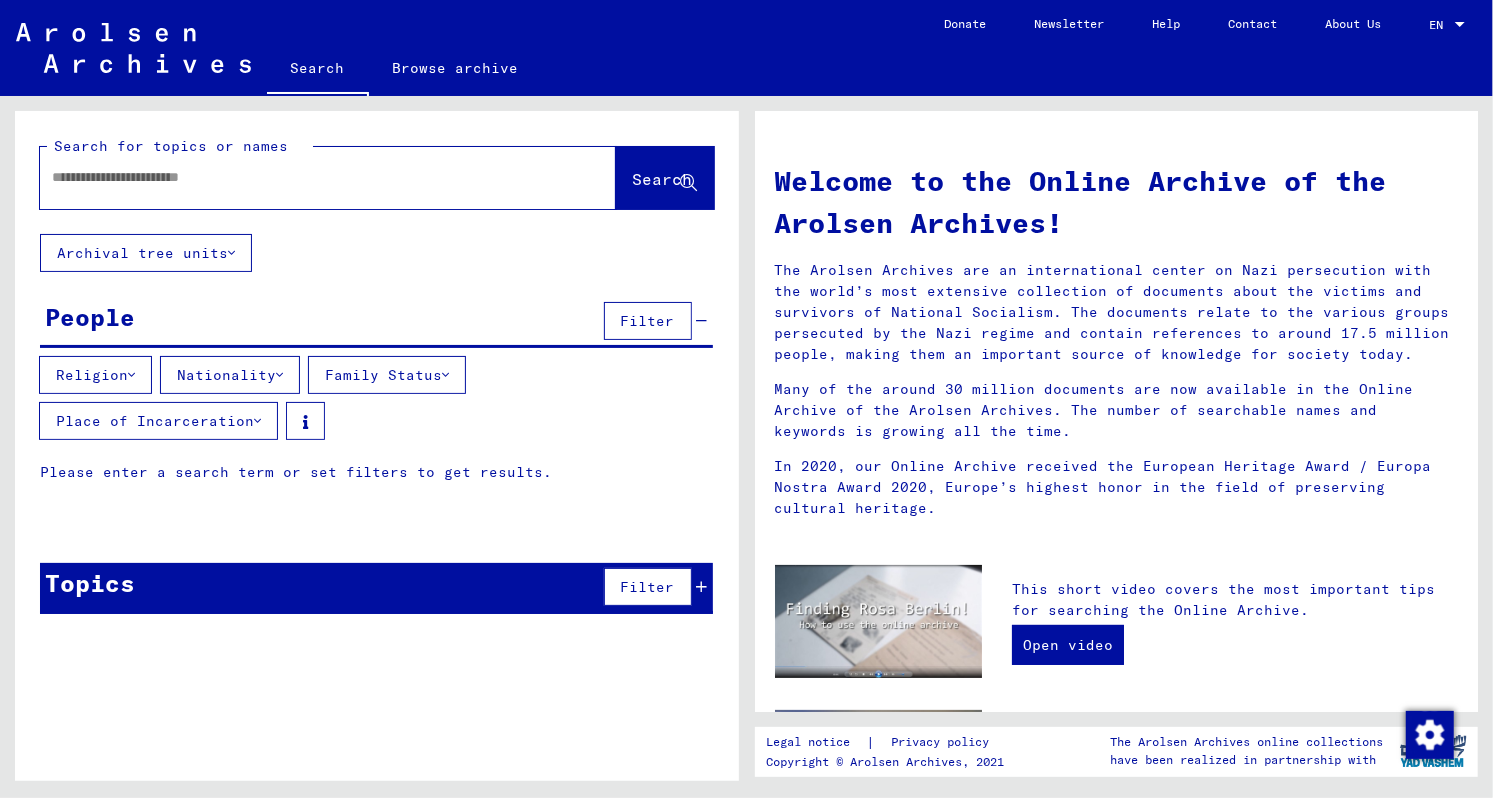 click at bounding box center (304, 177) 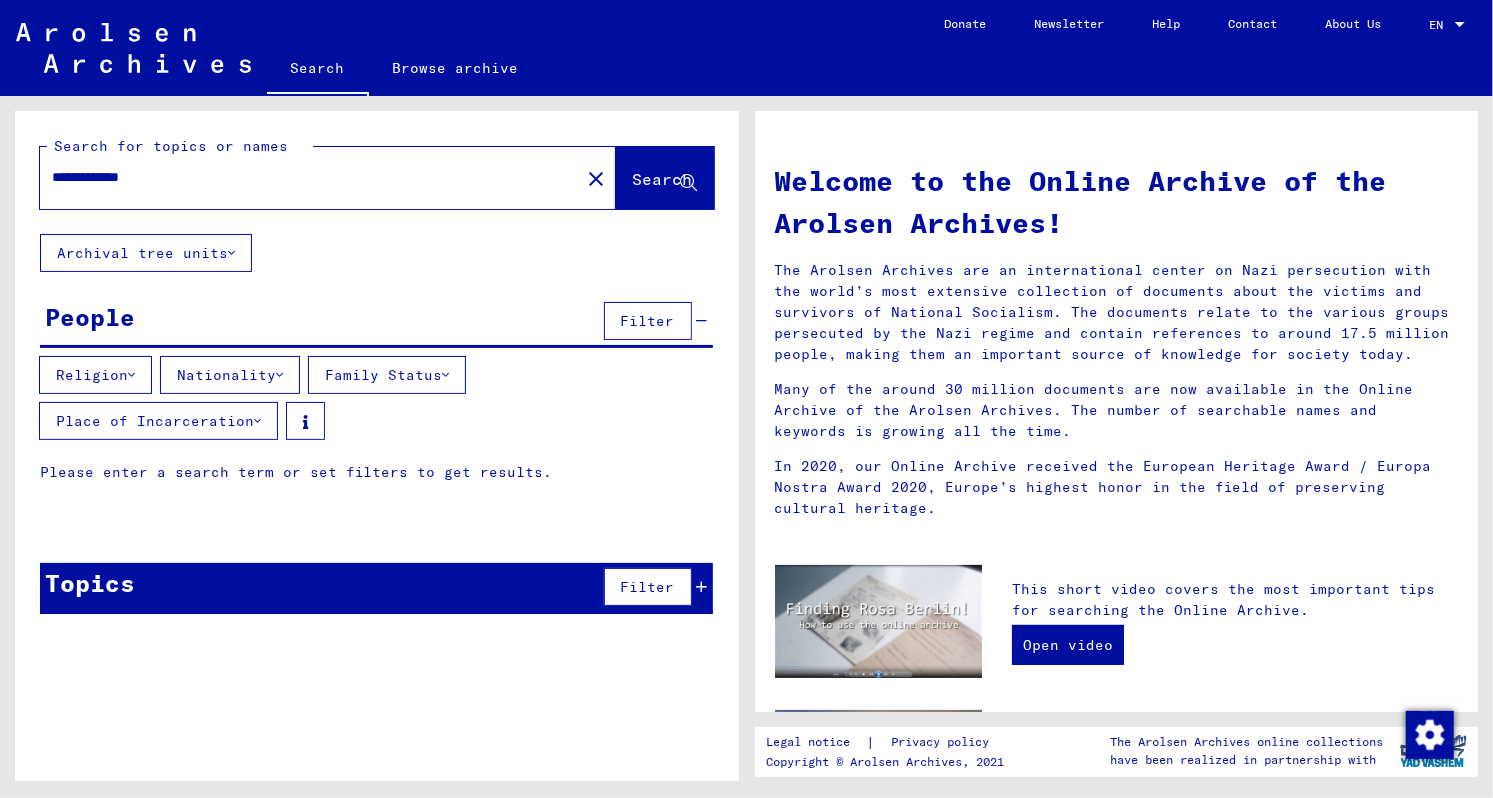 click on "Search" 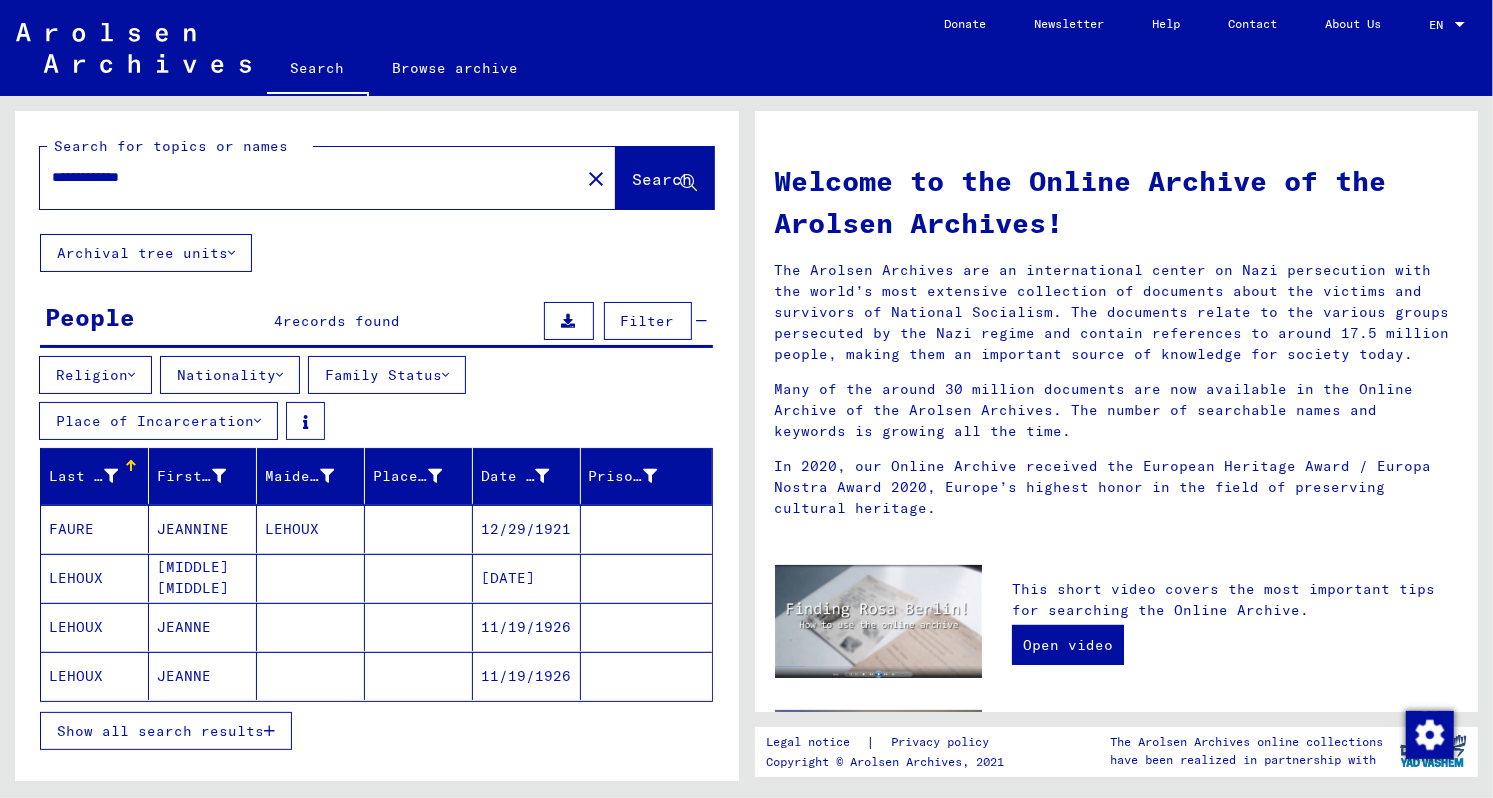 click on "JEANNE" at bounding box center [203, 676] 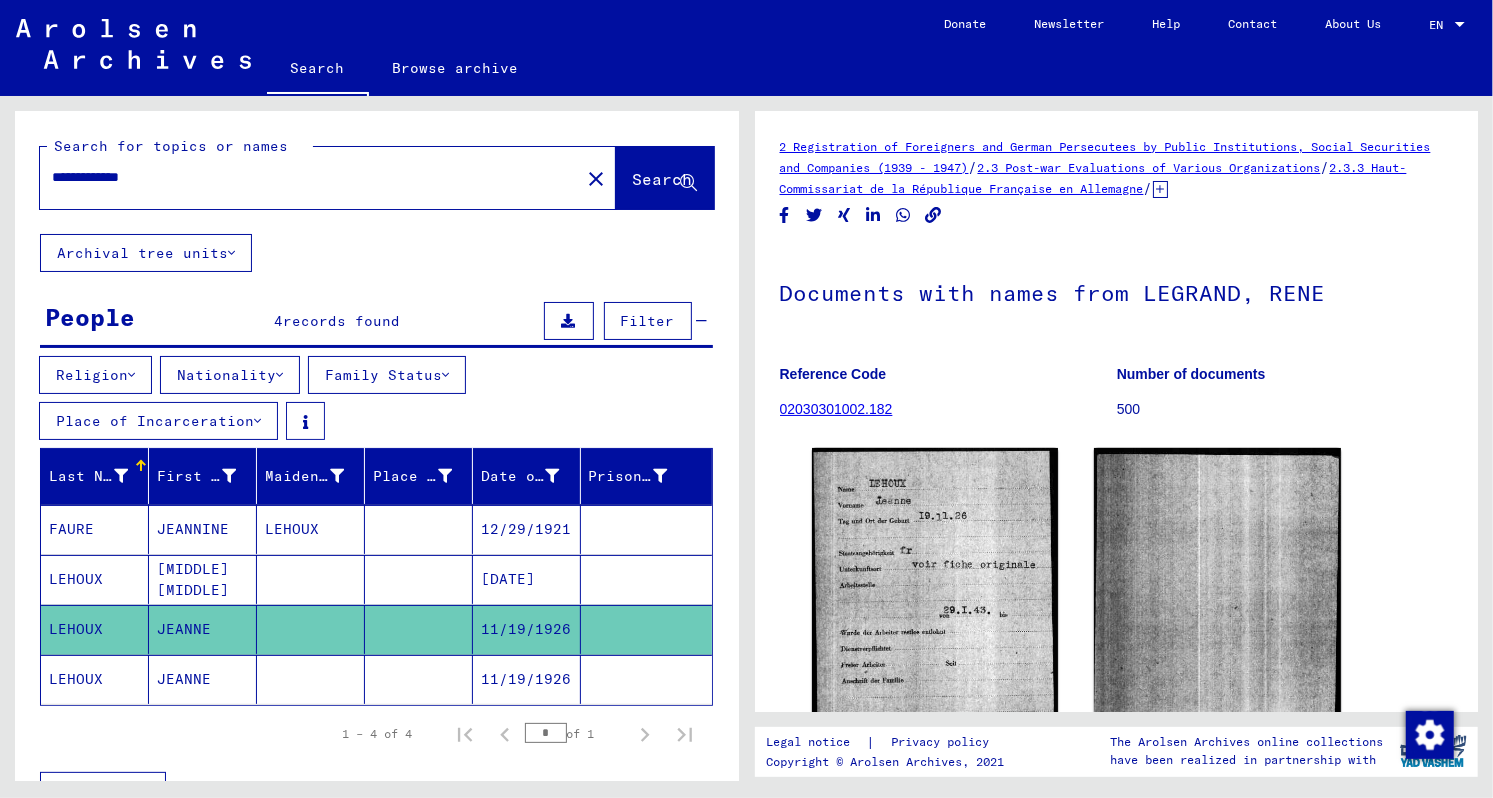 scroll, scrollTop: 0, scrollLeft: 0, axis: both 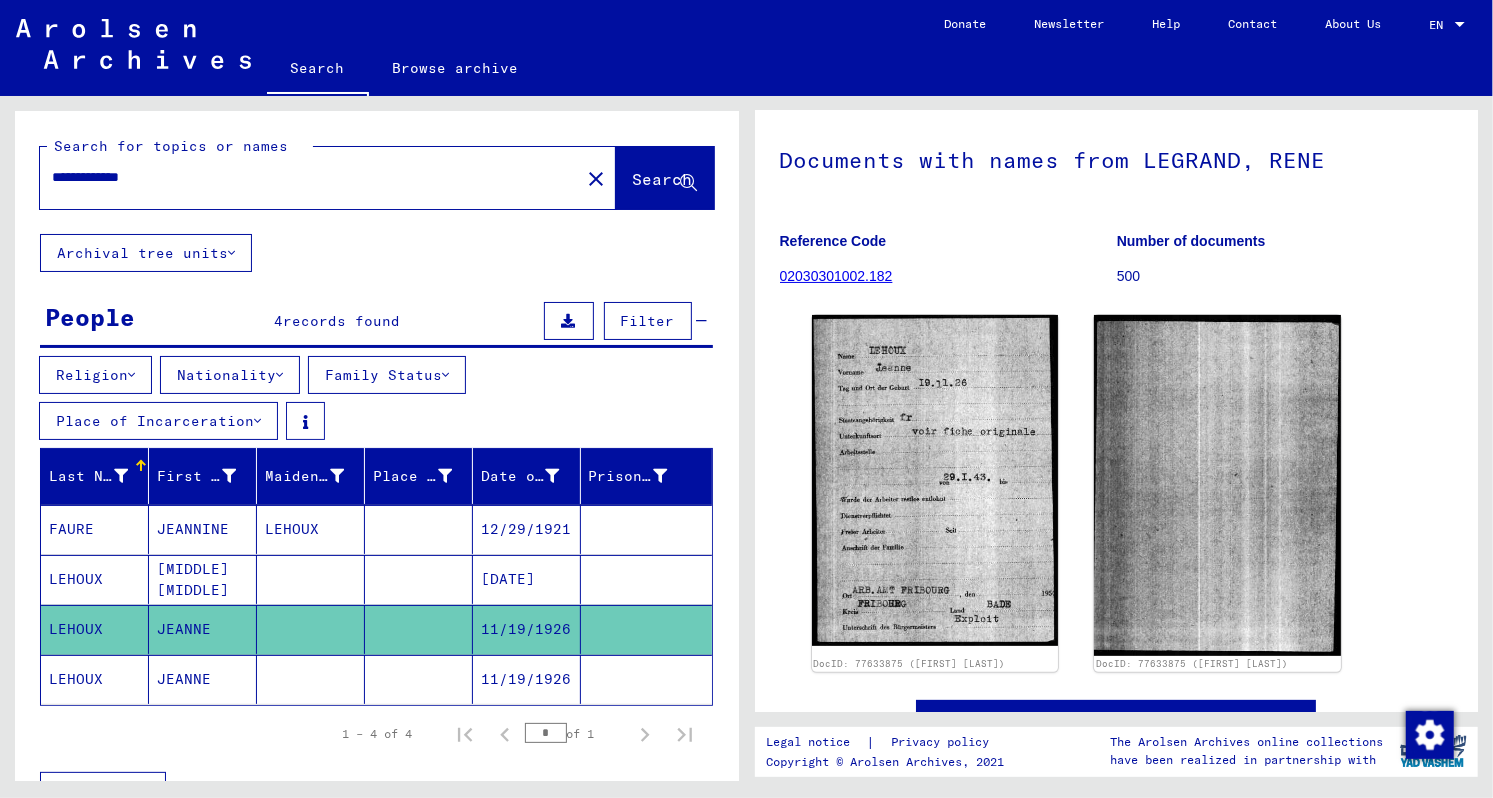 click on "JEANNE" 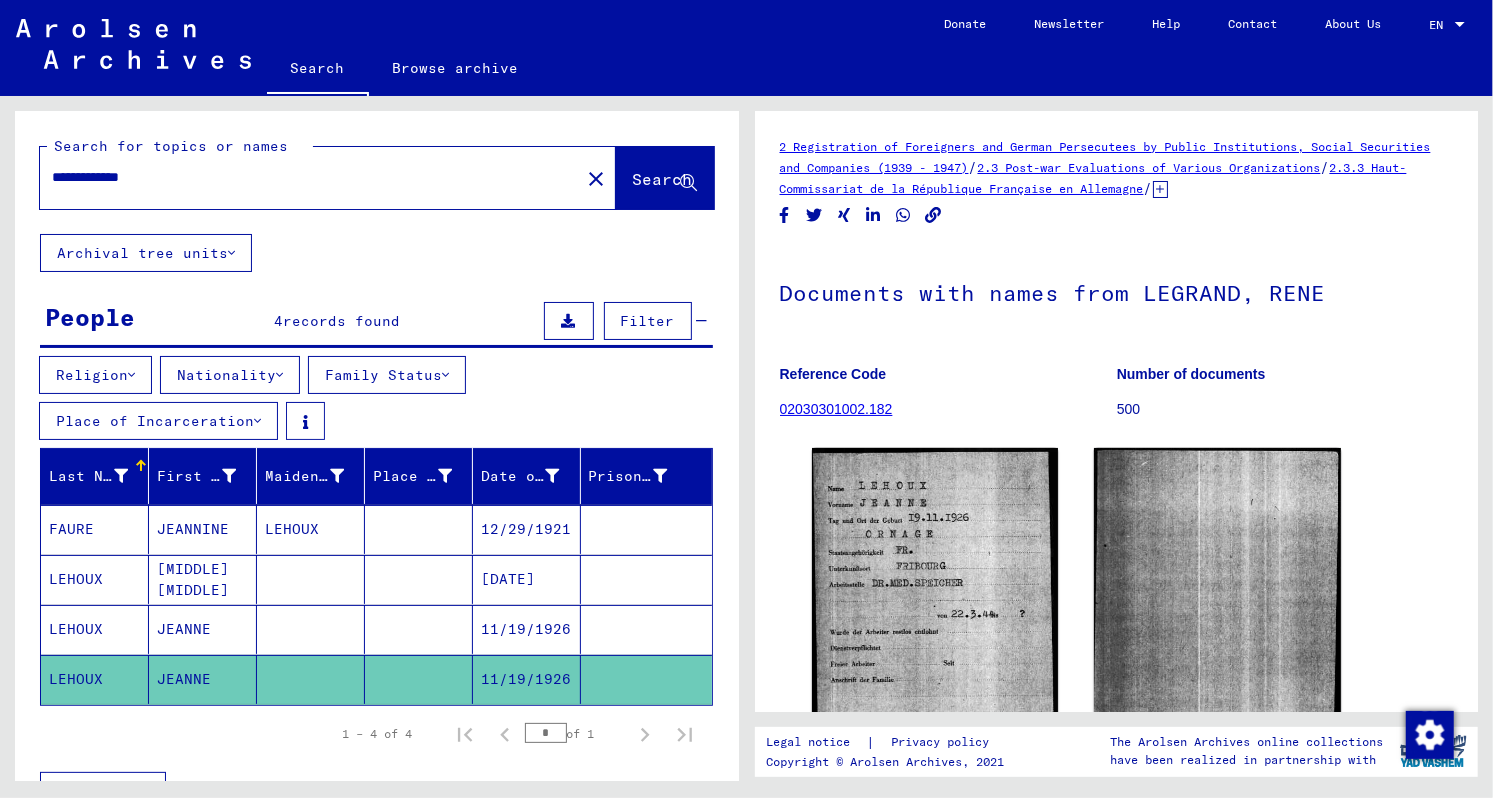 scroll, scrollTop: 0, scrollLeft: 0, axis: both 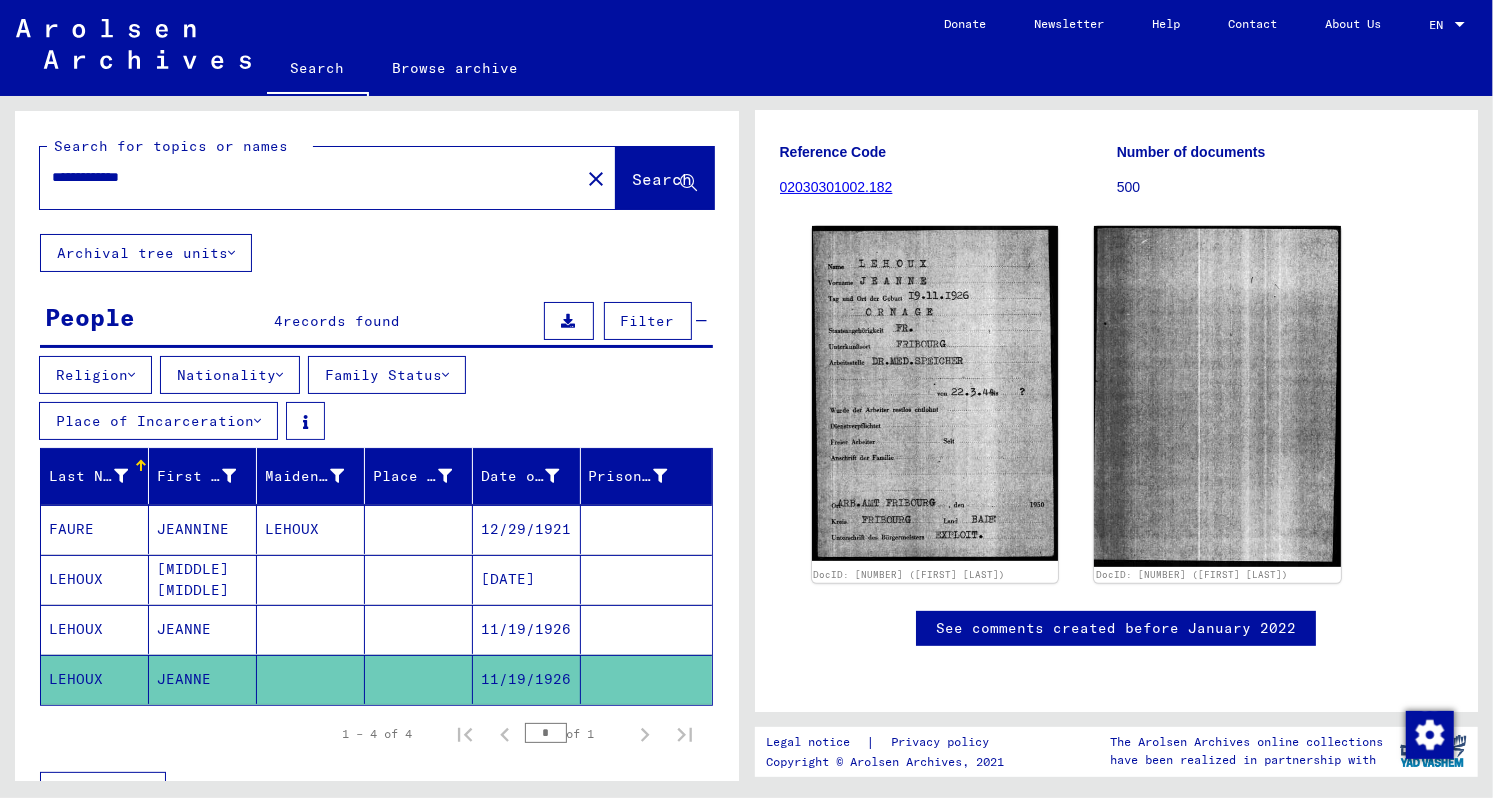 click at bounding box center (311, 629) 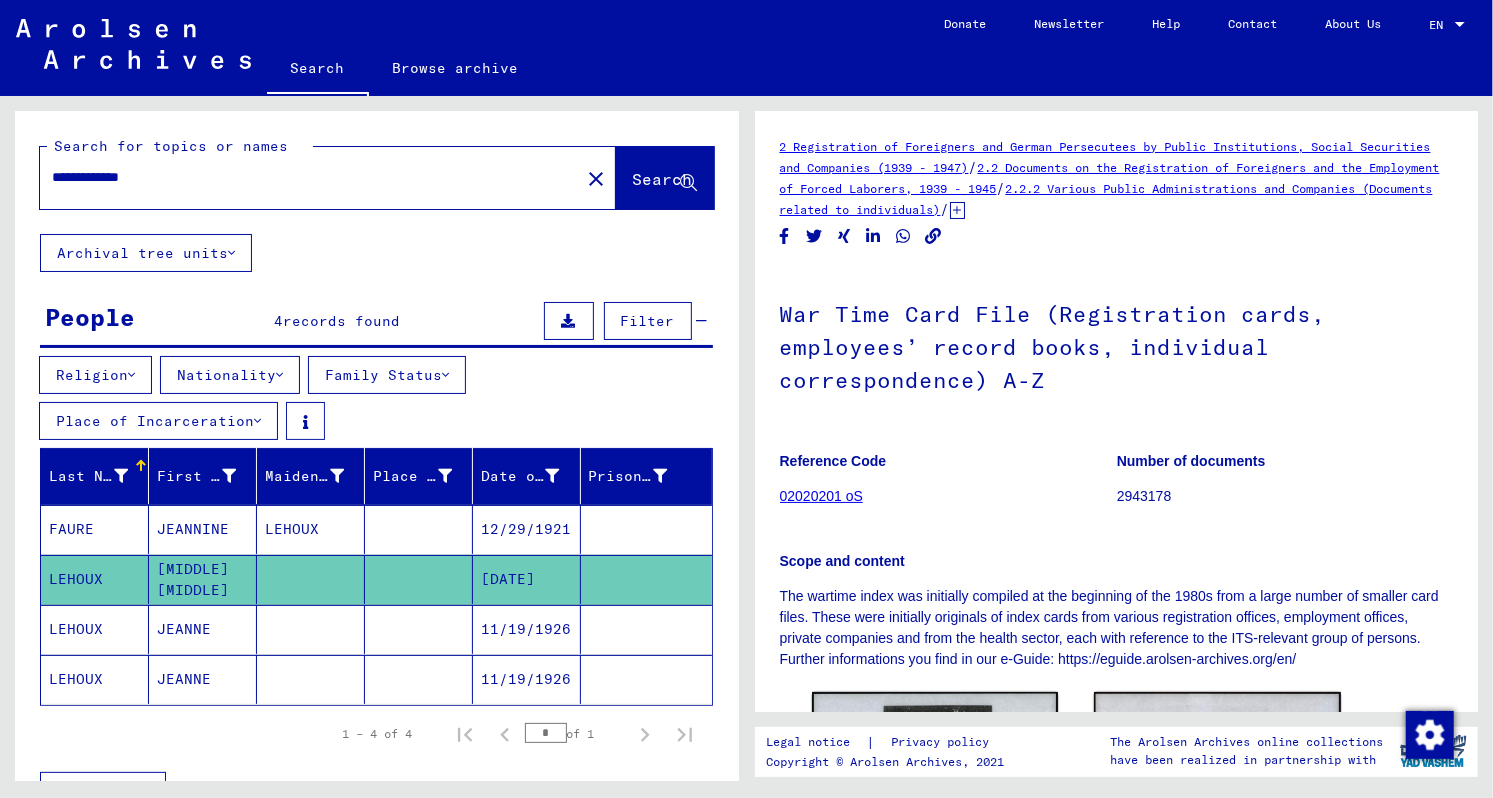 scroll, scrollTop: 0, scrollLeft: 0, axis: both 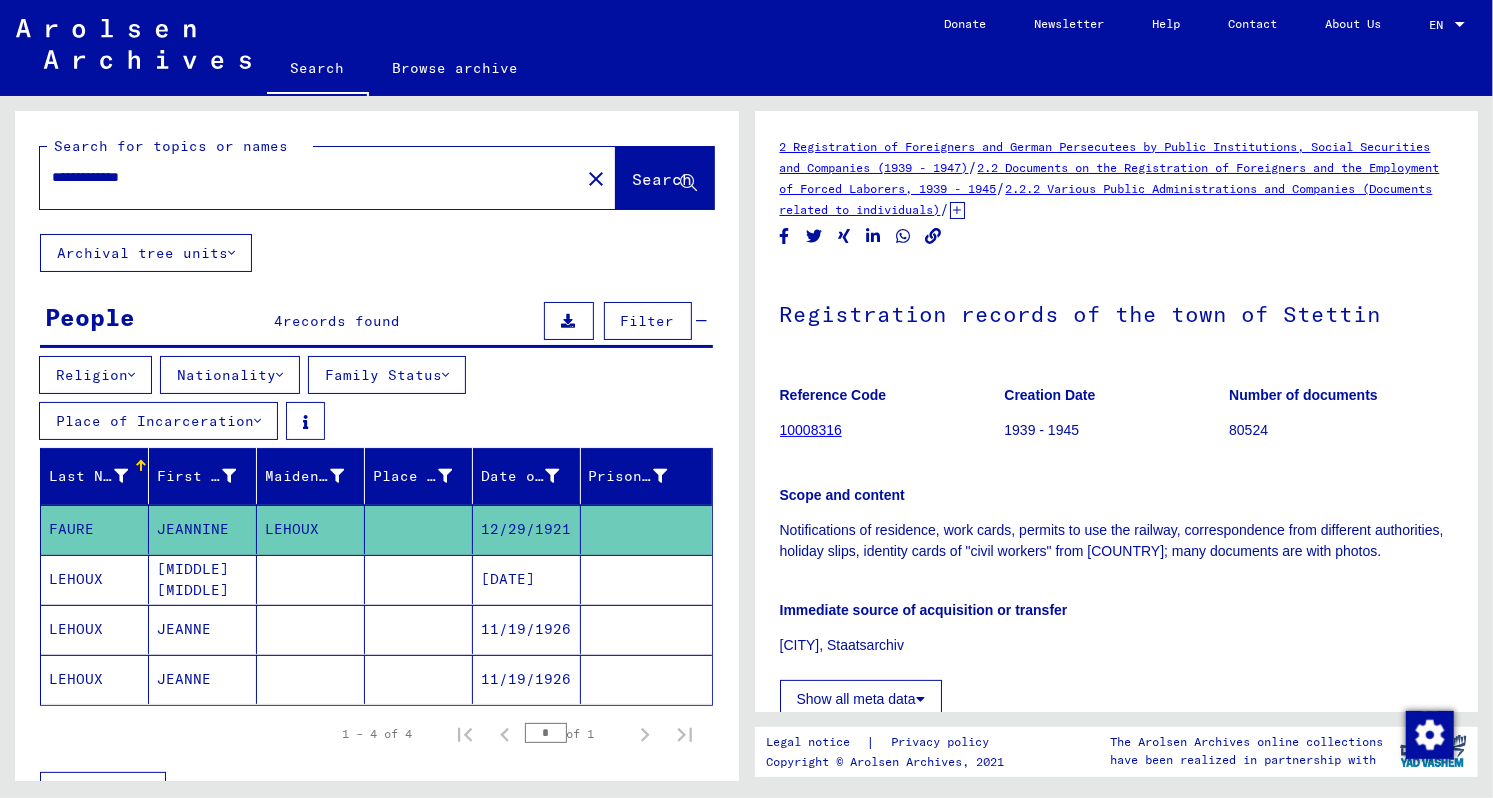 click at bounding box center (311, 629) 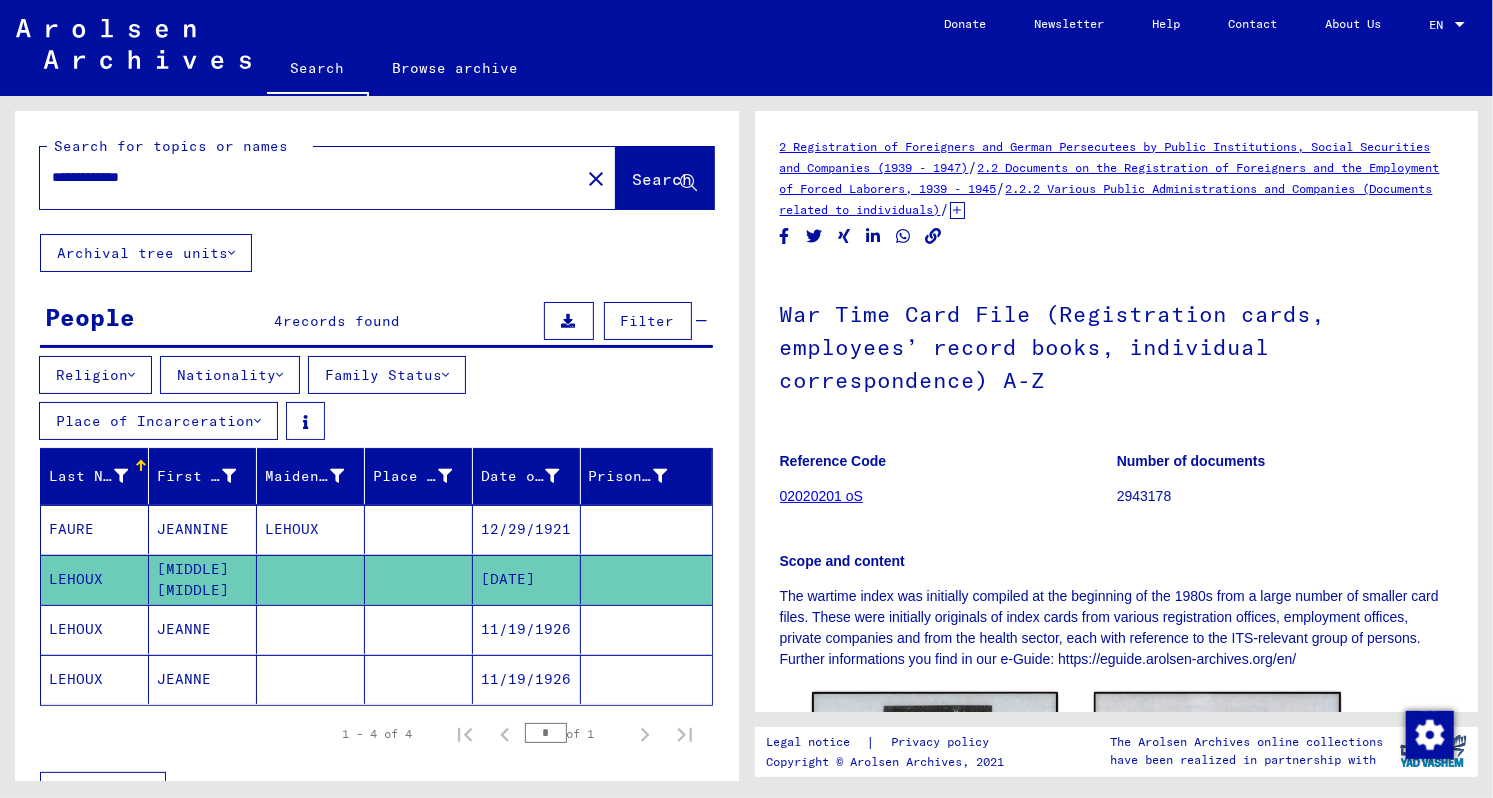 scroll, scrollTop: 0, scrollLeft: 0, axis: both 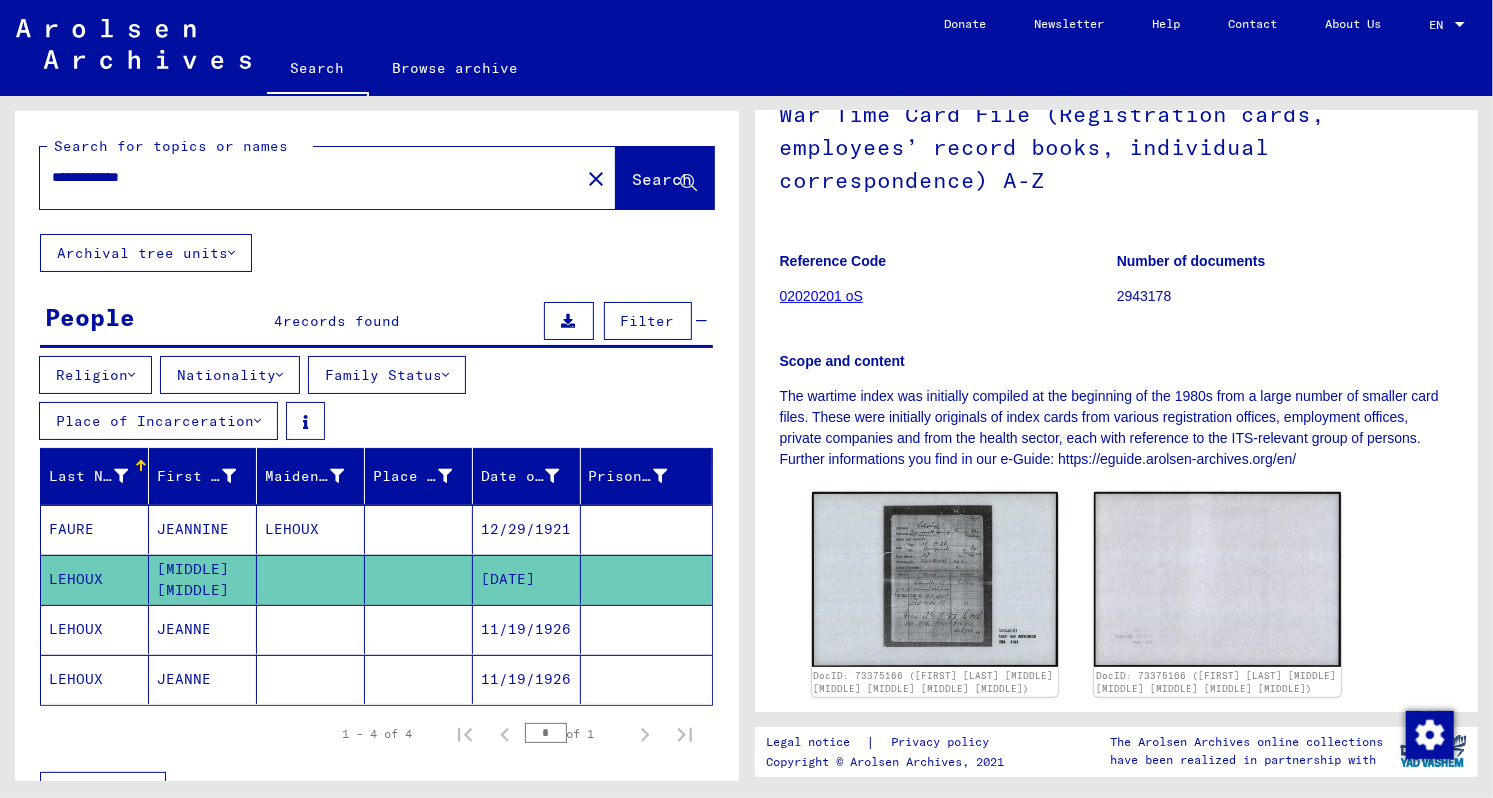 click at bounding box center [311, 679] 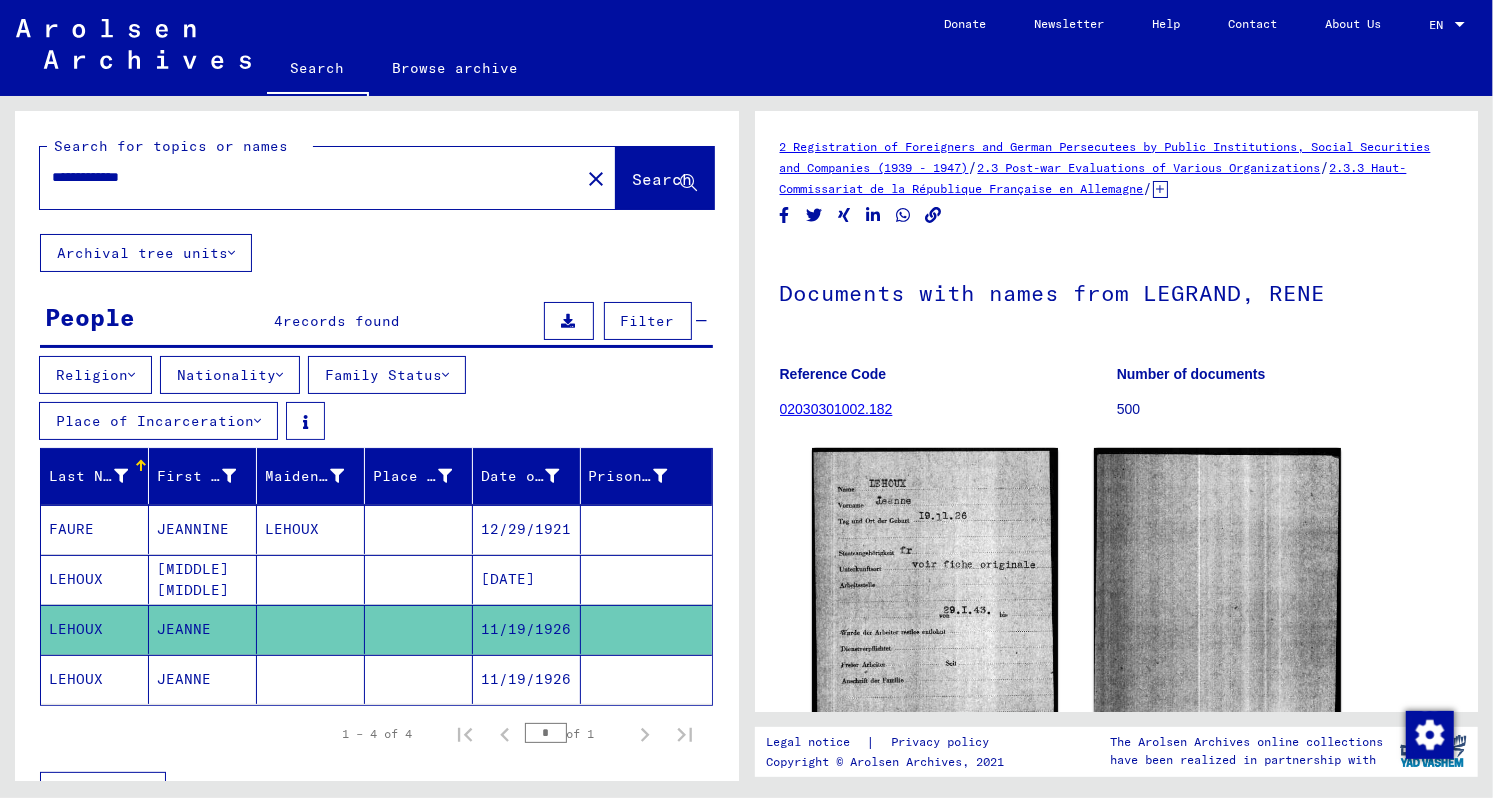 scroll, scrollTop: 0, scrollLeft: 0, axis: both 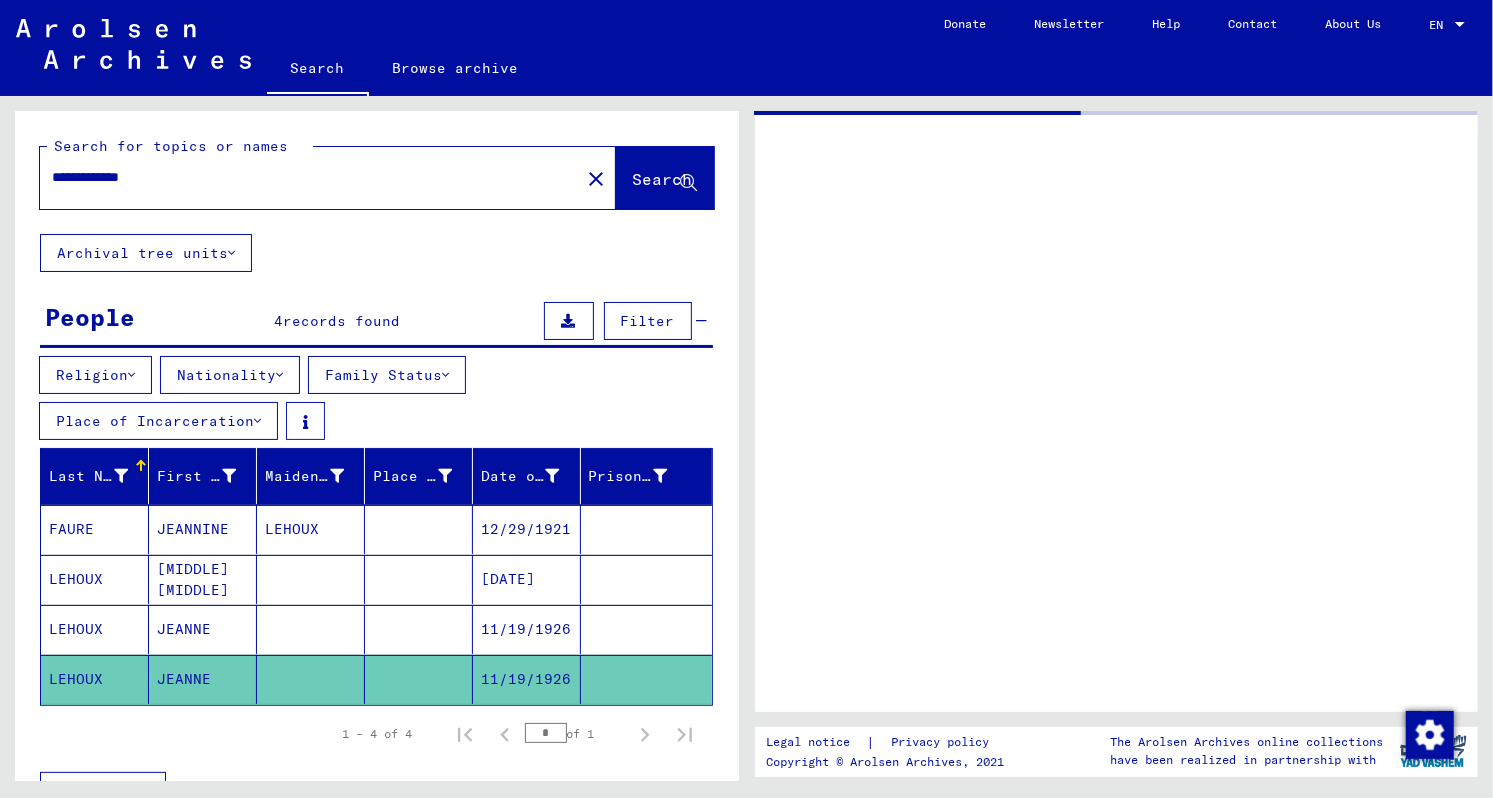 click on "11/19/1926" at bounding box center [527, 679] 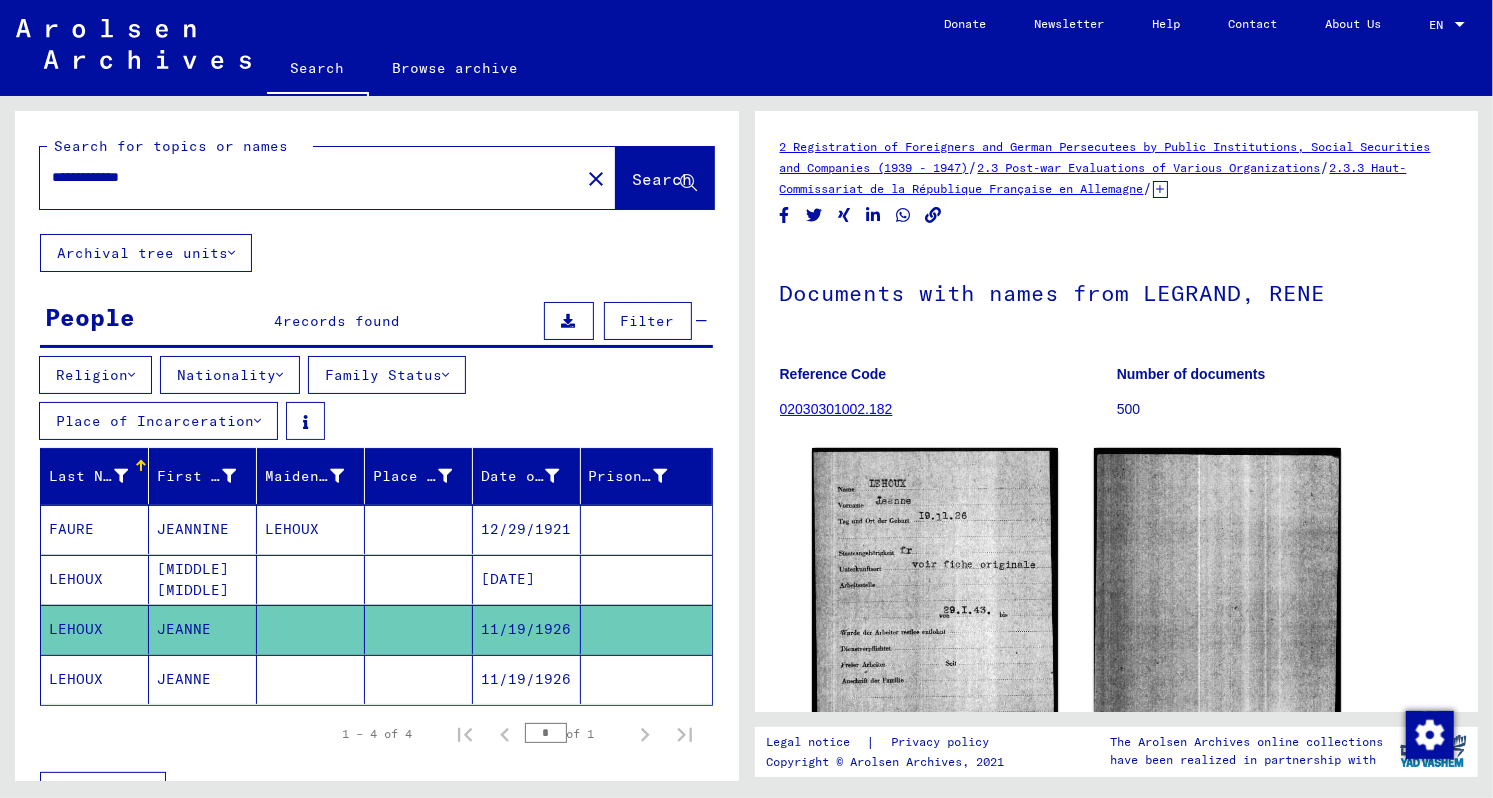 click on "11/19/1926" 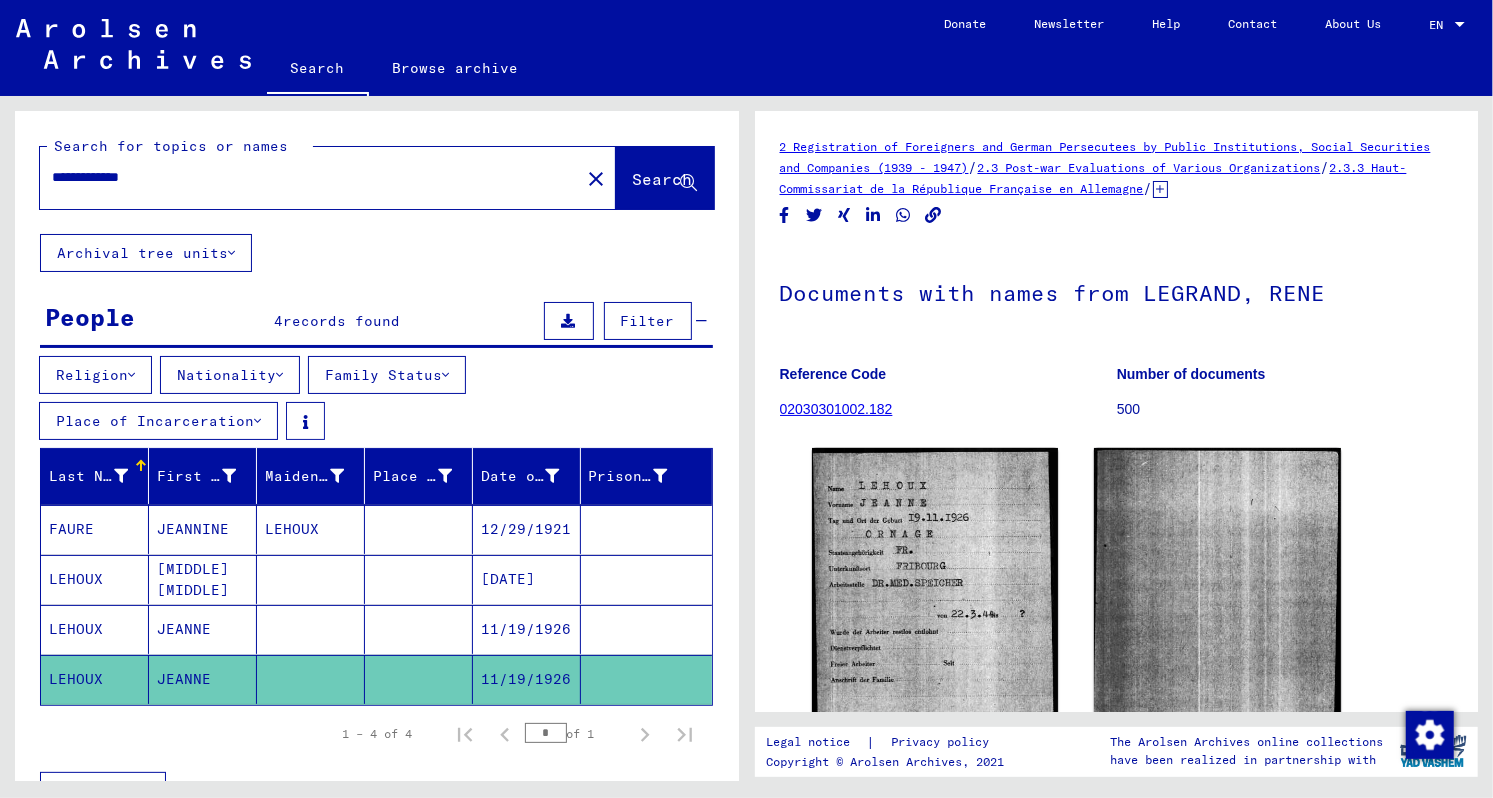 scroll, scrollTop: 0, scrollLeft: 0, axis: both 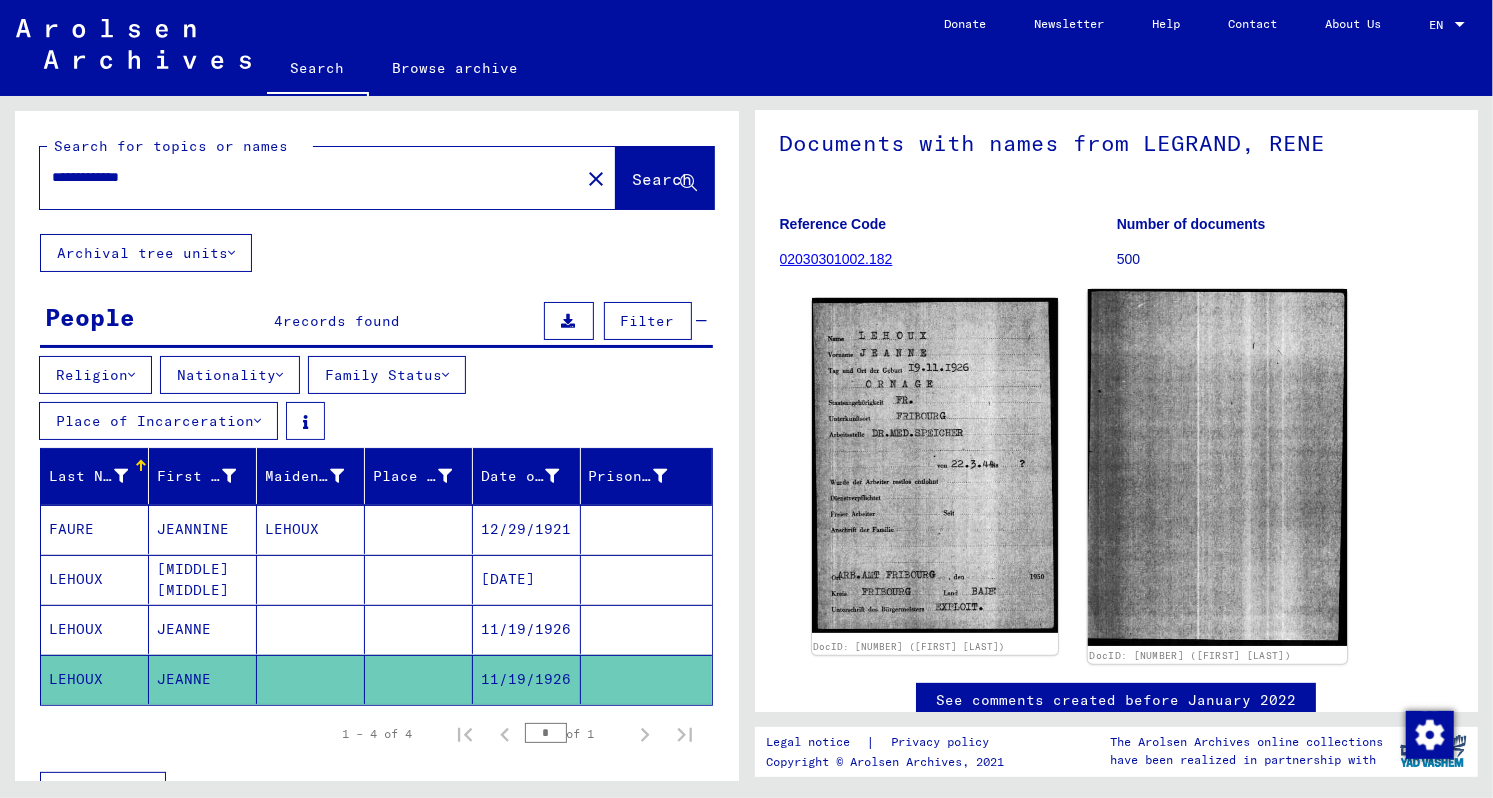click 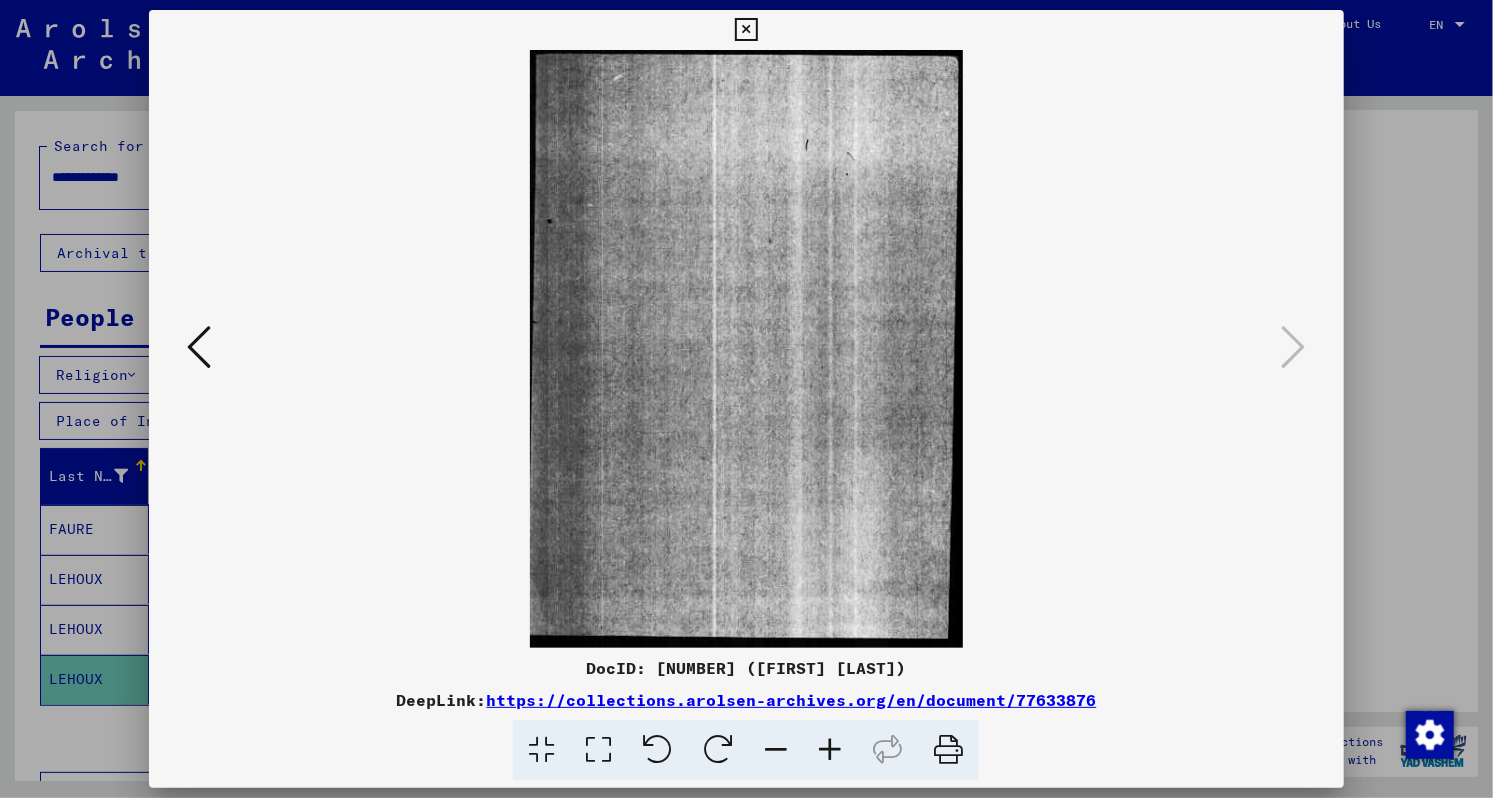 click at bounding box center (199, 347) 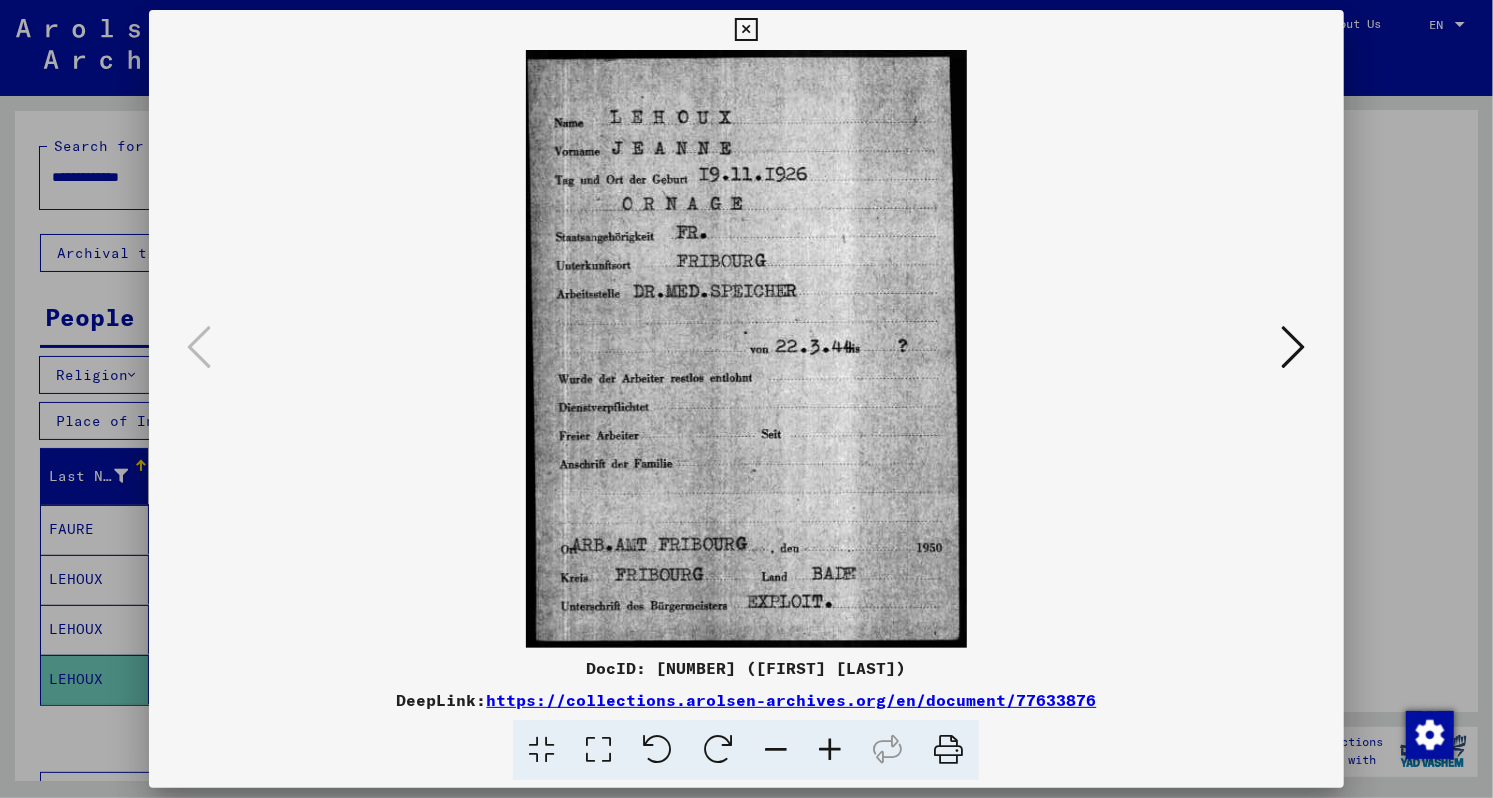 click at bounding box center [746, 349] 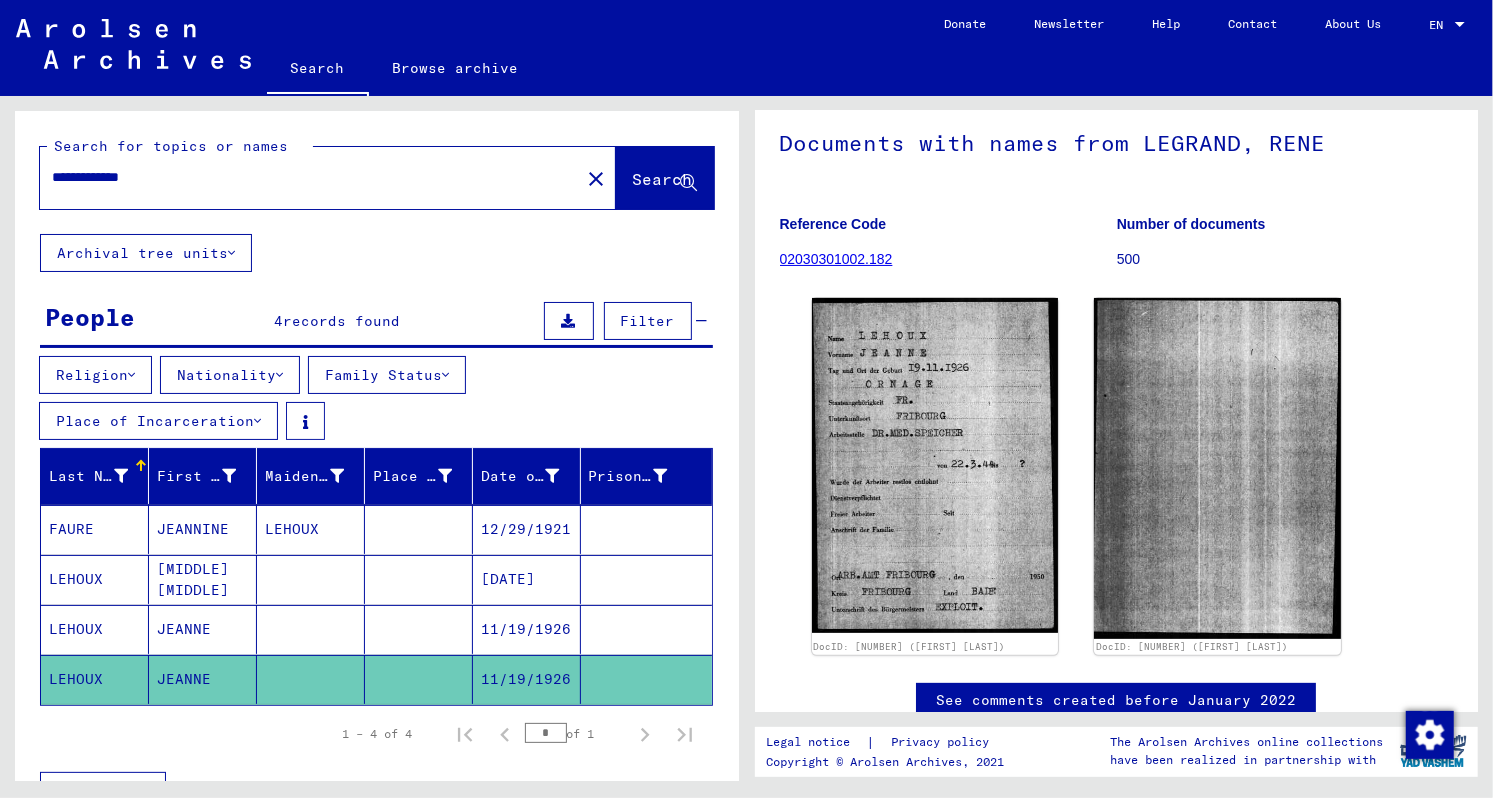 click at bounding box center (646, 679) 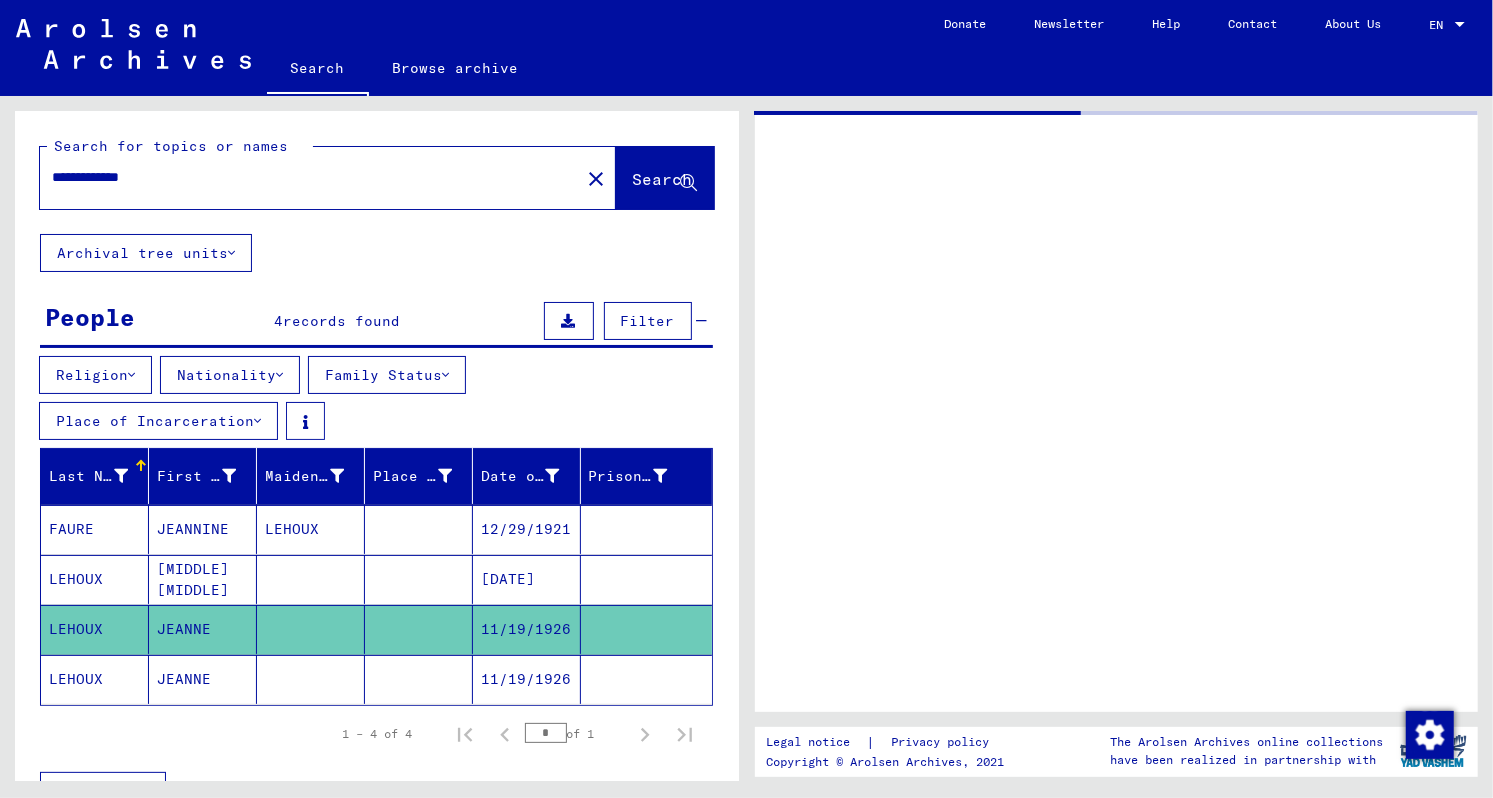 scroll, scrollTop: 0, scrollLeft: 0, axis: both 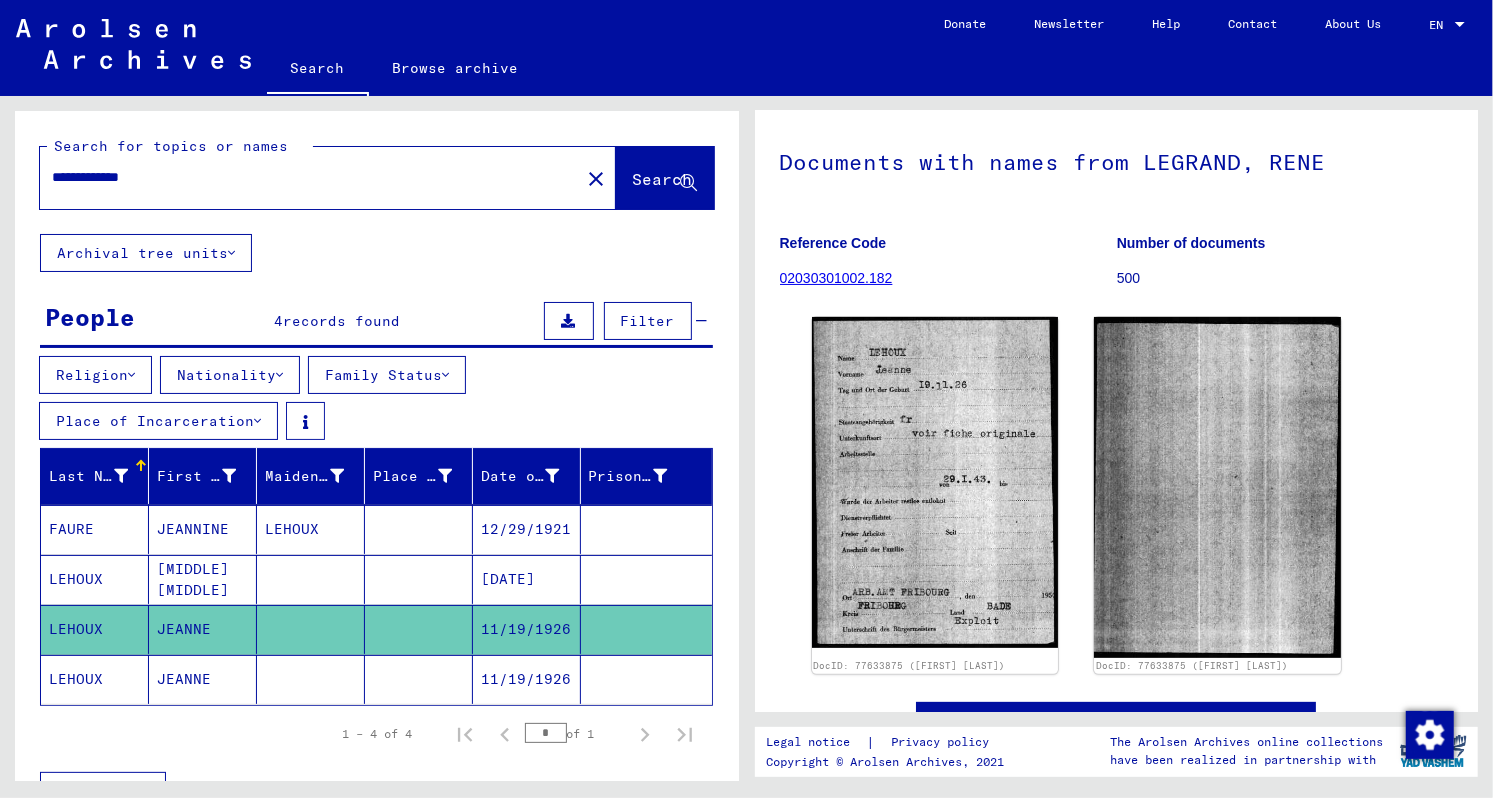 click on "JEANNE" 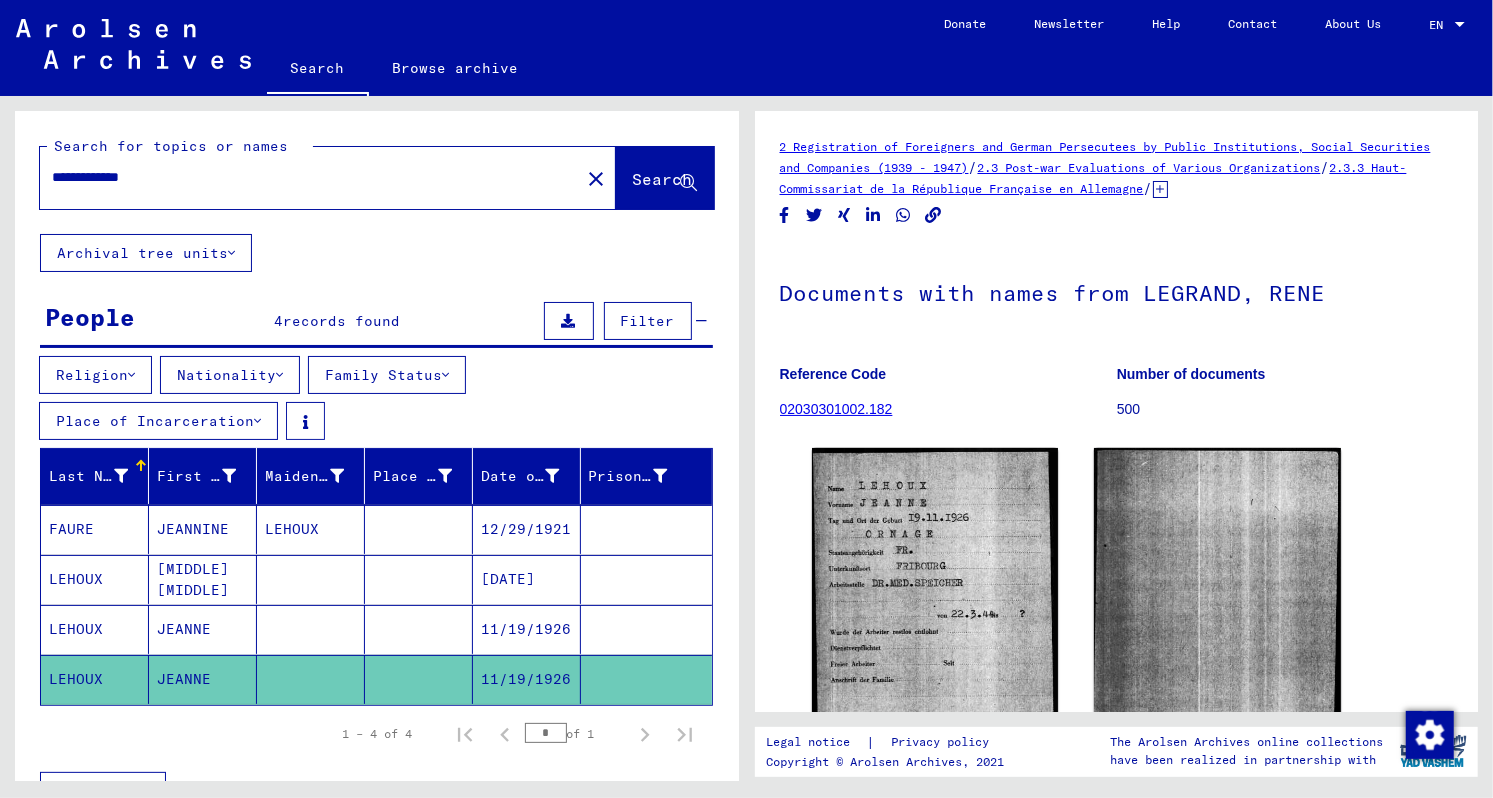 click on "**********" at bounding box center (310, 177) 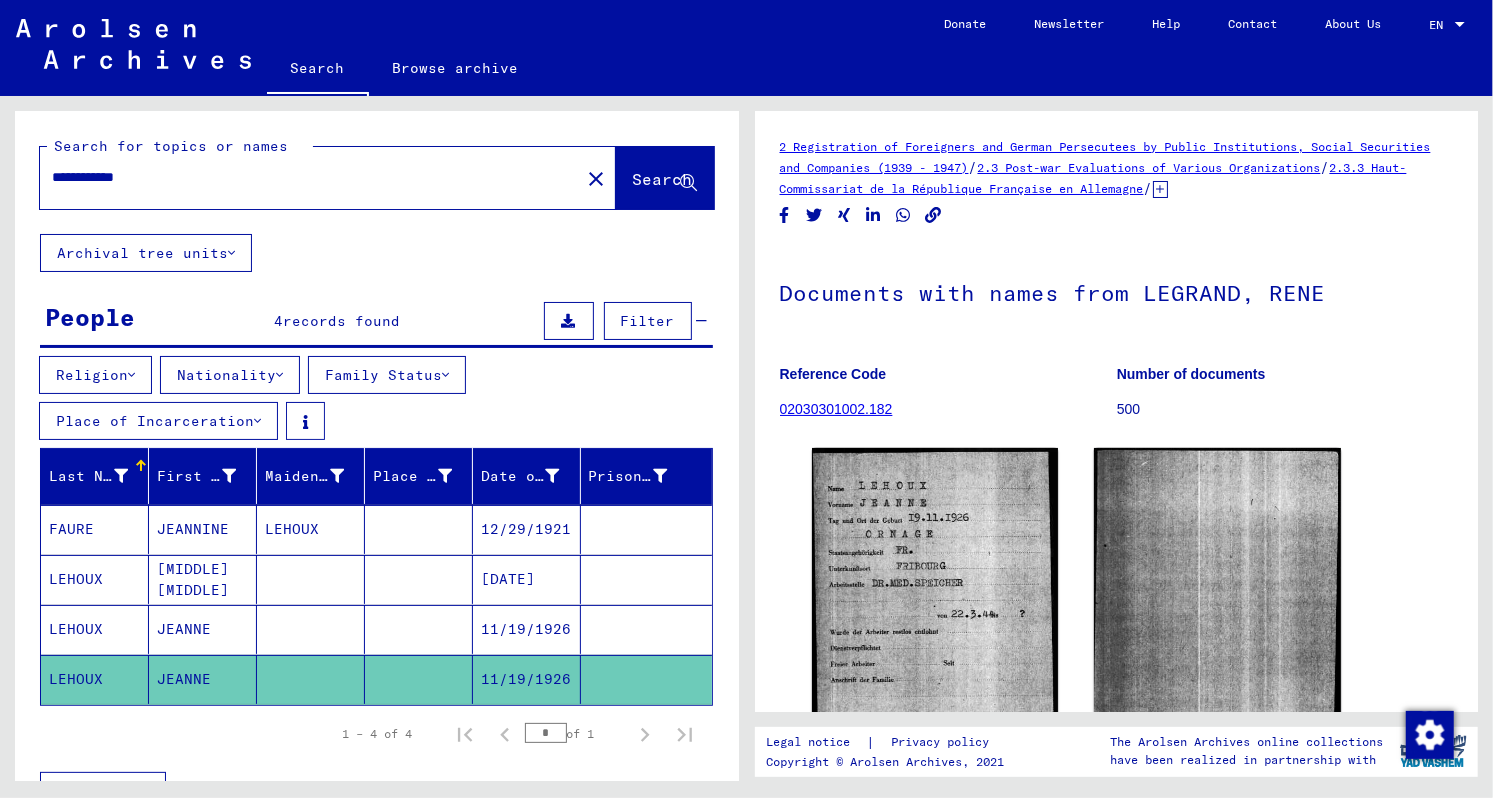 scroll, scrollTop: 0, scrollLeft: 0, axis: both 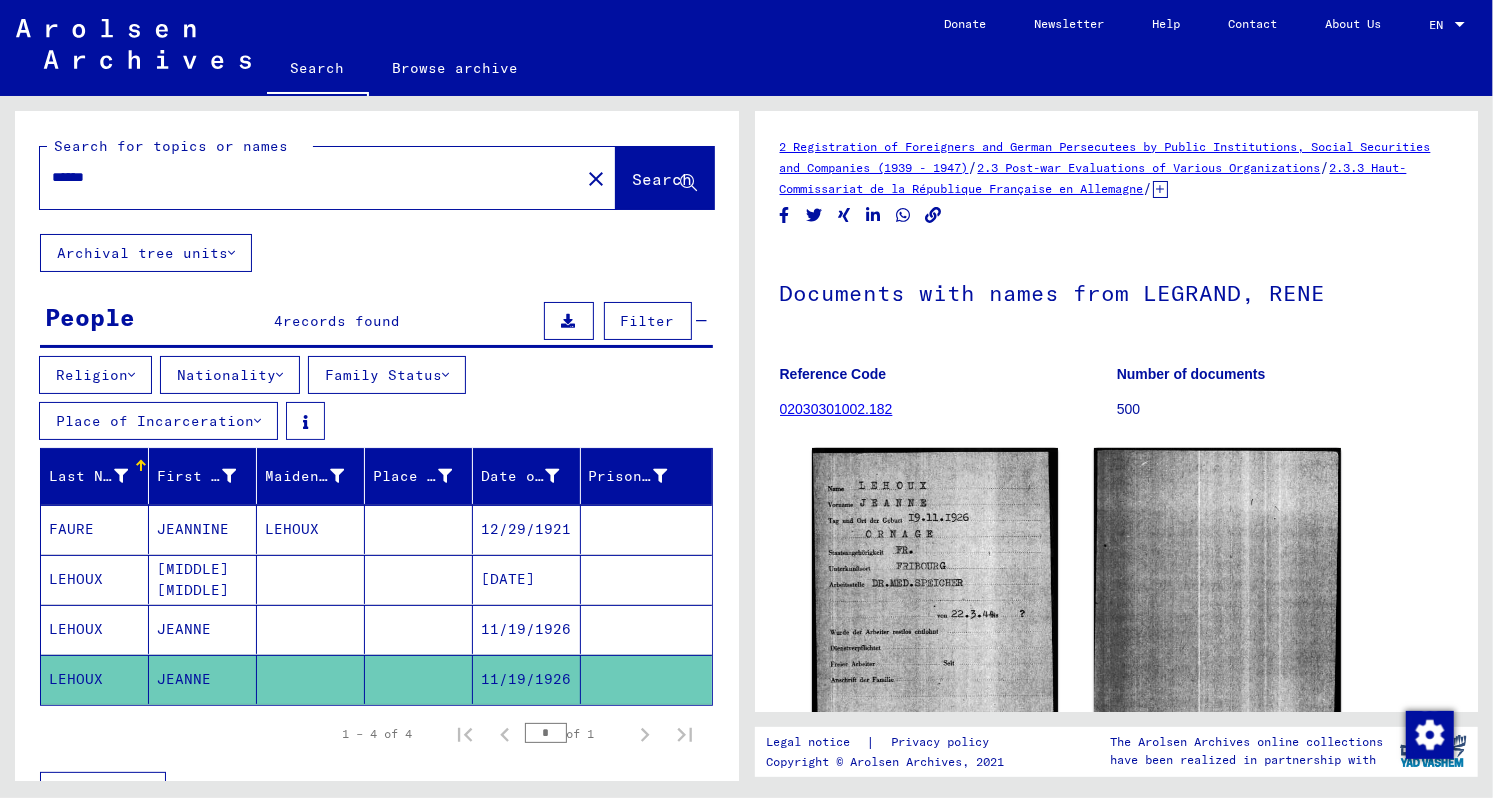 type on "******" 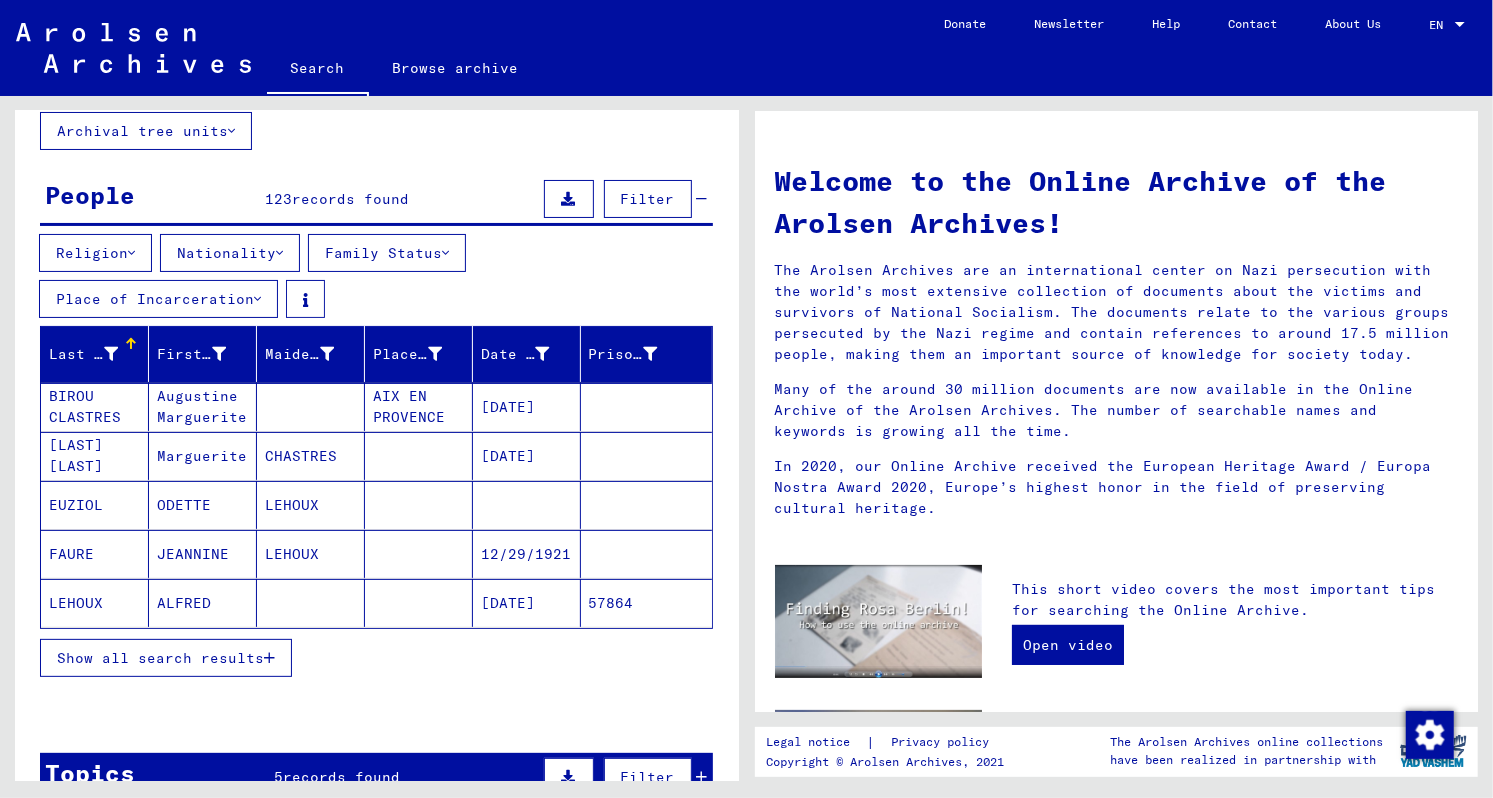 scroll, scrollTop: 121, scrollLeft: 0, axis: vertical 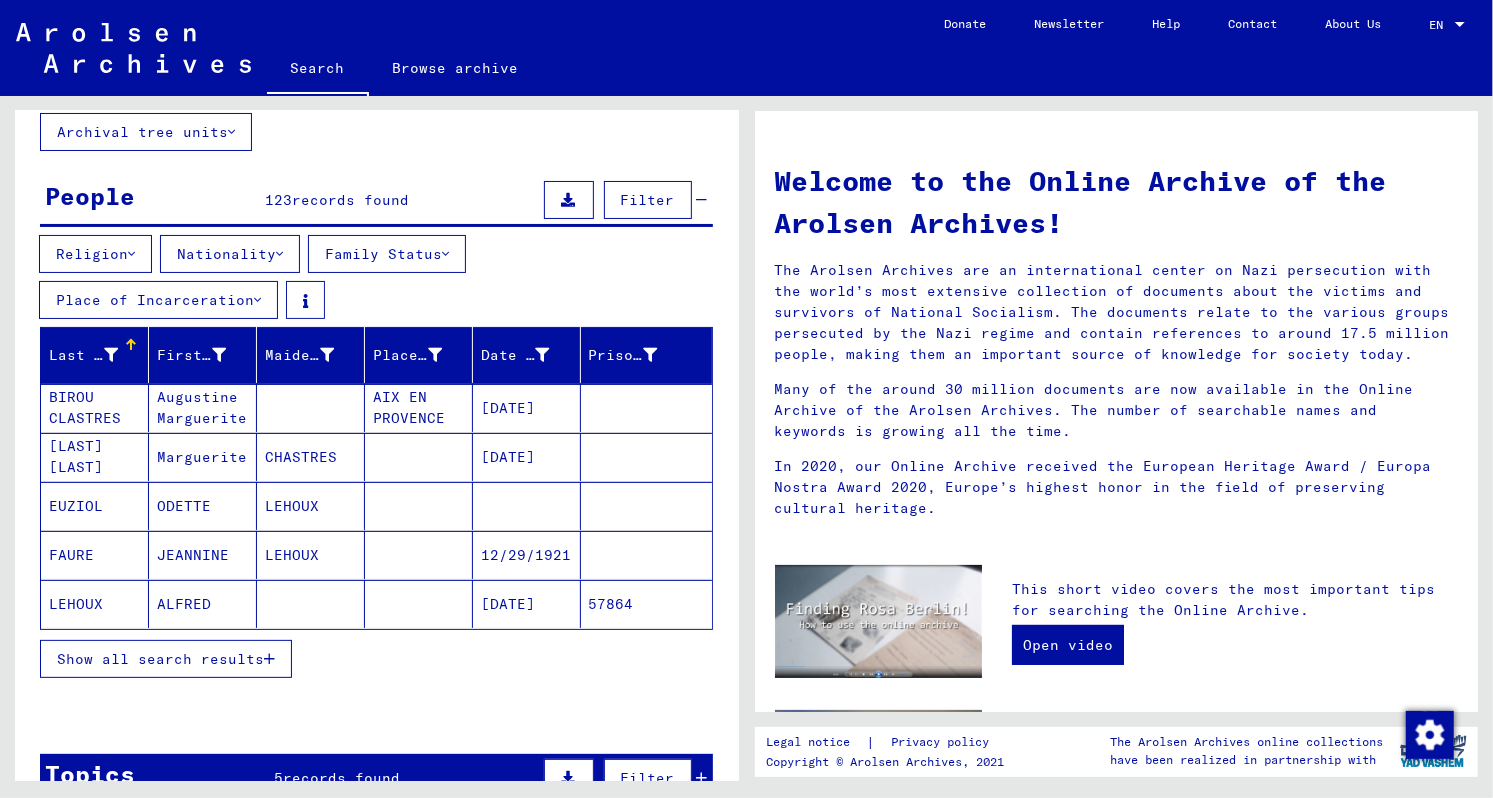 click 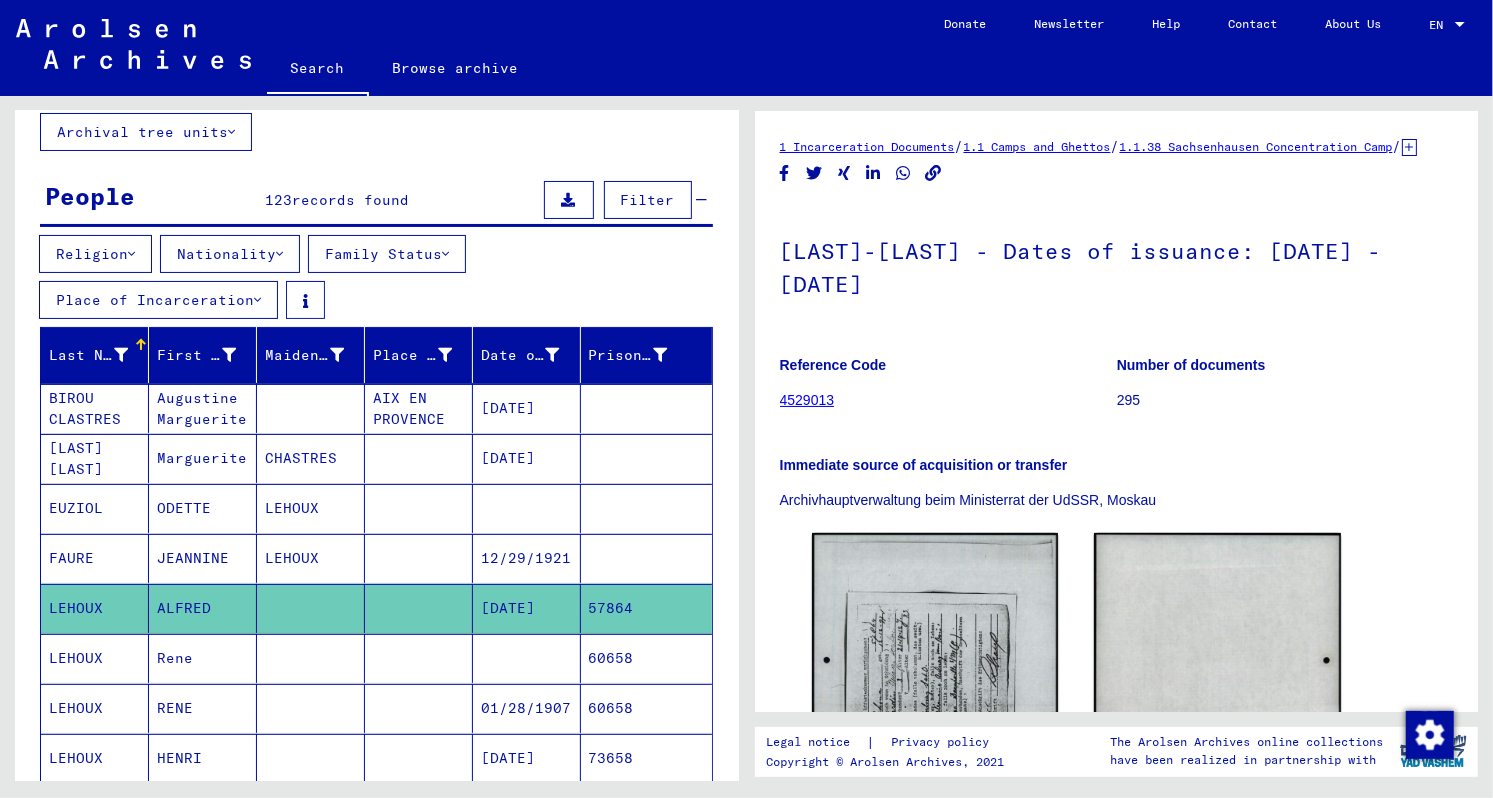 scroll, scrollTop: 0, scrollLeft: 0, axis: both 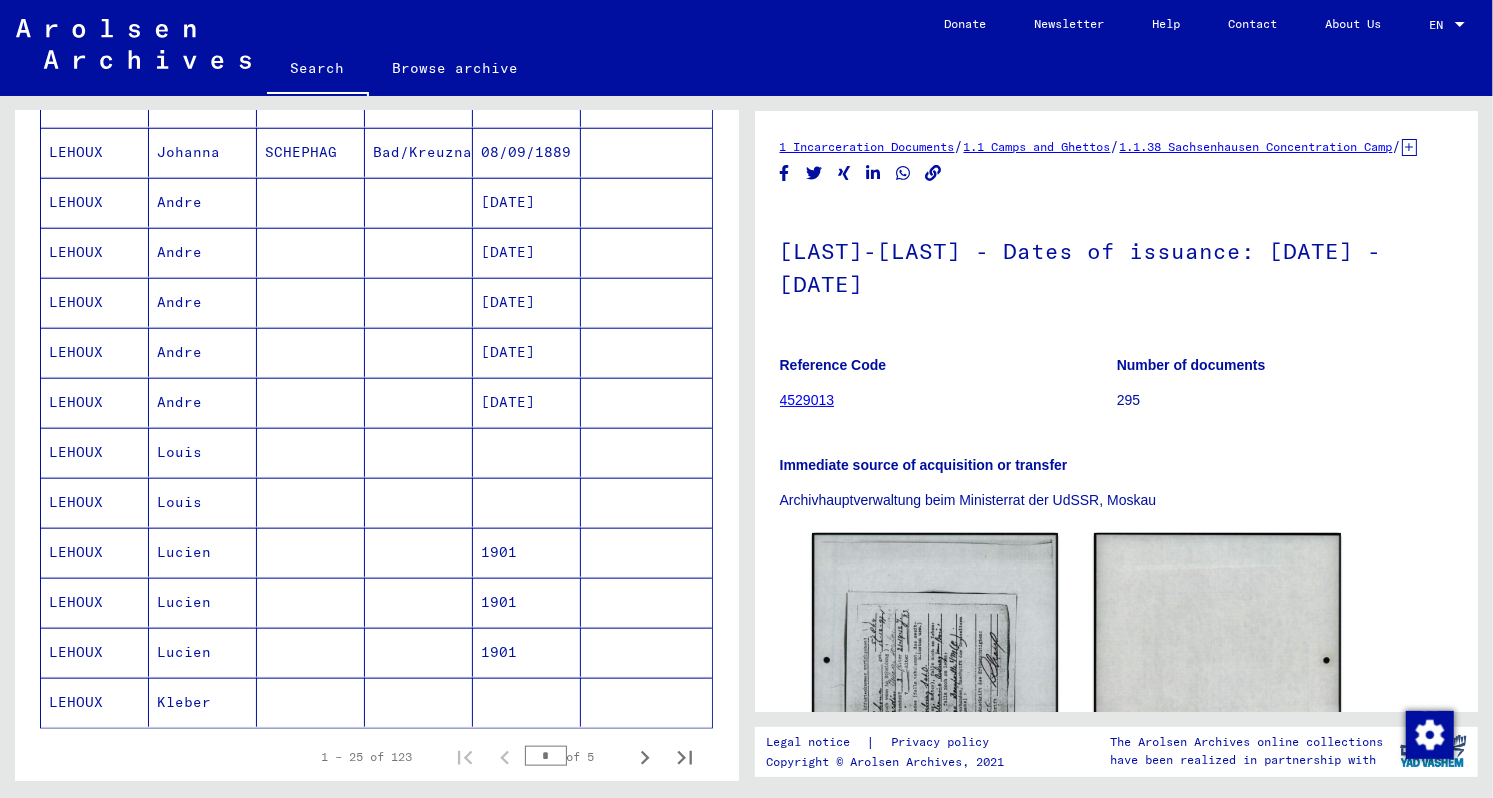 click 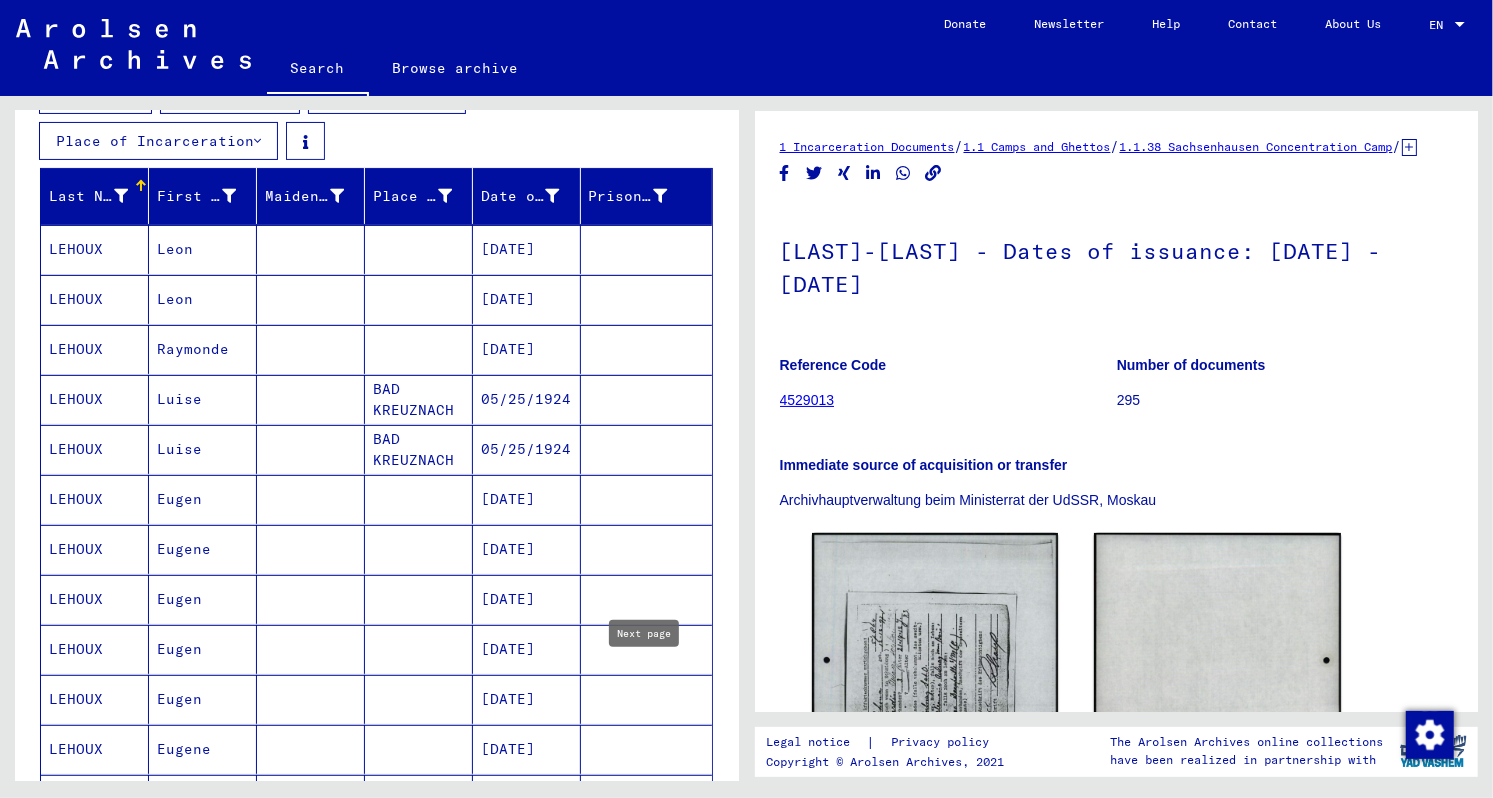 scroll, scrollTop: 275, scrollLeft: 0, axis: vertical 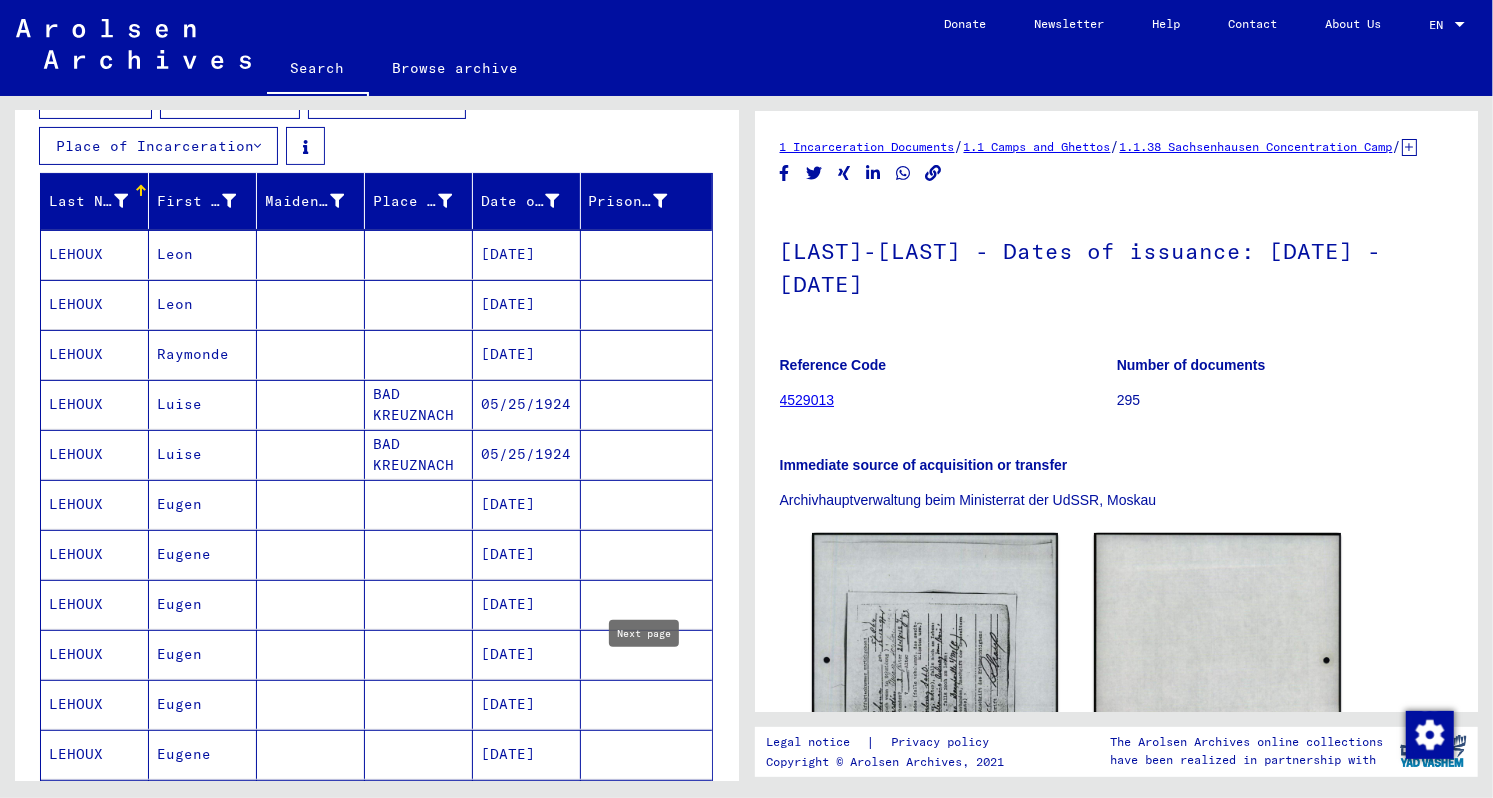 click at bounding box center (311, 454) 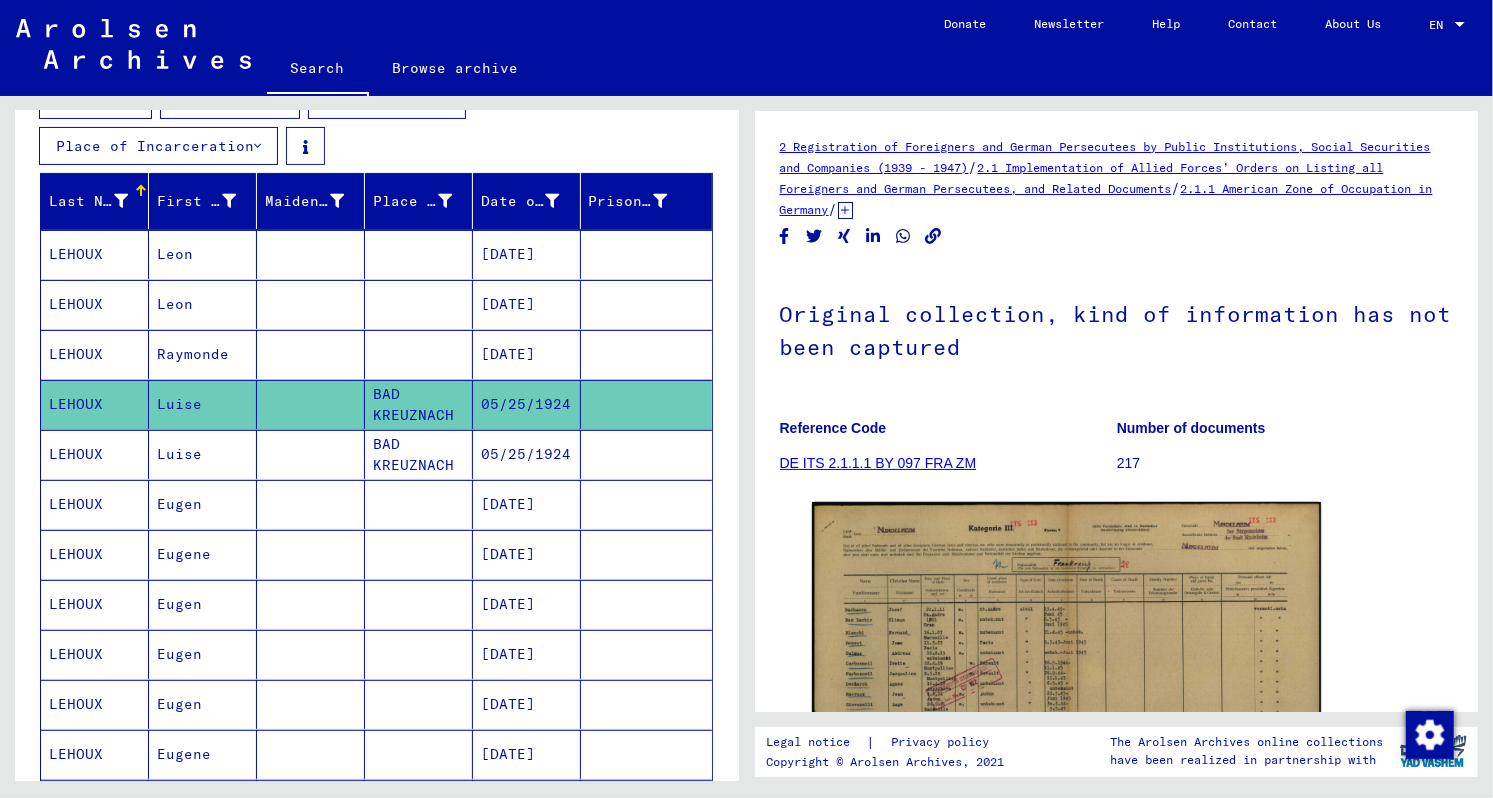 scroll, scrollTop: 0, scrollLeft: 0, axis: both 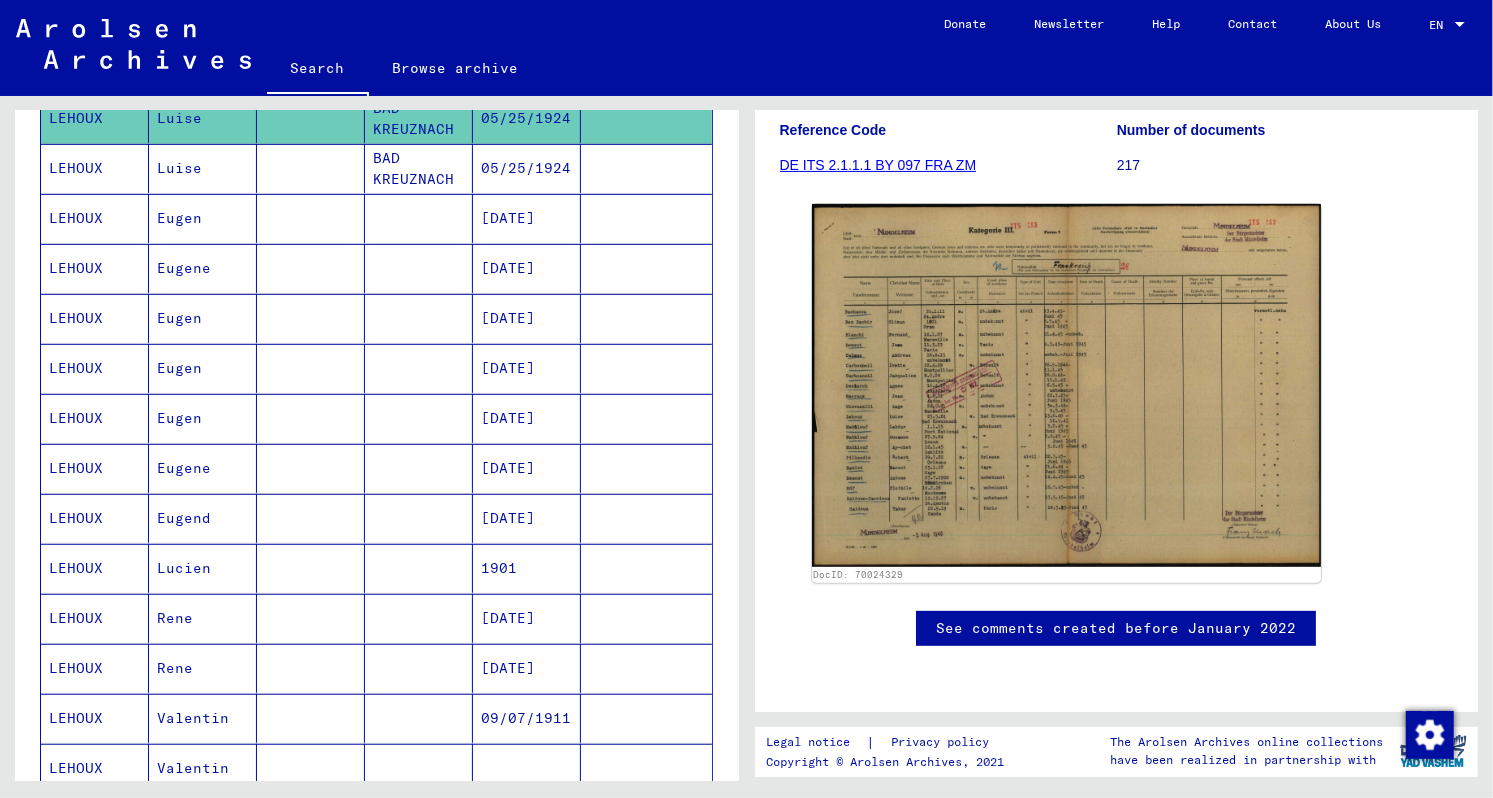click on "[DATE]" at bounding box center (527, 368) 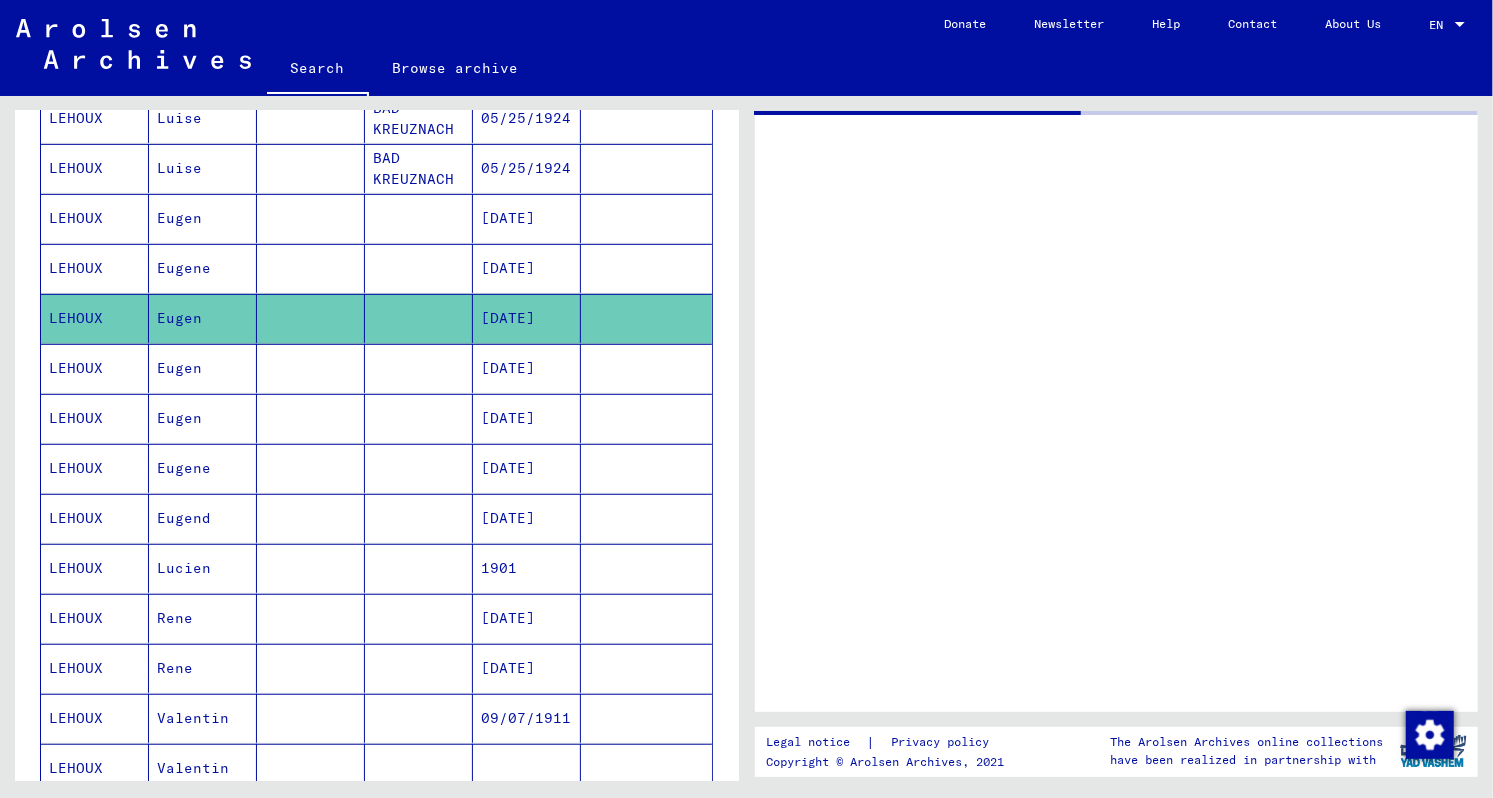 scroll, scrollTop: 0, scrollLeft: 0, axis: both 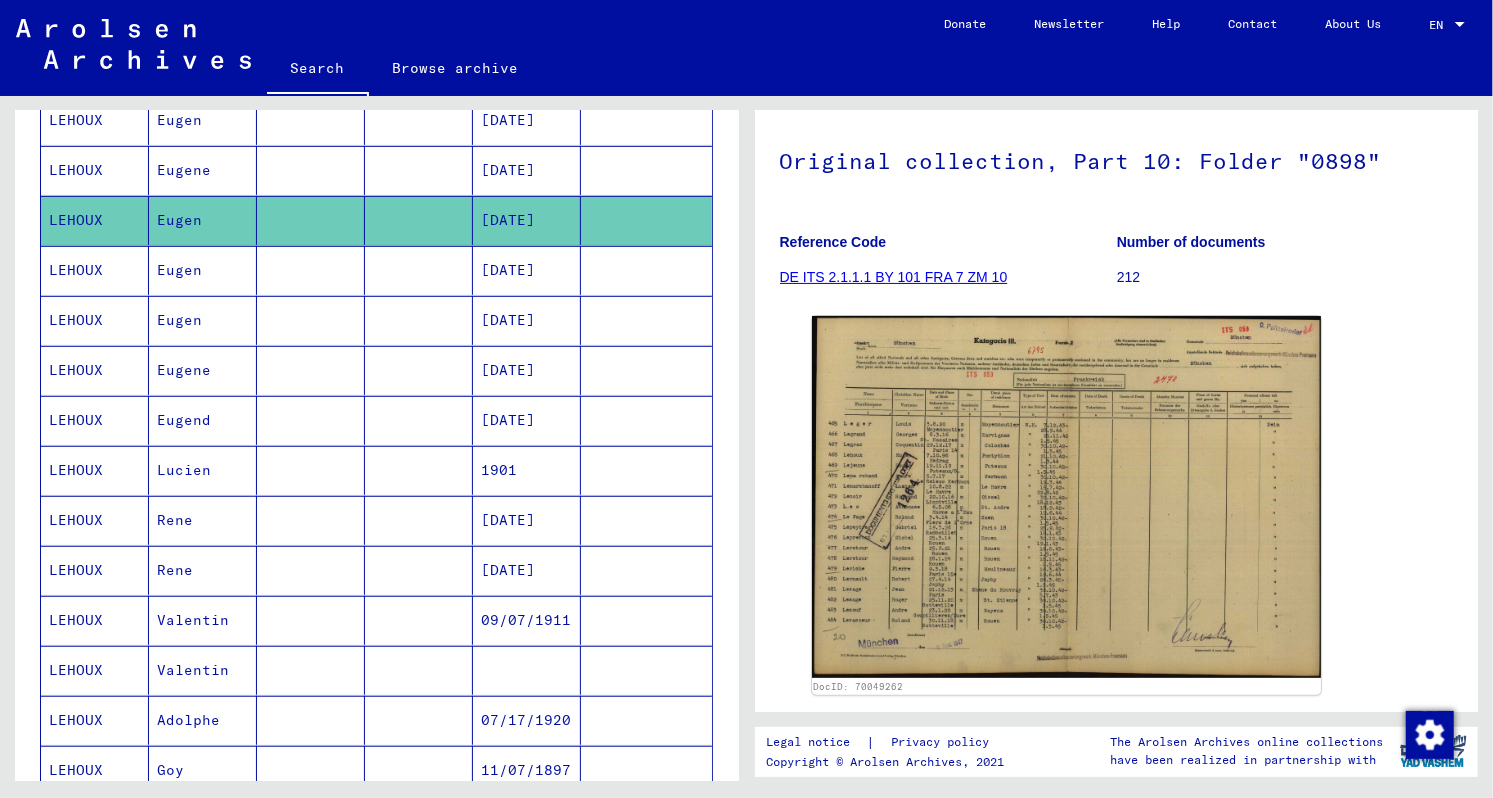 click at bounding box center (419, 470) 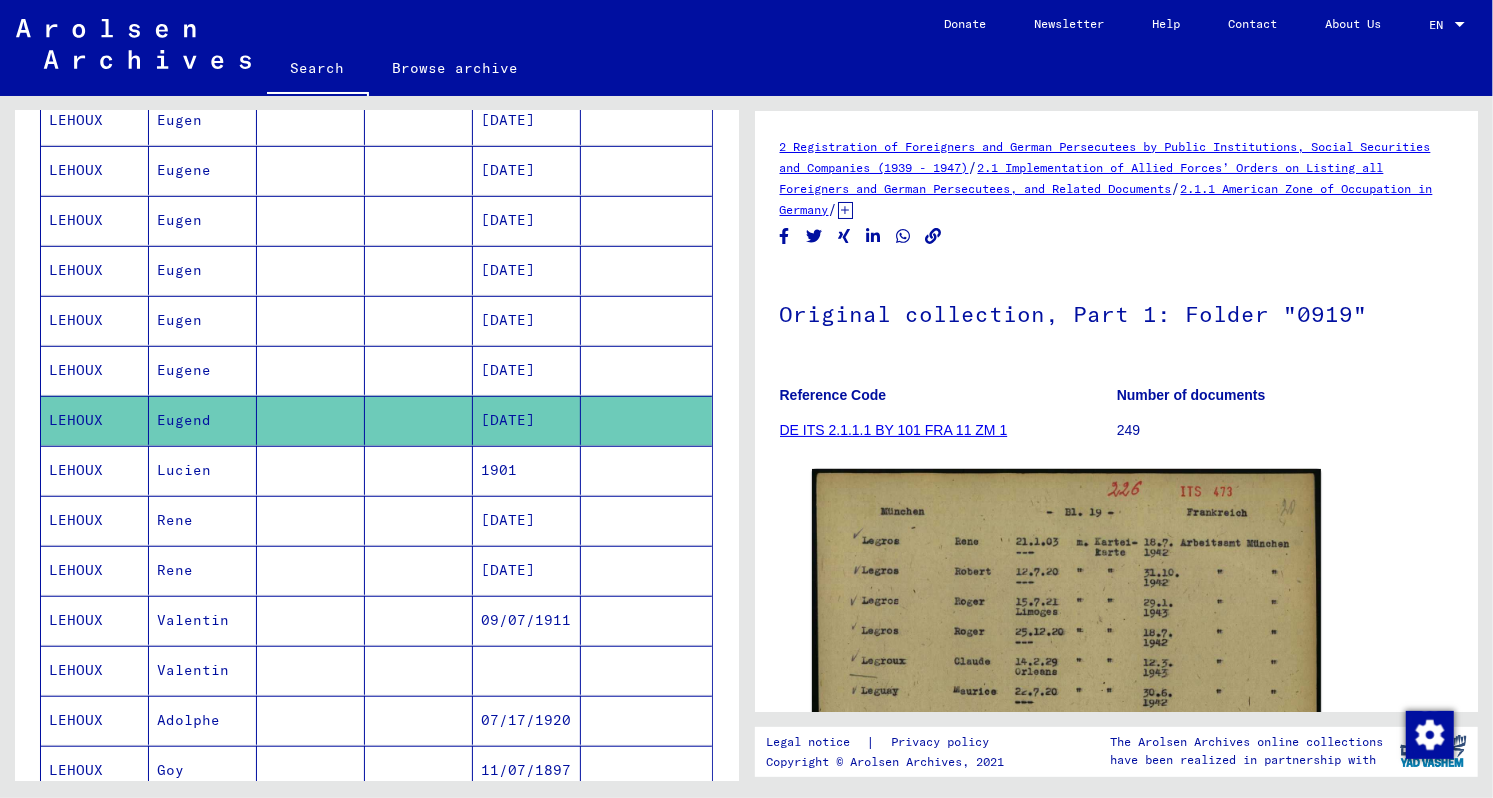 scroll, scrollTop: 0, scrollLeft: 0, axis: both 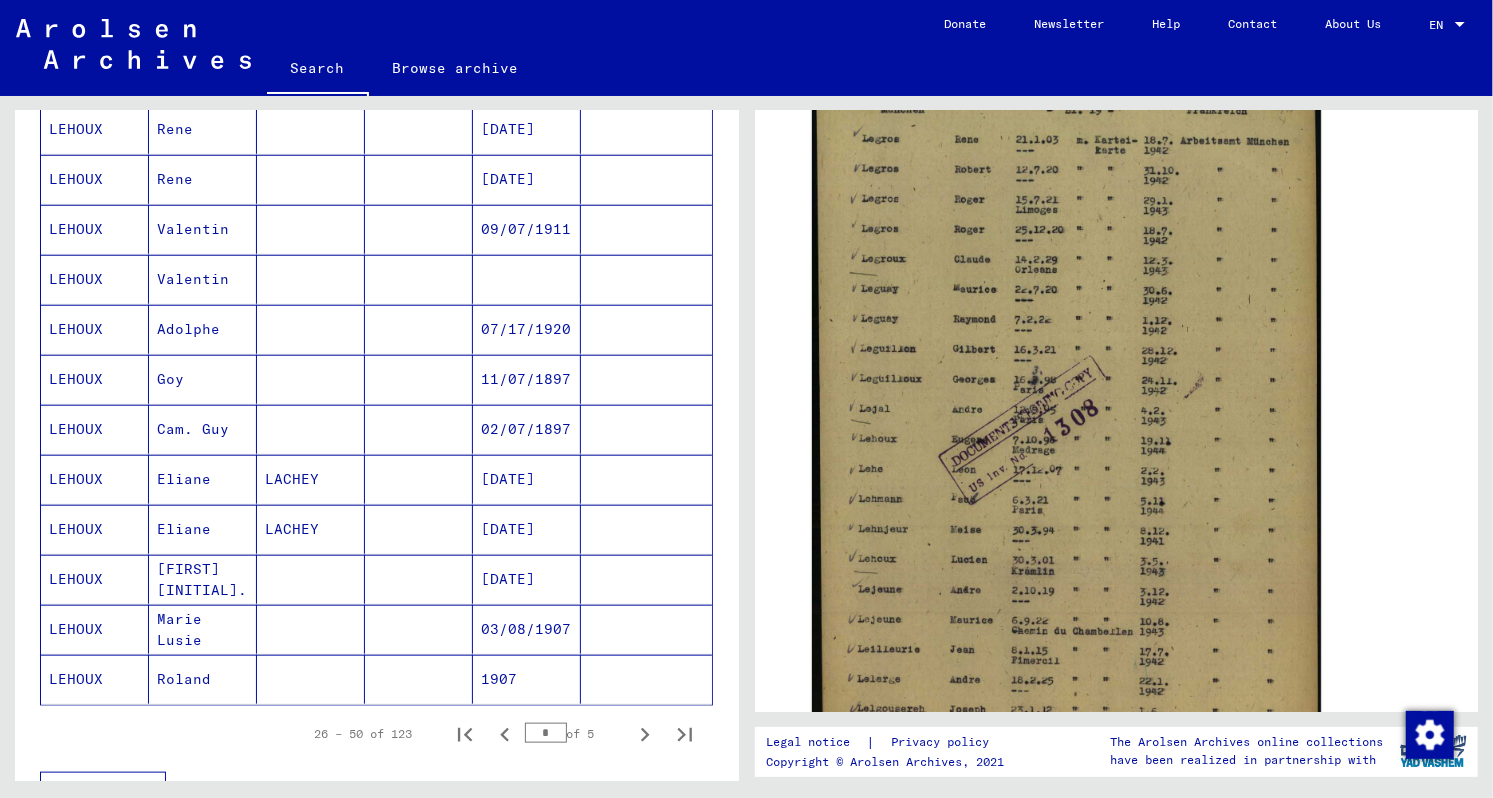 click on "03/08/1907" at bounding box center [527, 679] 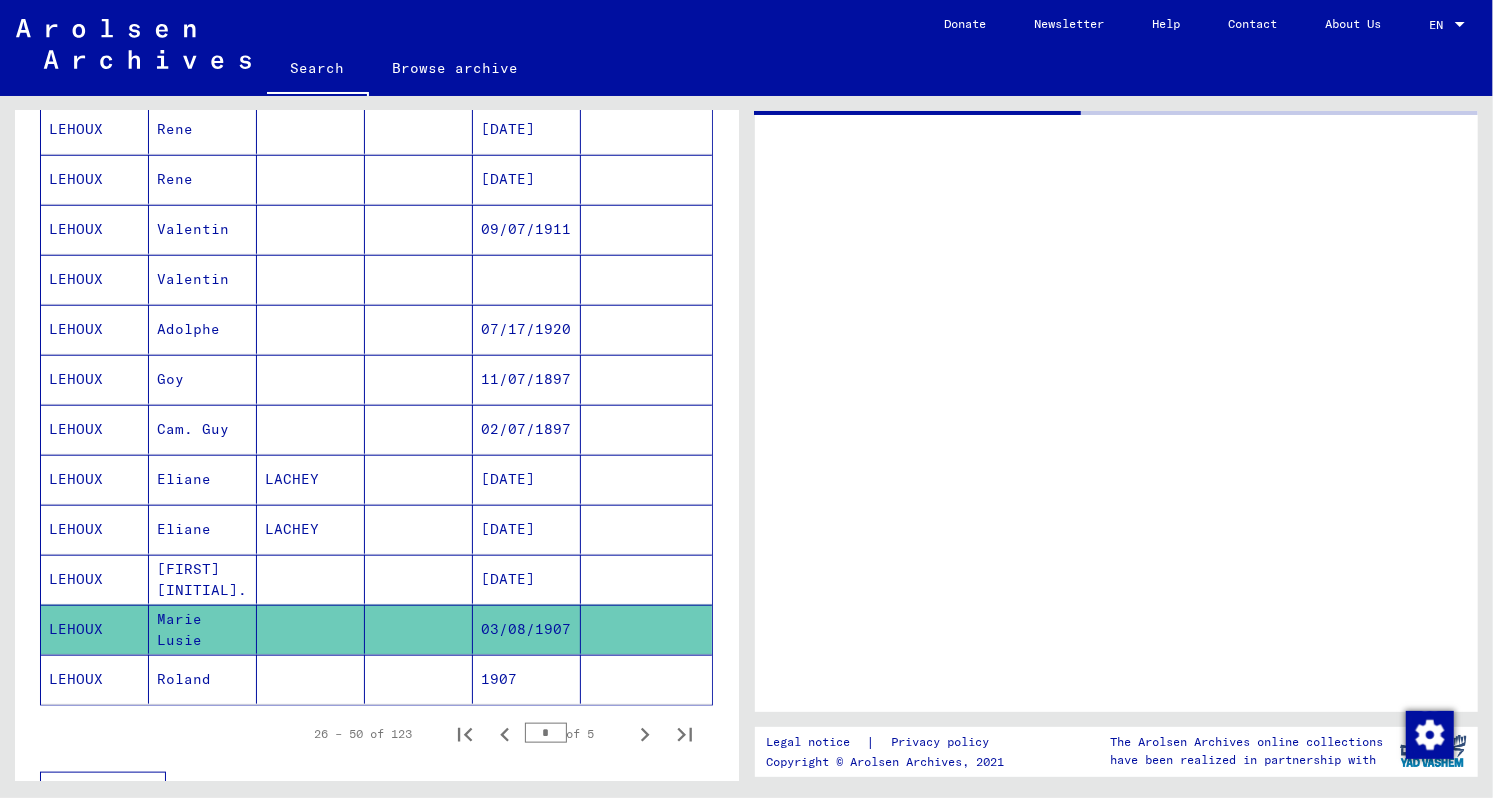 scroll, scrollTop: 0, scrollLeft: 0, axis: both 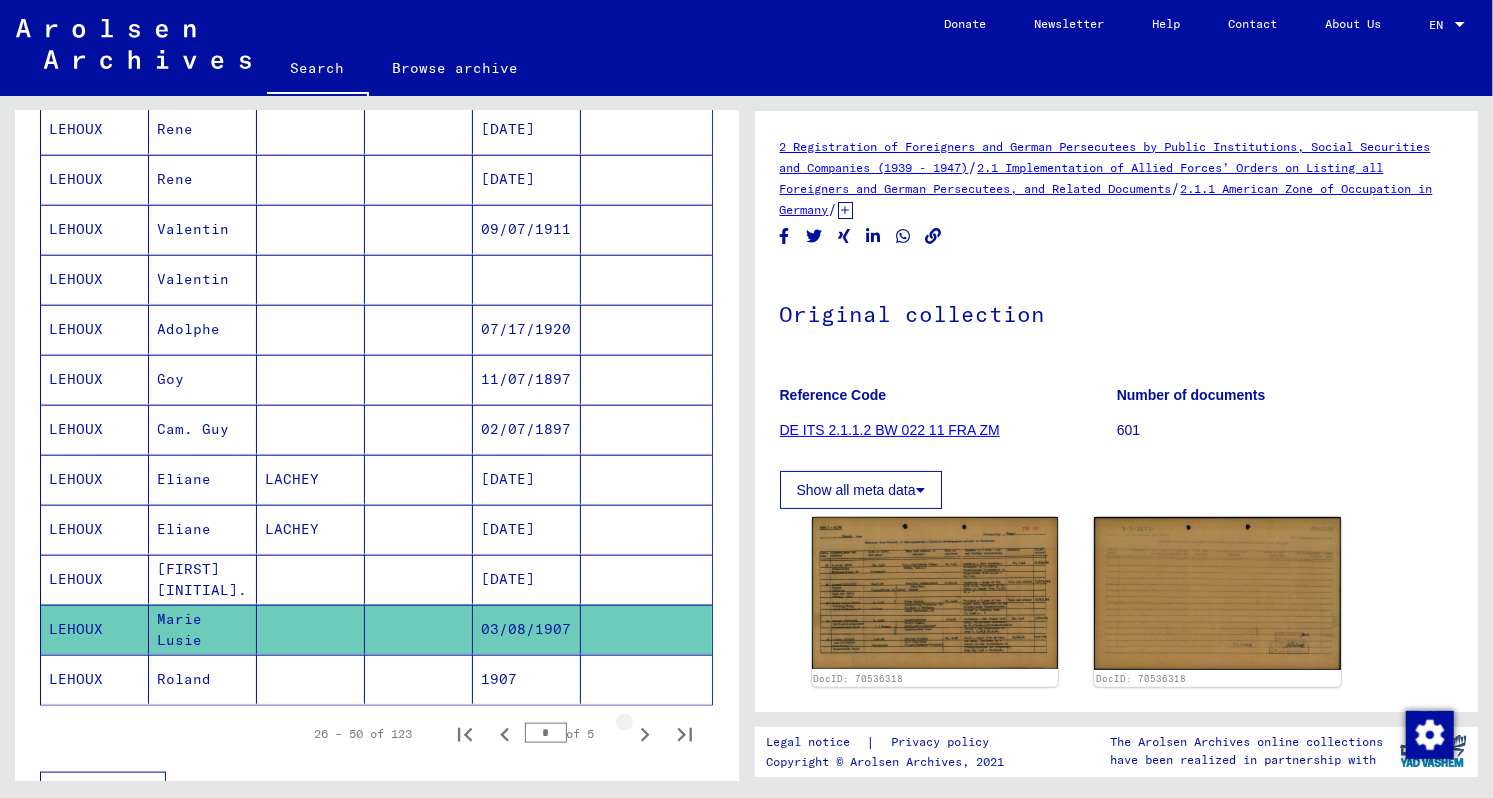 click 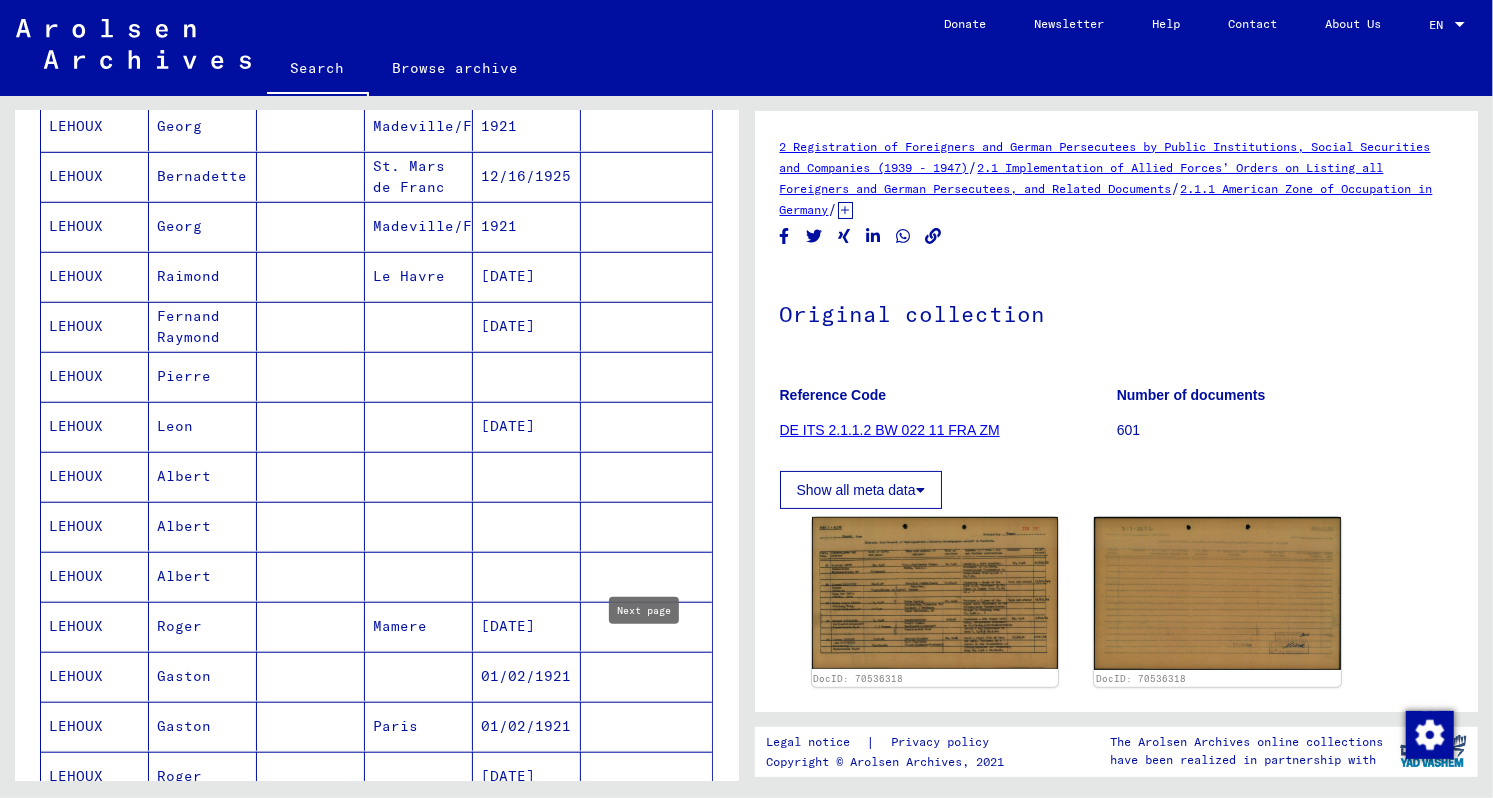scroll, scrollTop: 659, scrollLeft: 0, axis: vertical 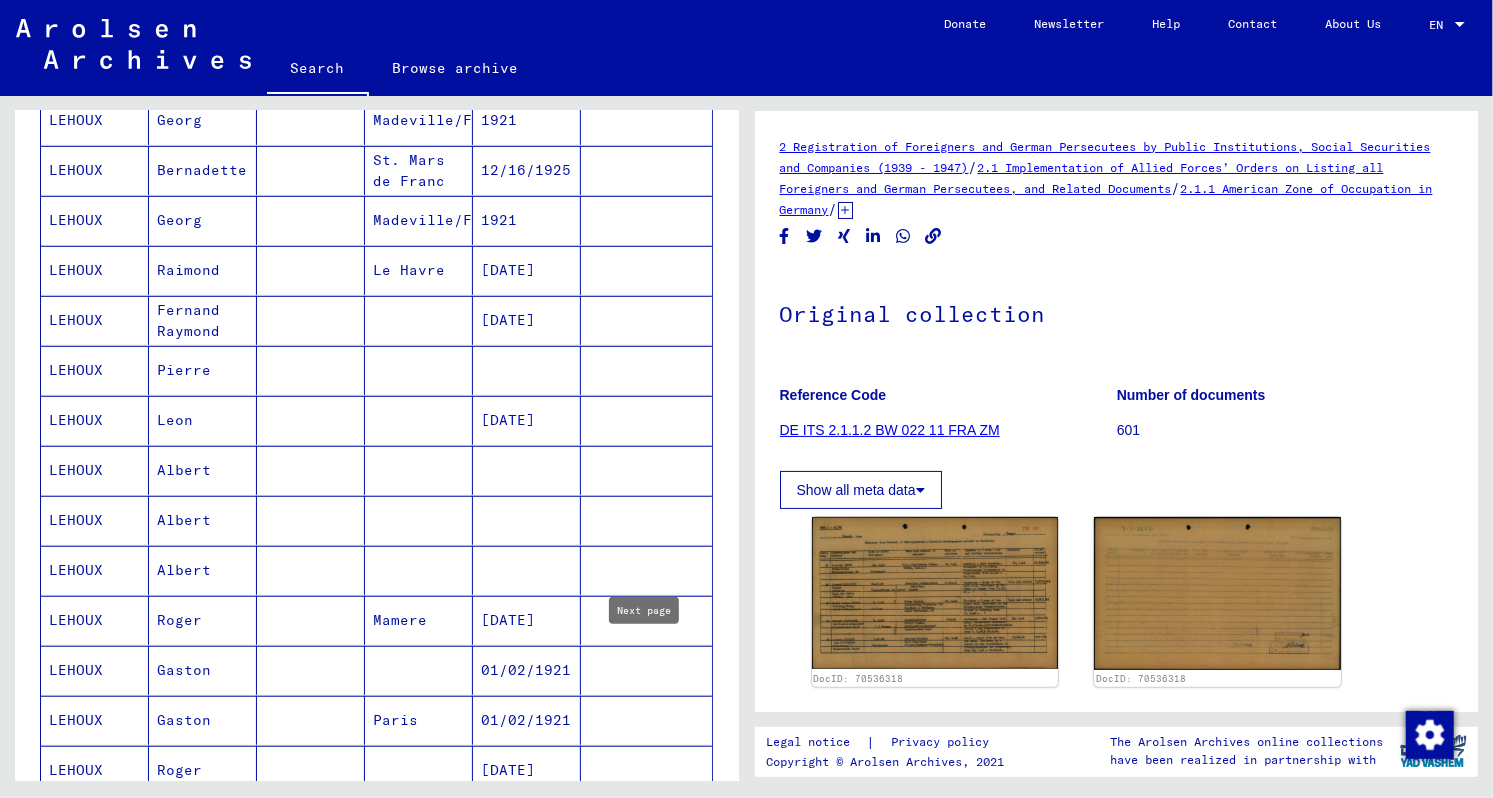 click on "Albert" at bounding box center (203, 520) 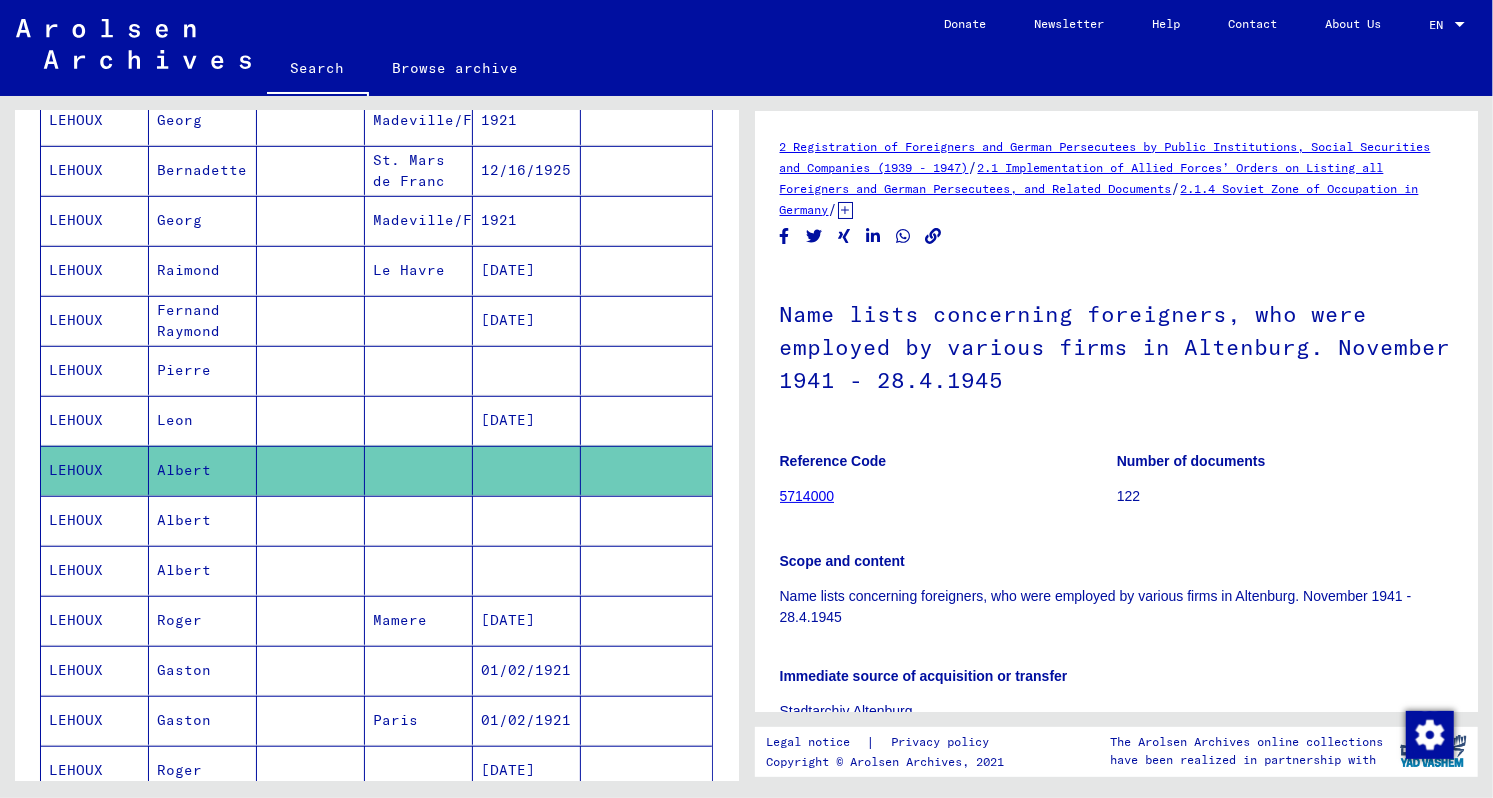 scroll, scrollTop: 0, scrollLeft: 0, axis: both 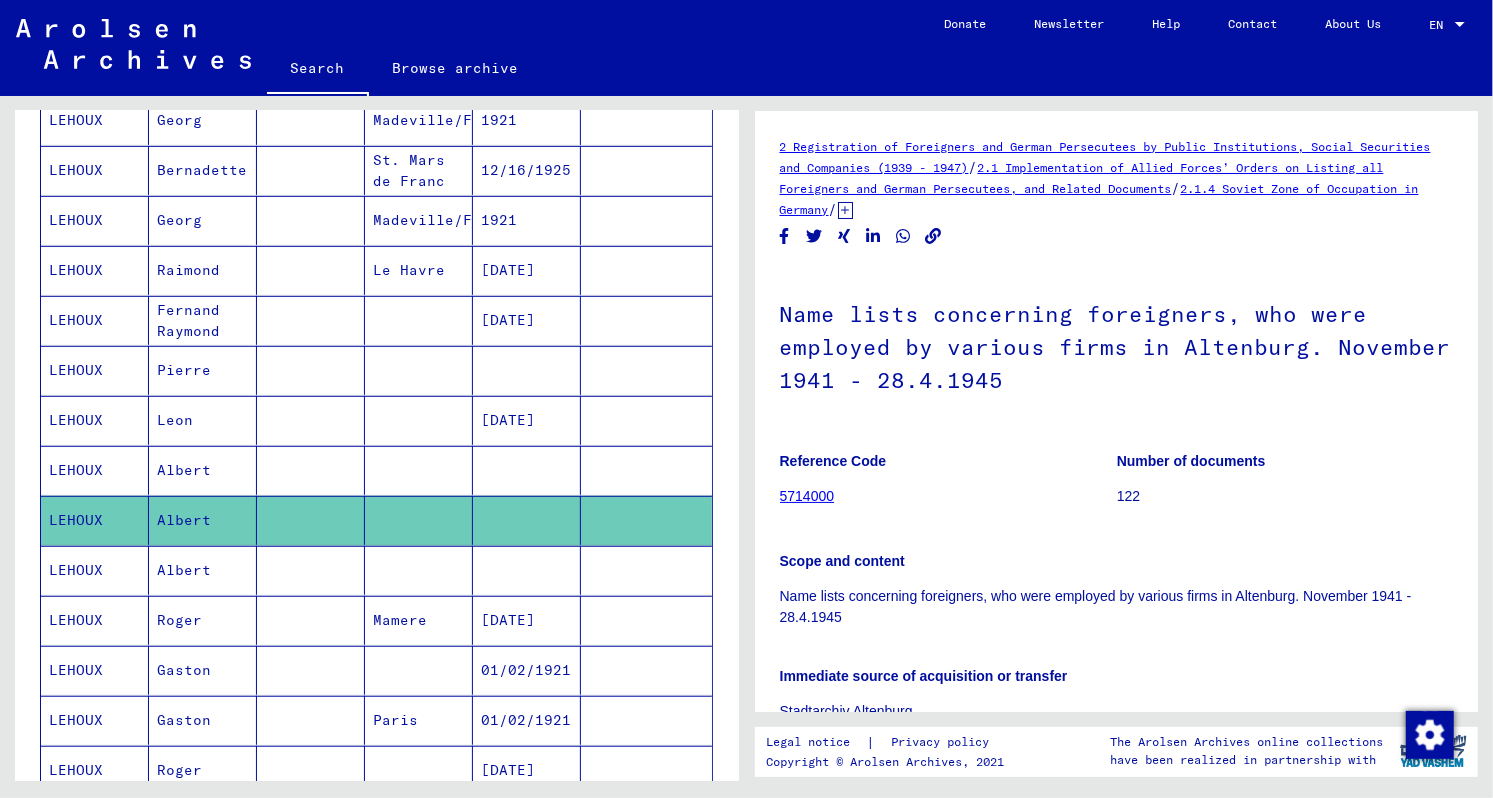 click on "Albert" at bounding box center (203, 620) 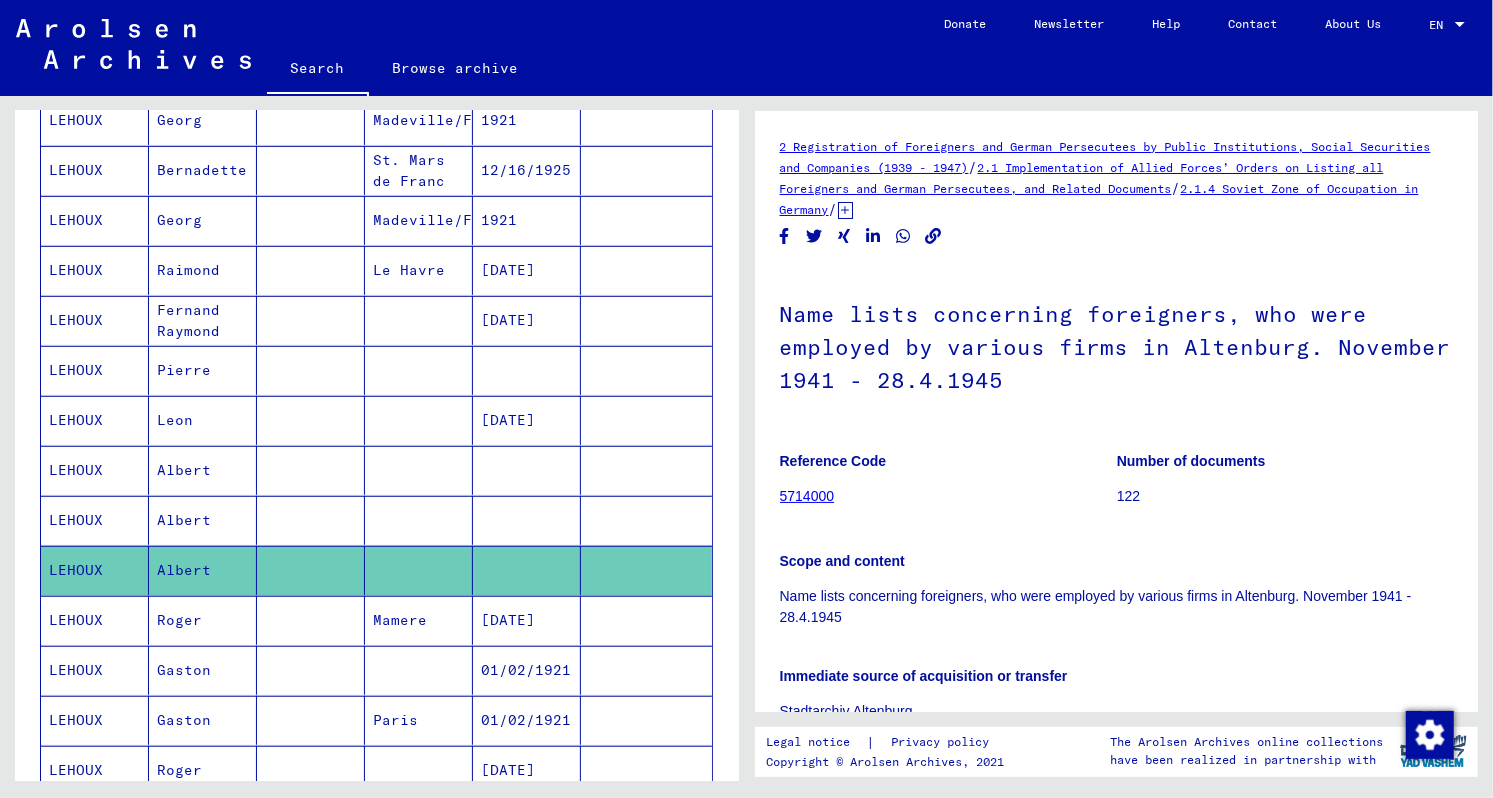 scroll, scrollTop: 0, scrollLeft: 0, axis: both 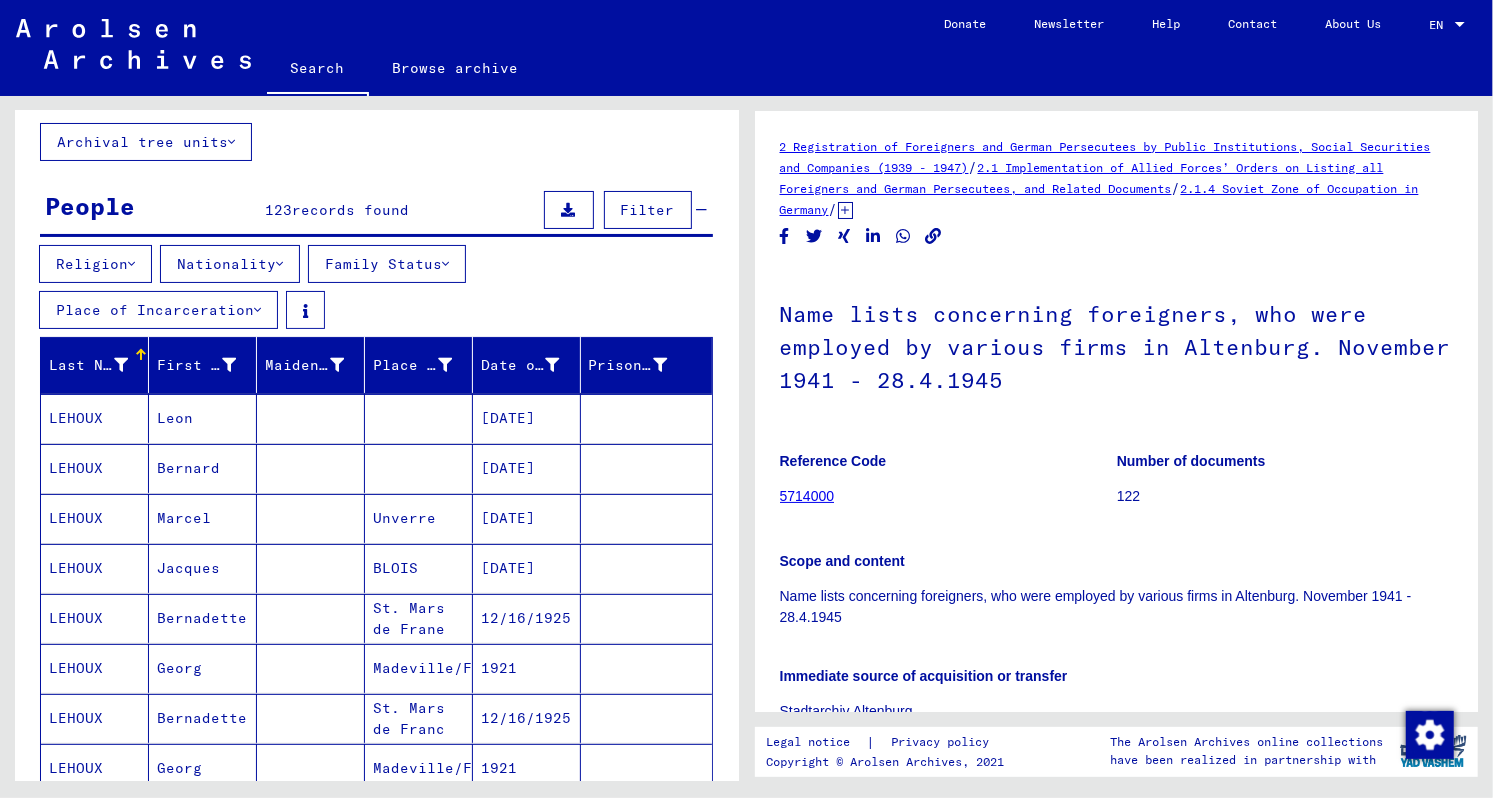 click on "Bernadette" at bounding box center [203, 668] 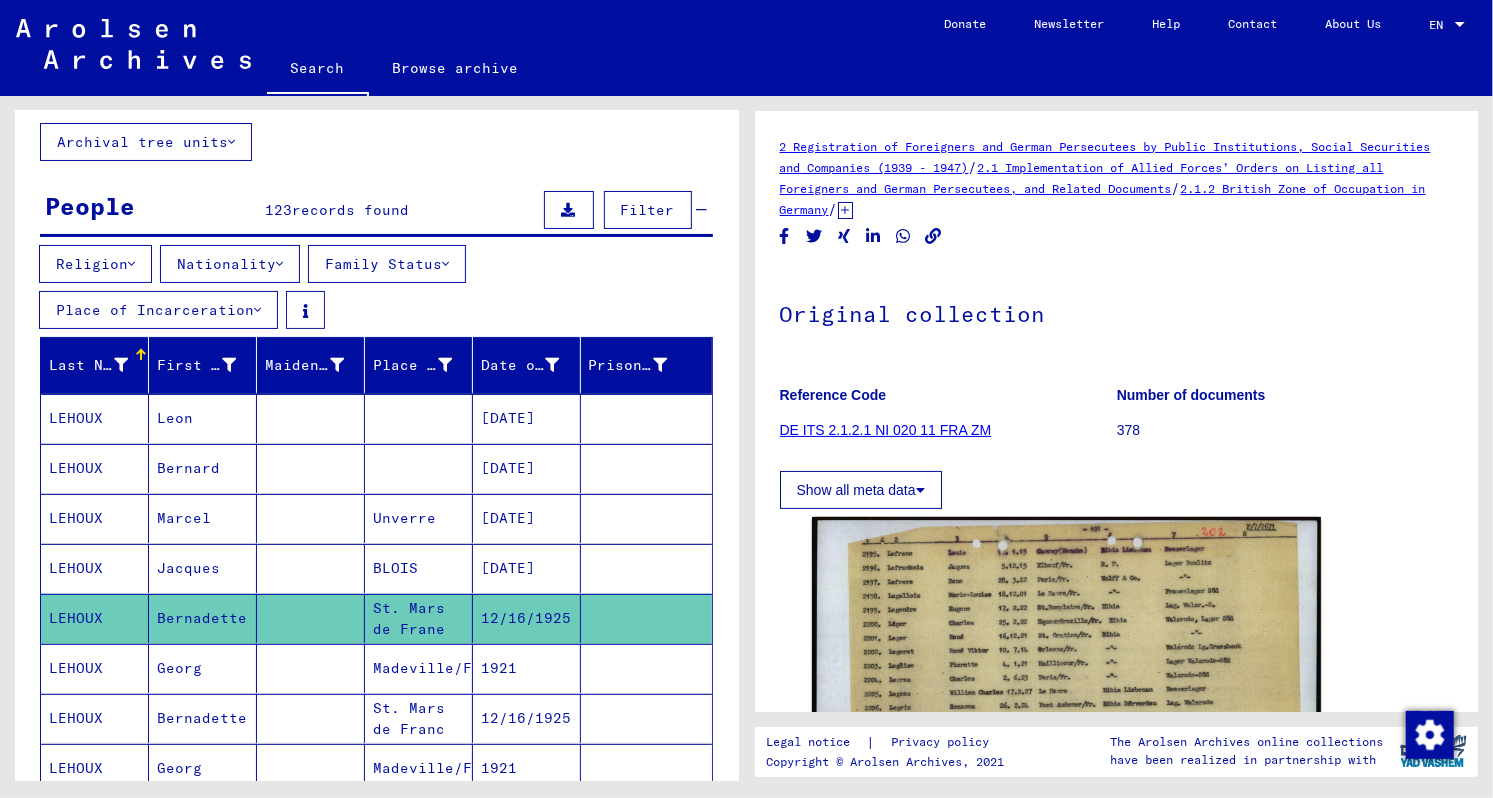 scroll, scrollTop: 0, scrollLeft: 0, axis: both 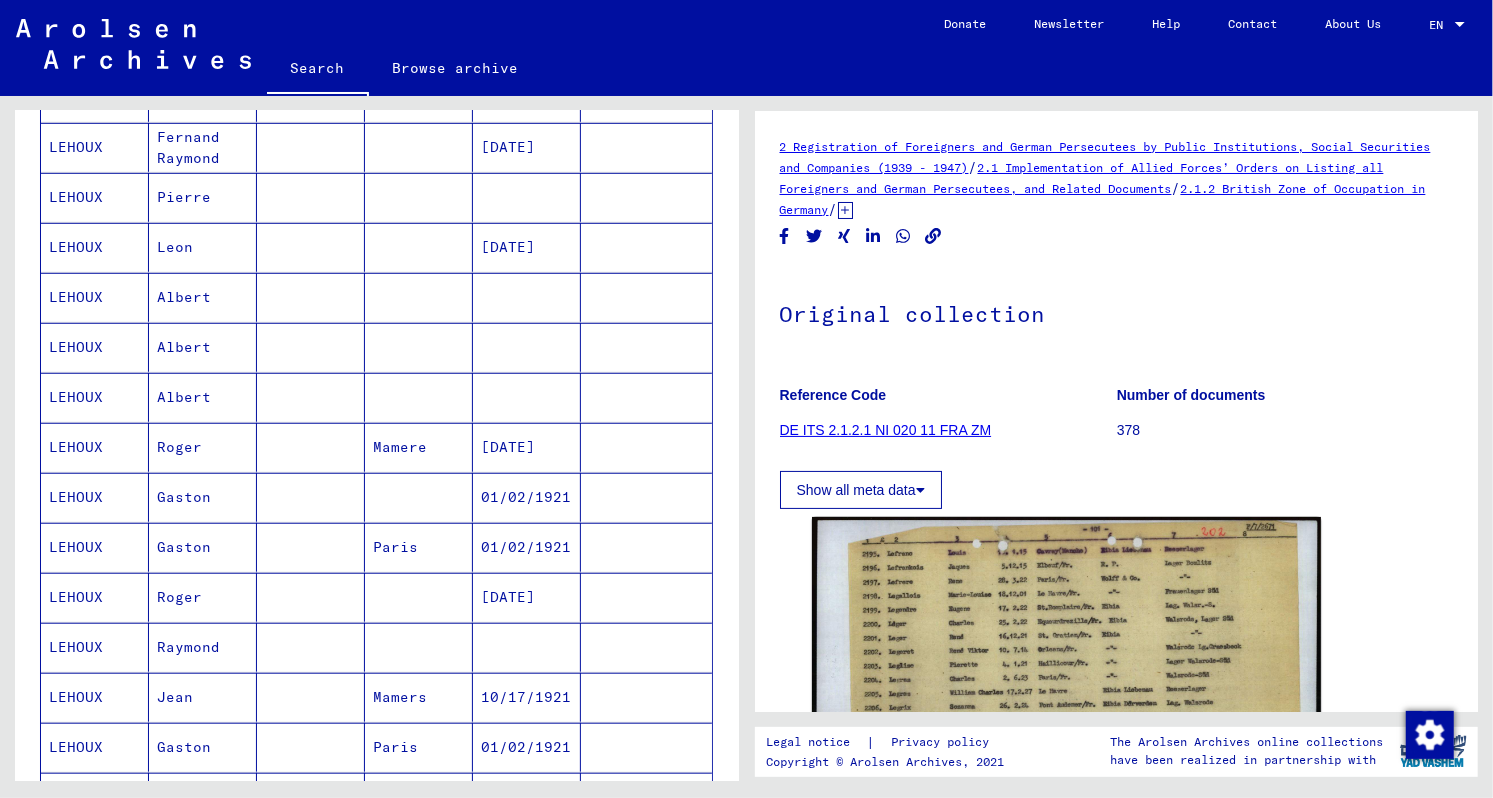 click at bounding box center [311, 497] 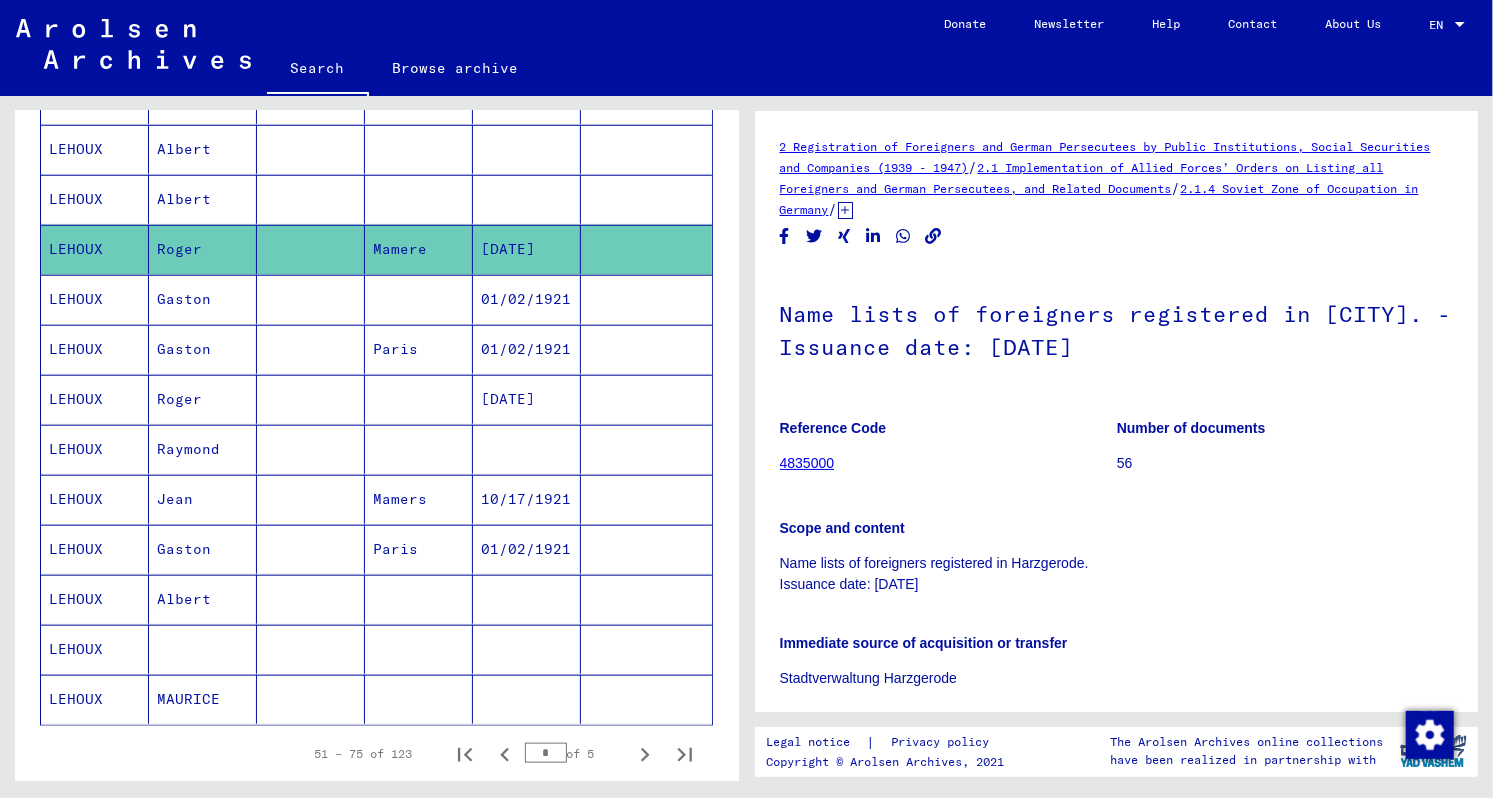 scroll, scrollTop: 1064, scrollLeft: 0, axis: vertical 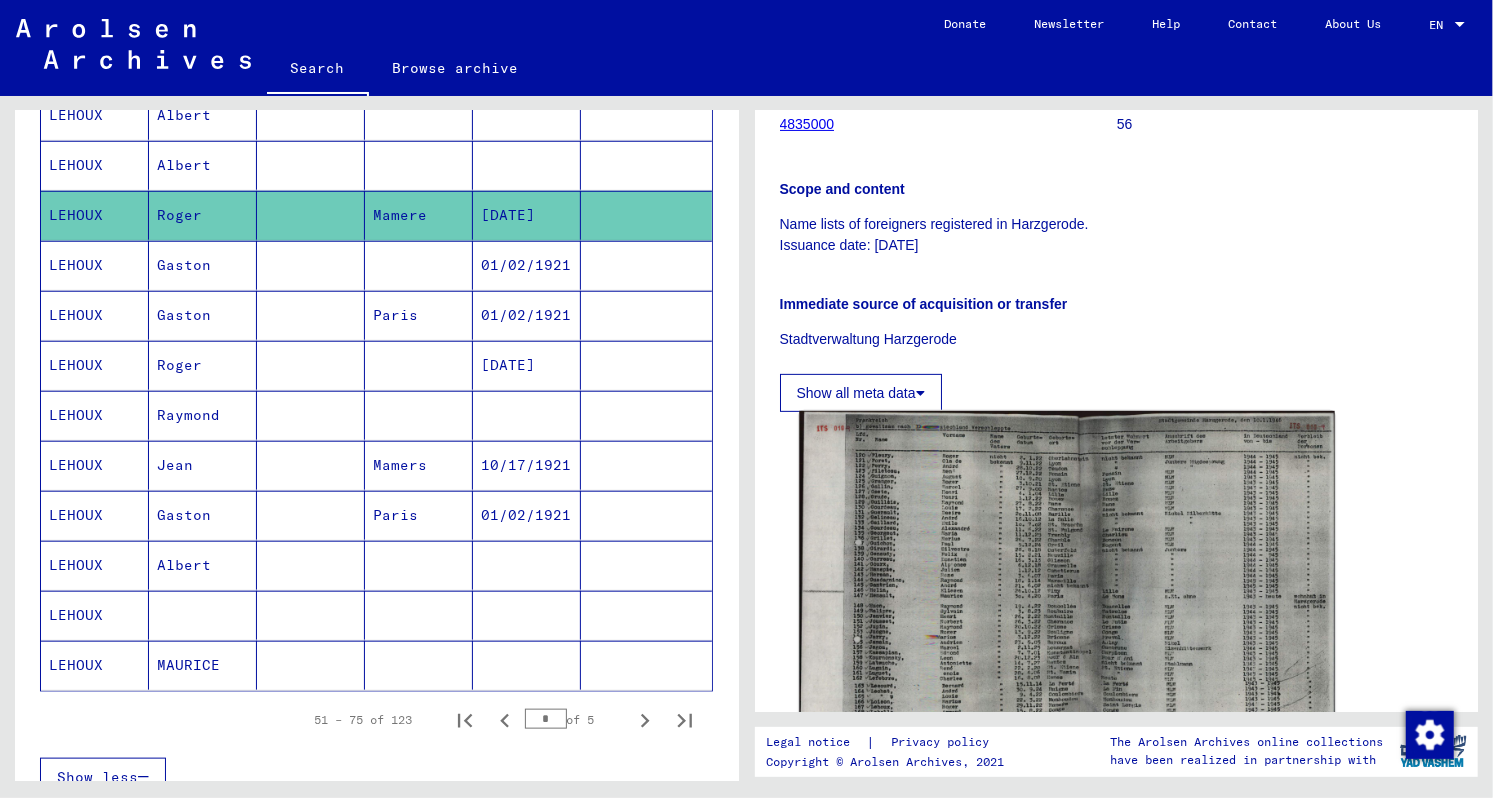 click 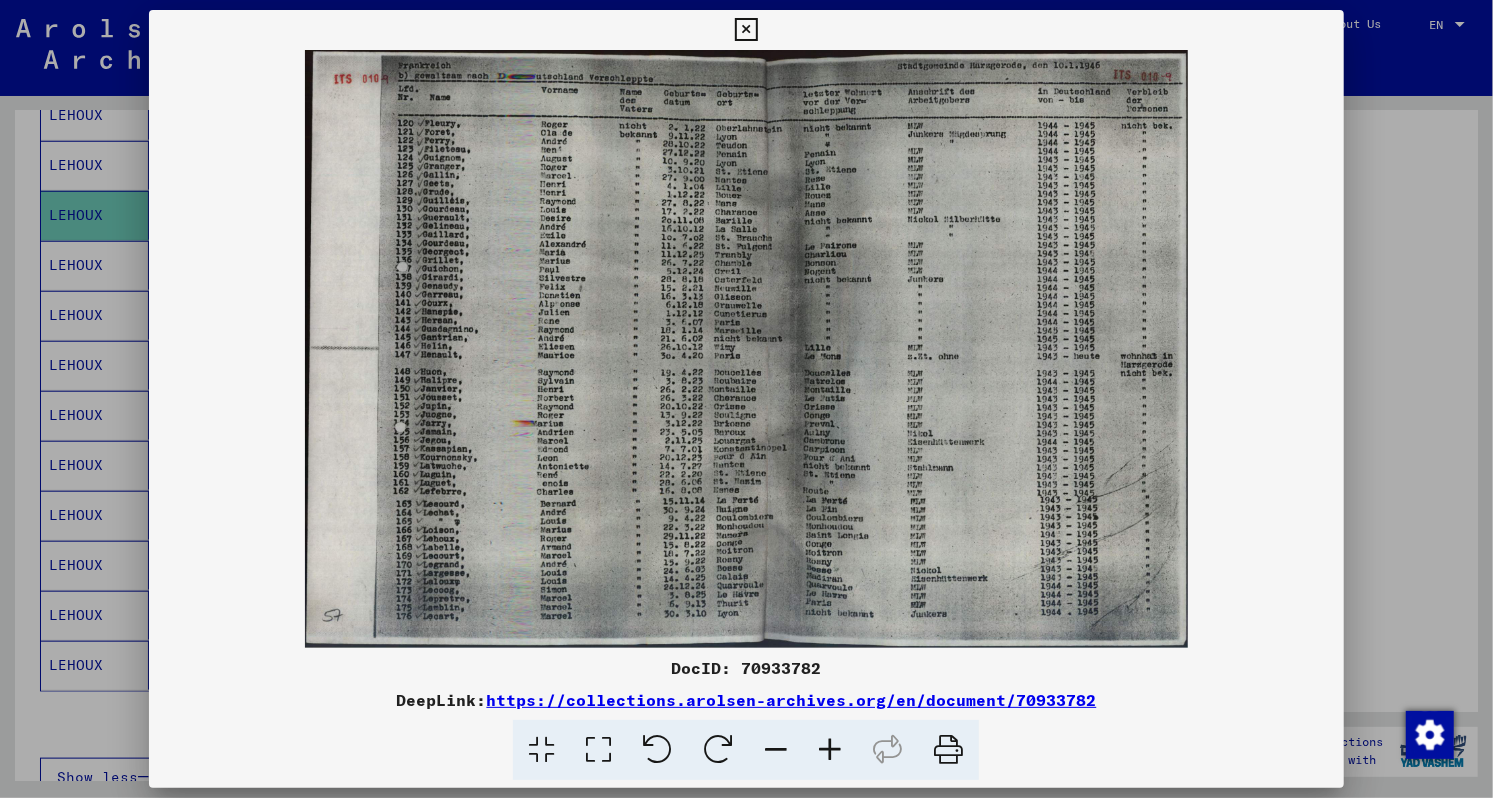 click at bounding box center (746, 399) 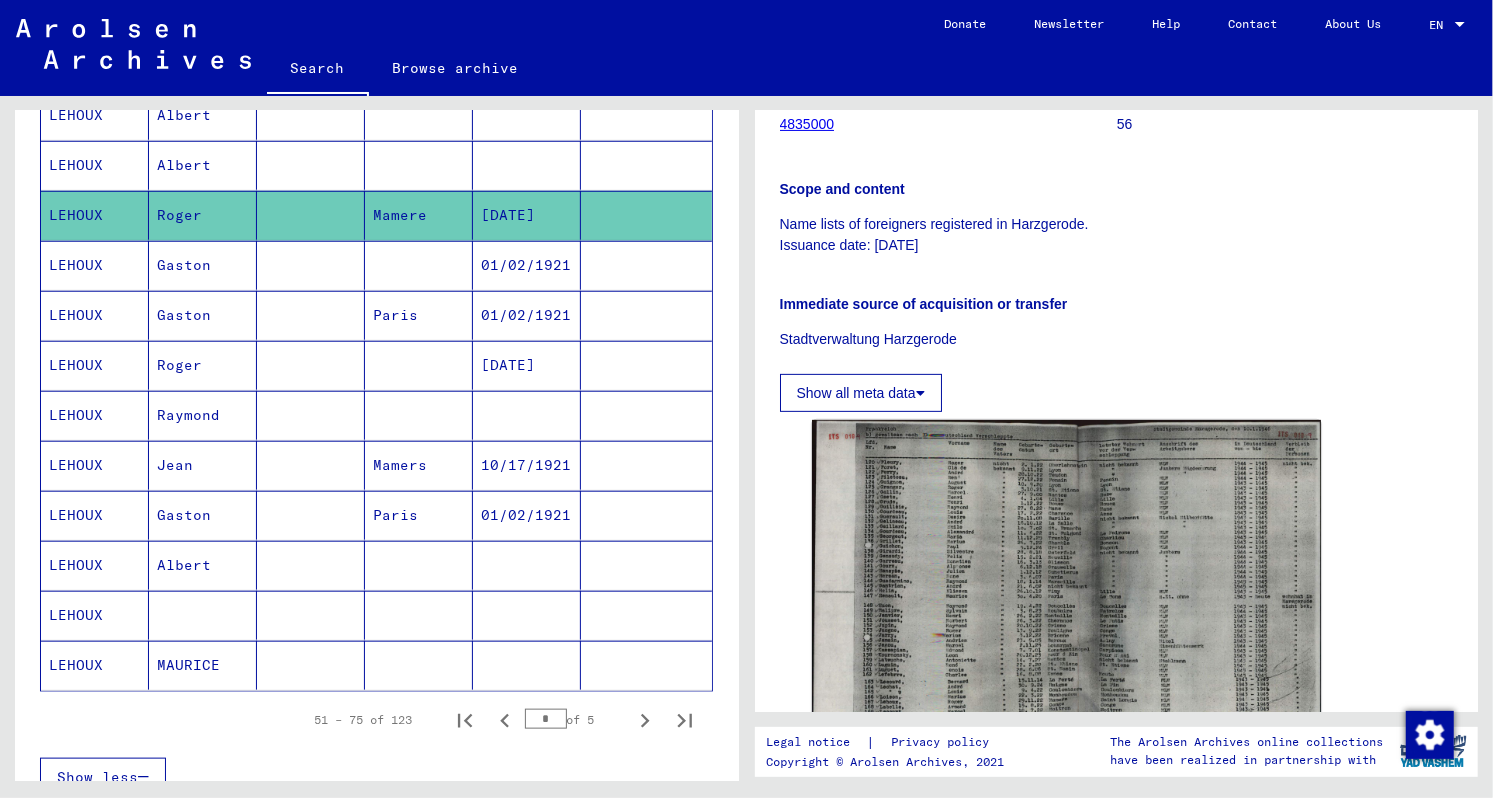 click at bounding box center [311, 665] 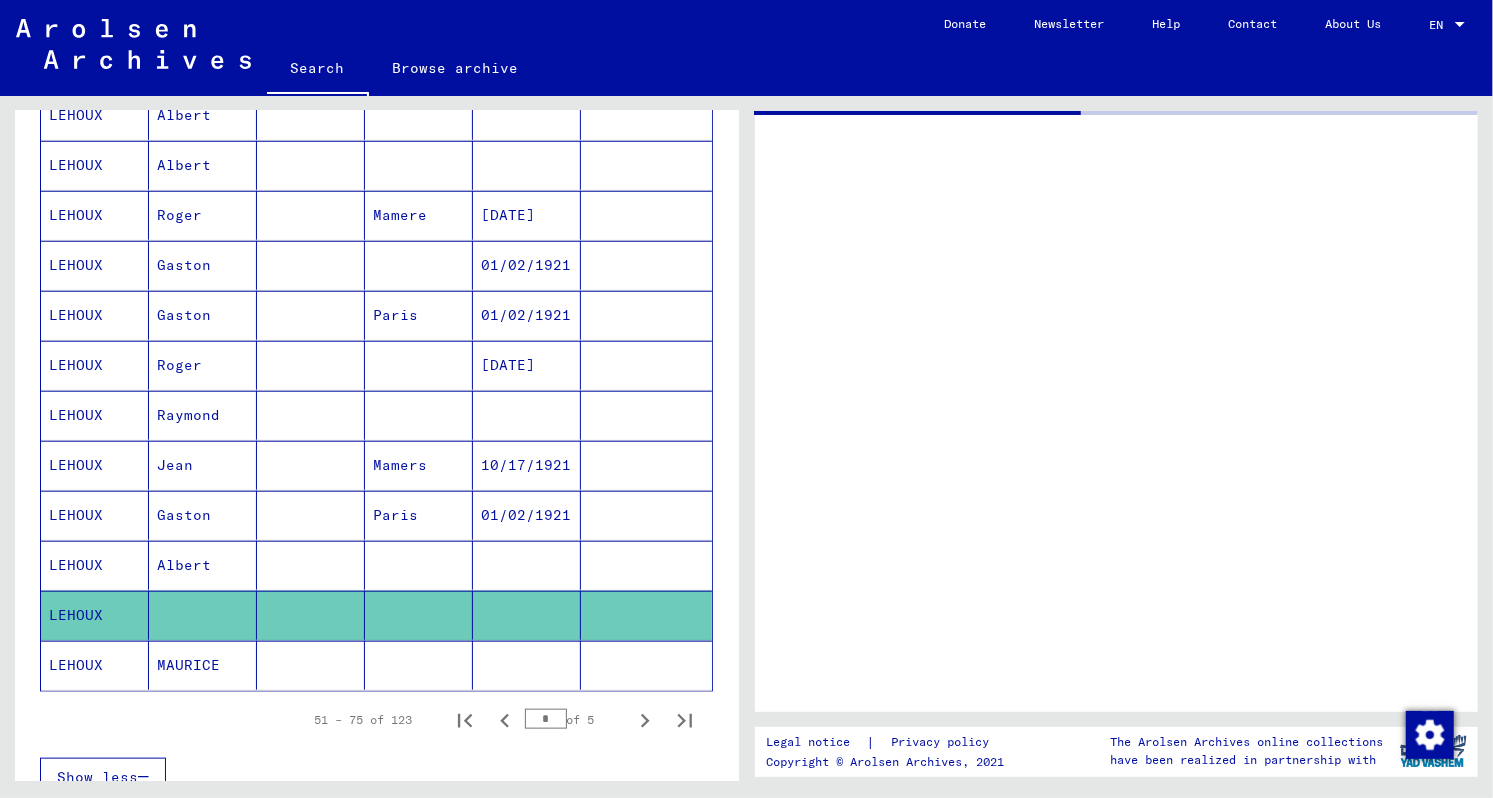 scroll, scrollTop: 0, scrollLeft: 0, axis: both 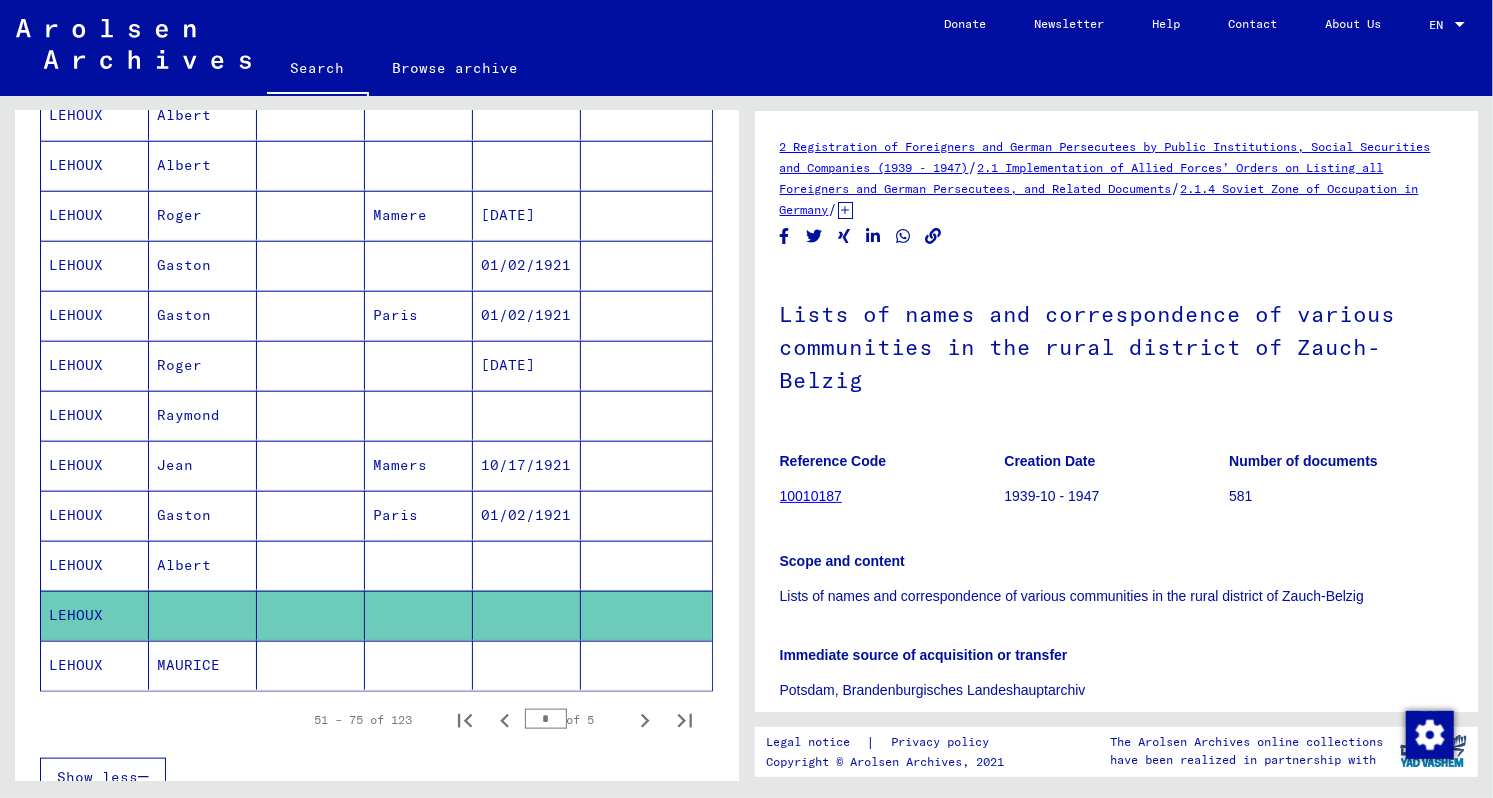 click on "51 – 75 of 123  *  of 5" at bounding box center (498, 720) 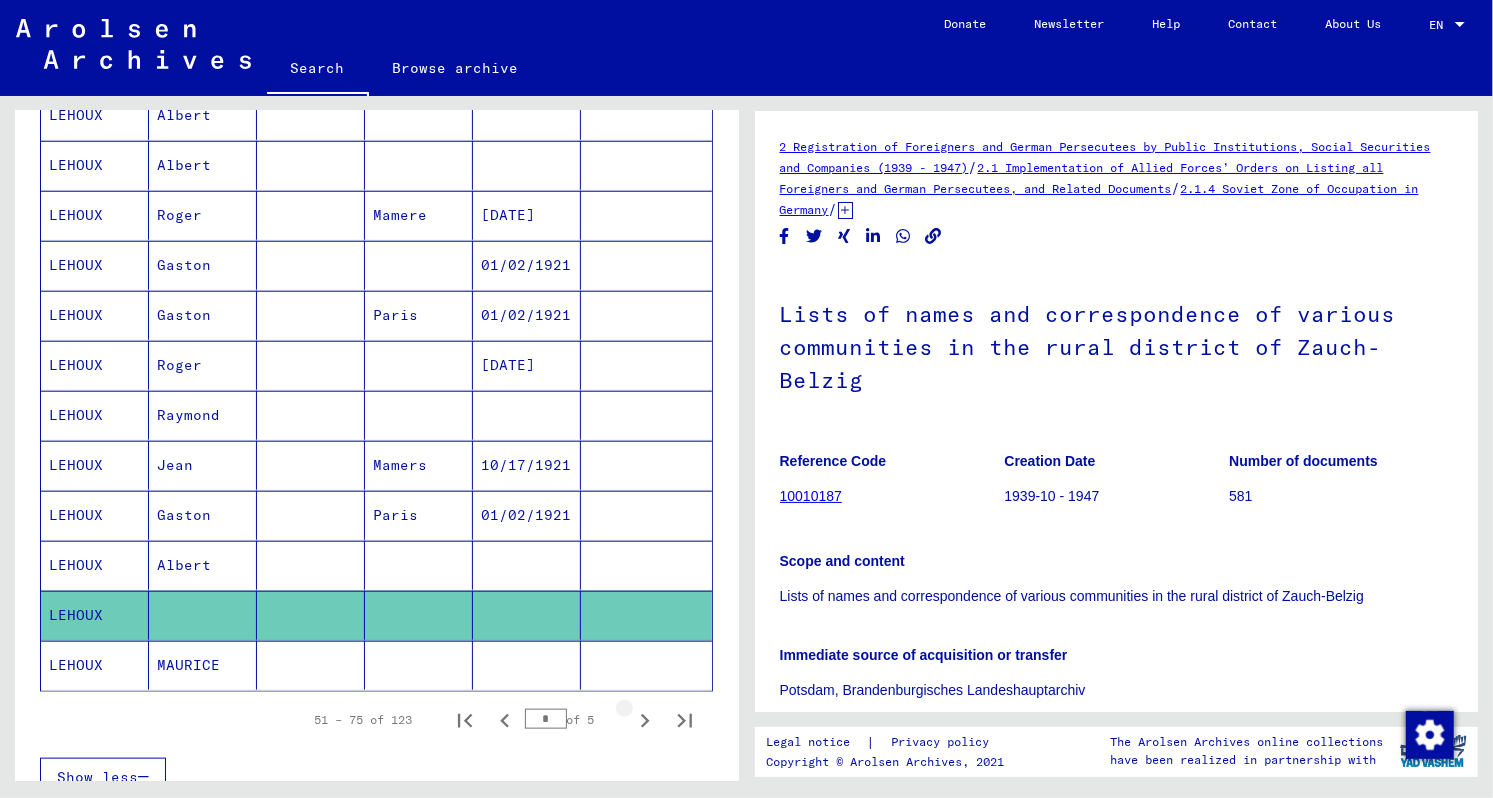 click 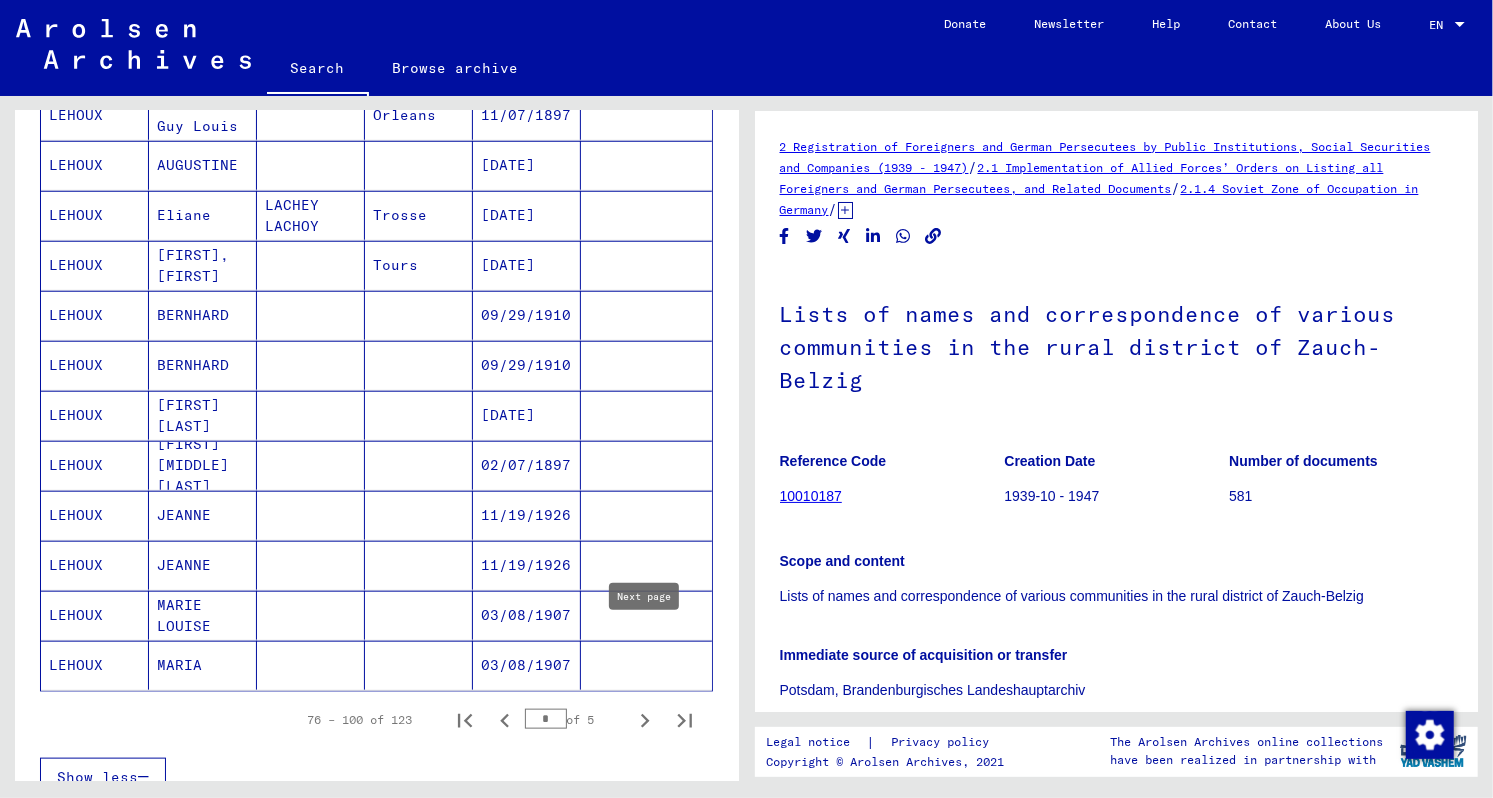 click on "MARIA" 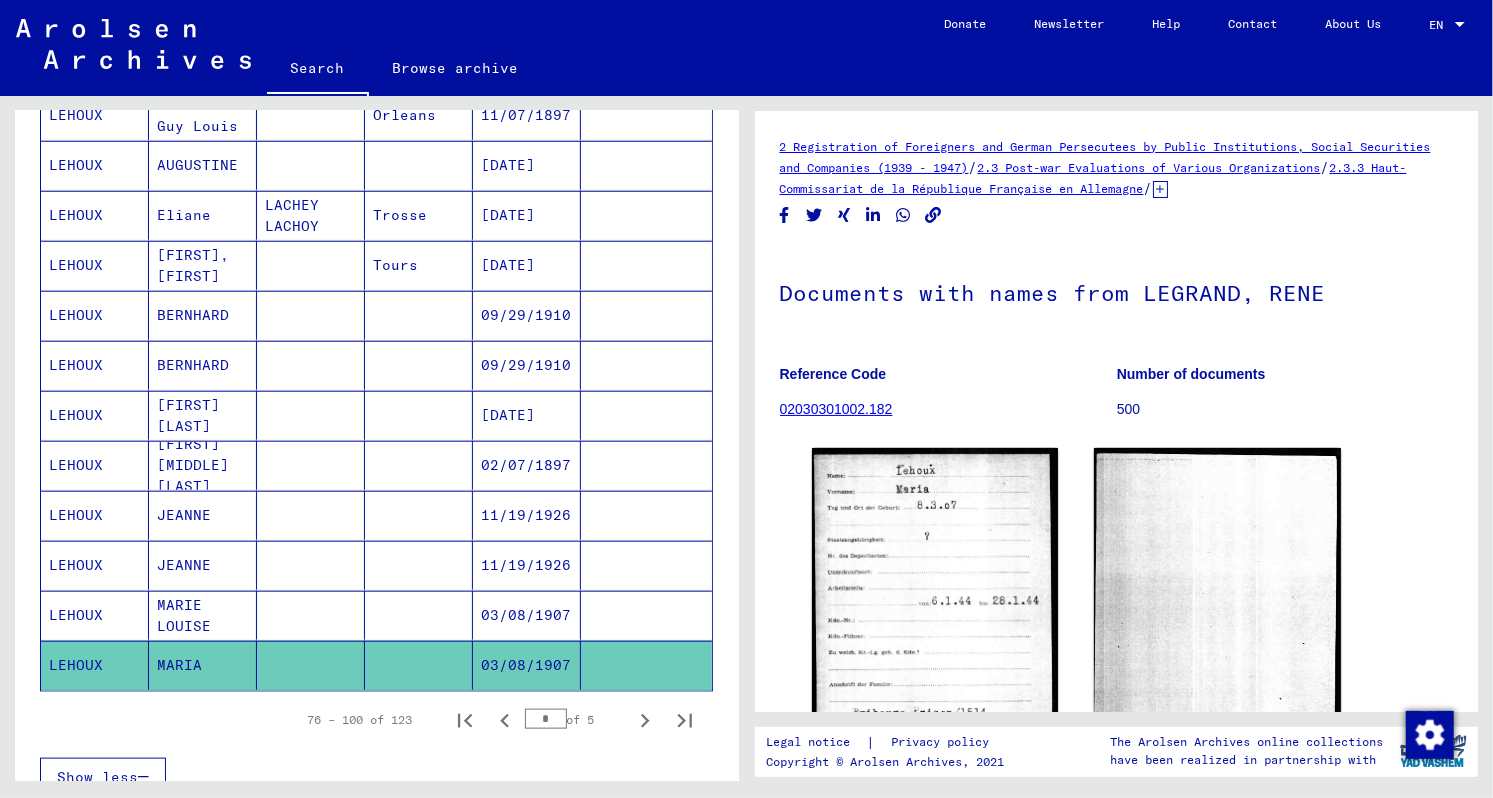 scroll, scrollTop: 0, scrollLeft: 0, axis: both 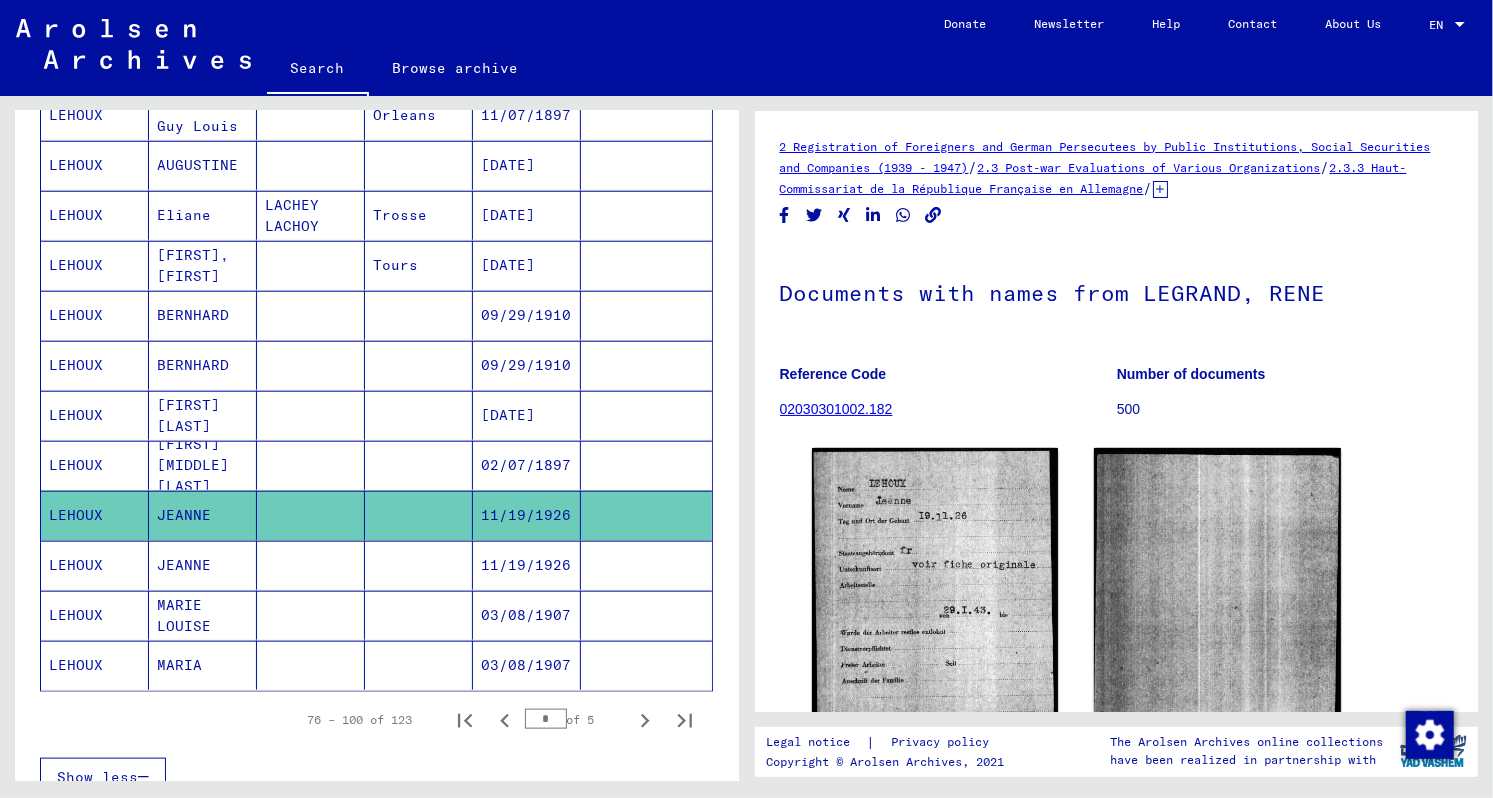click at bounding box center (419, 515) 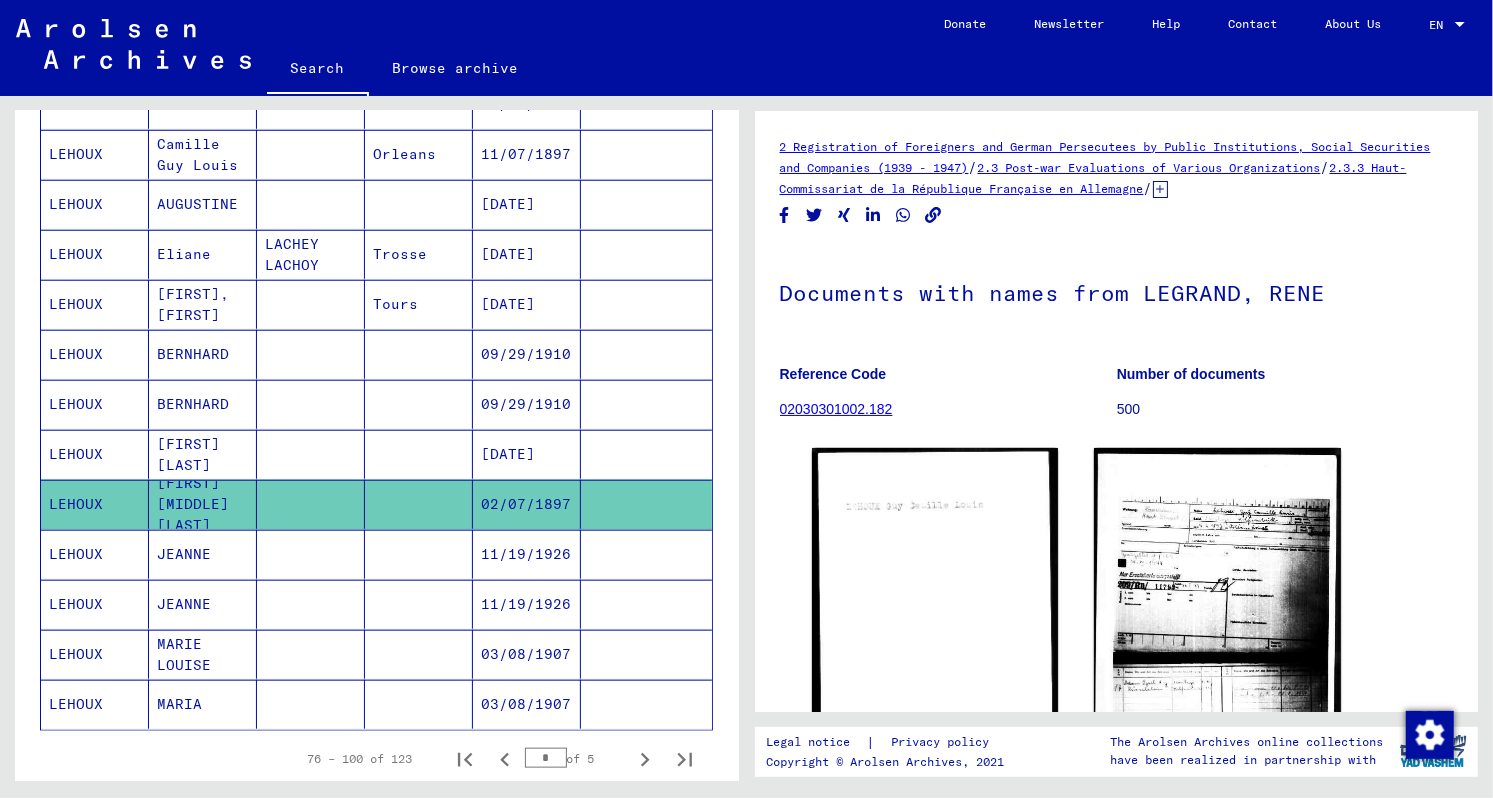scroll, scrollTop: 1005, scrollLeft: 0, axis: vertical 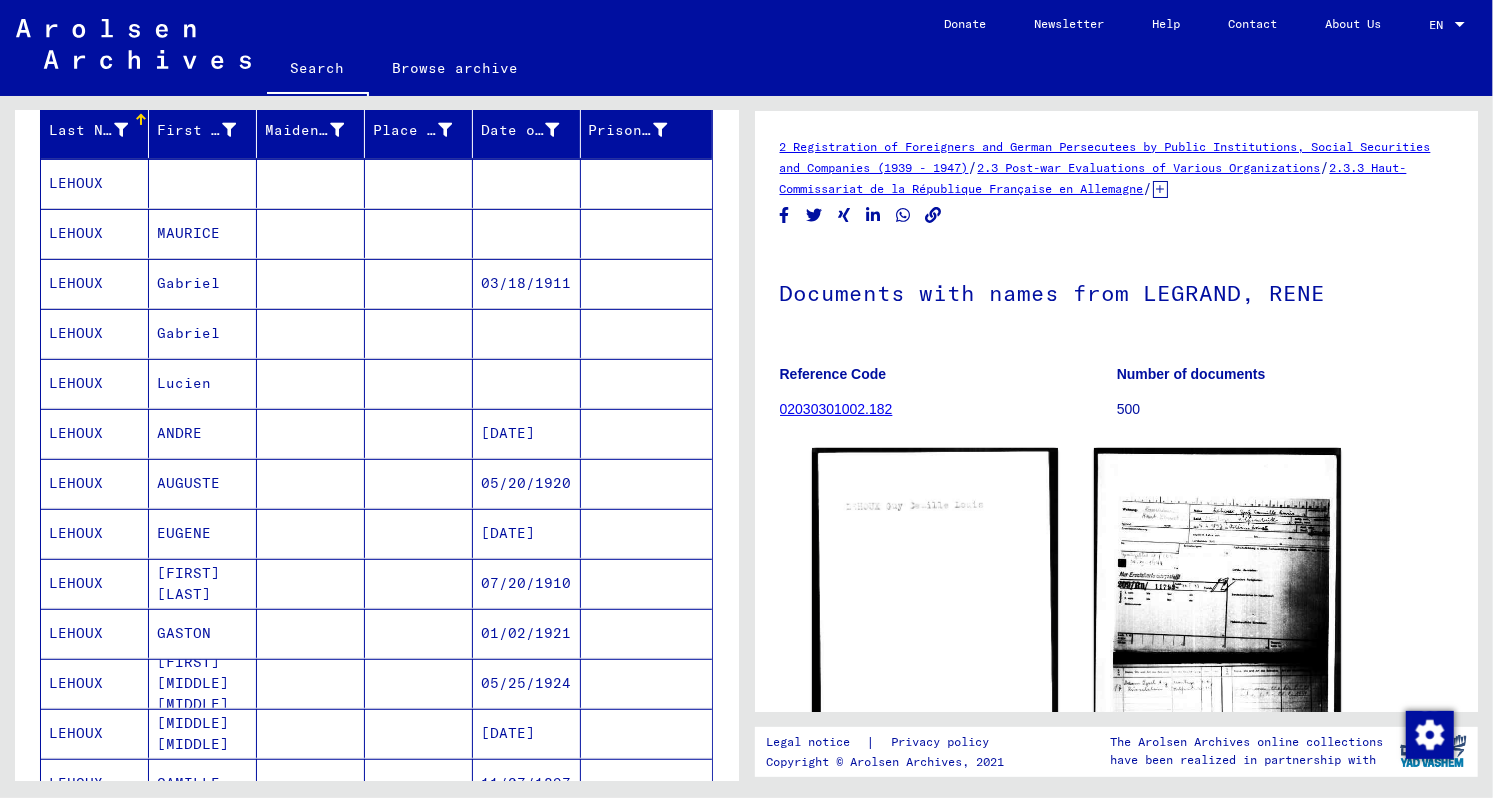 click at bounding box center [419, 583] 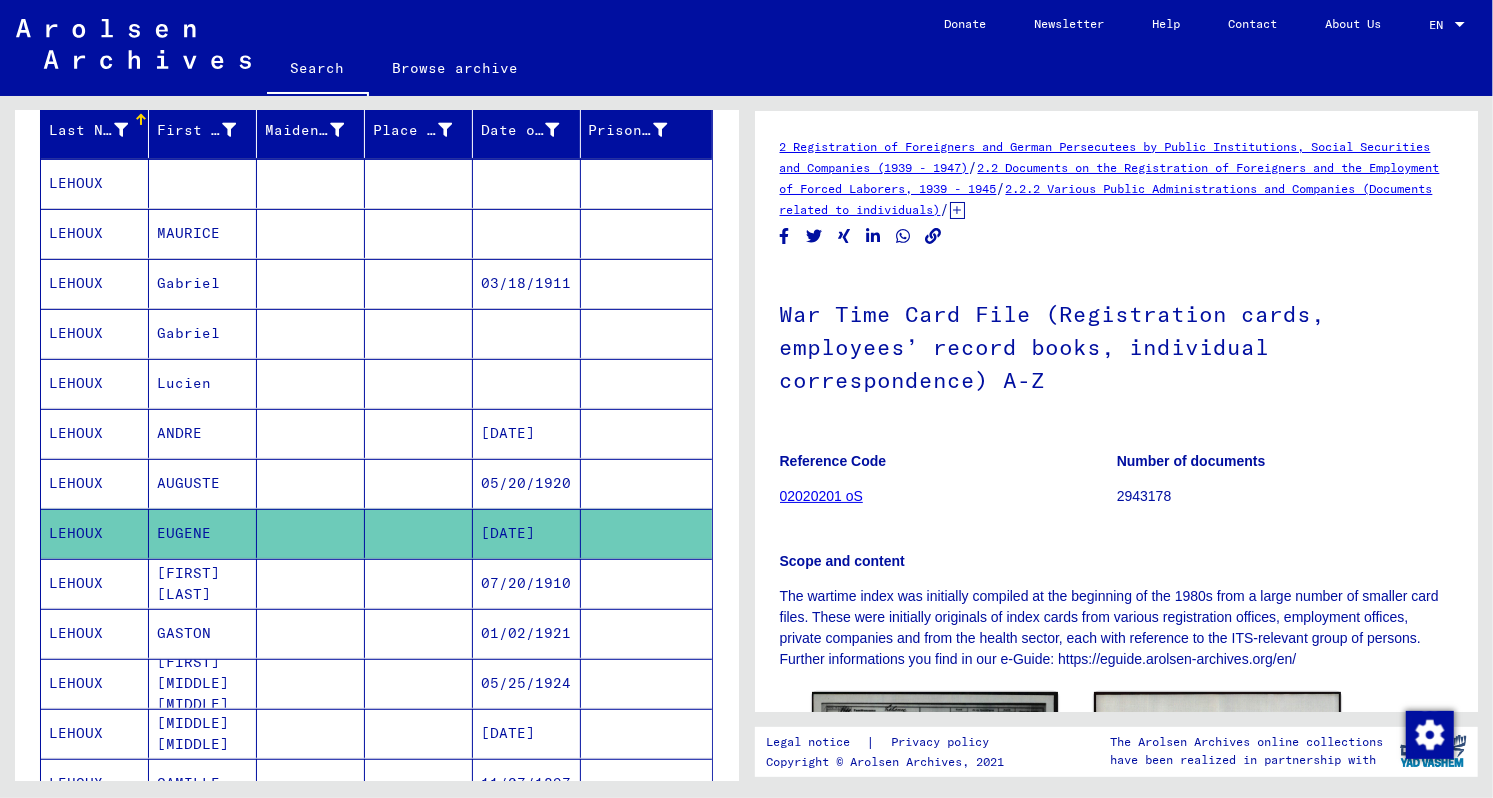scroll, scrollTop: 0, scrollLeft: 0, axis: both 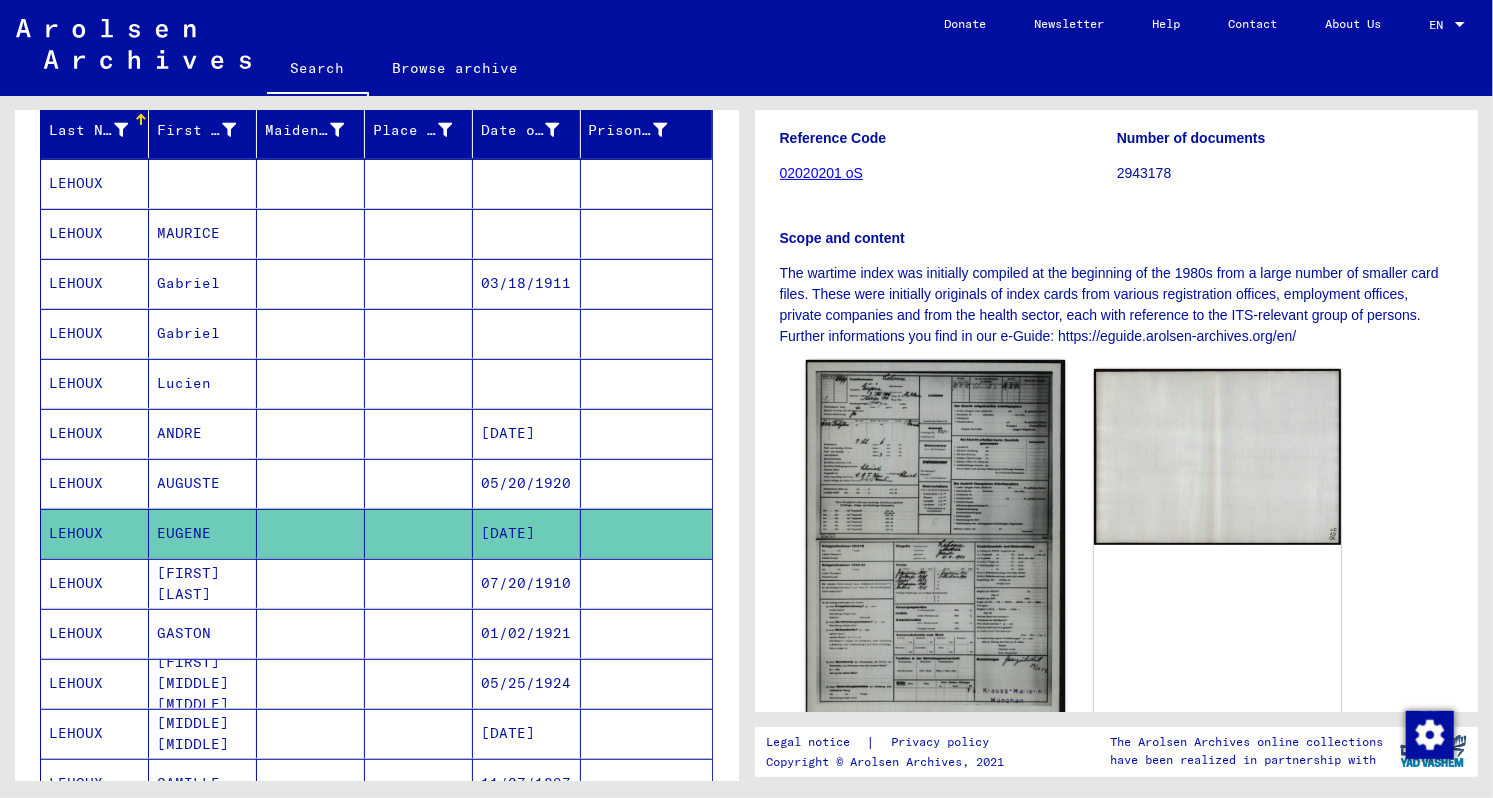 click 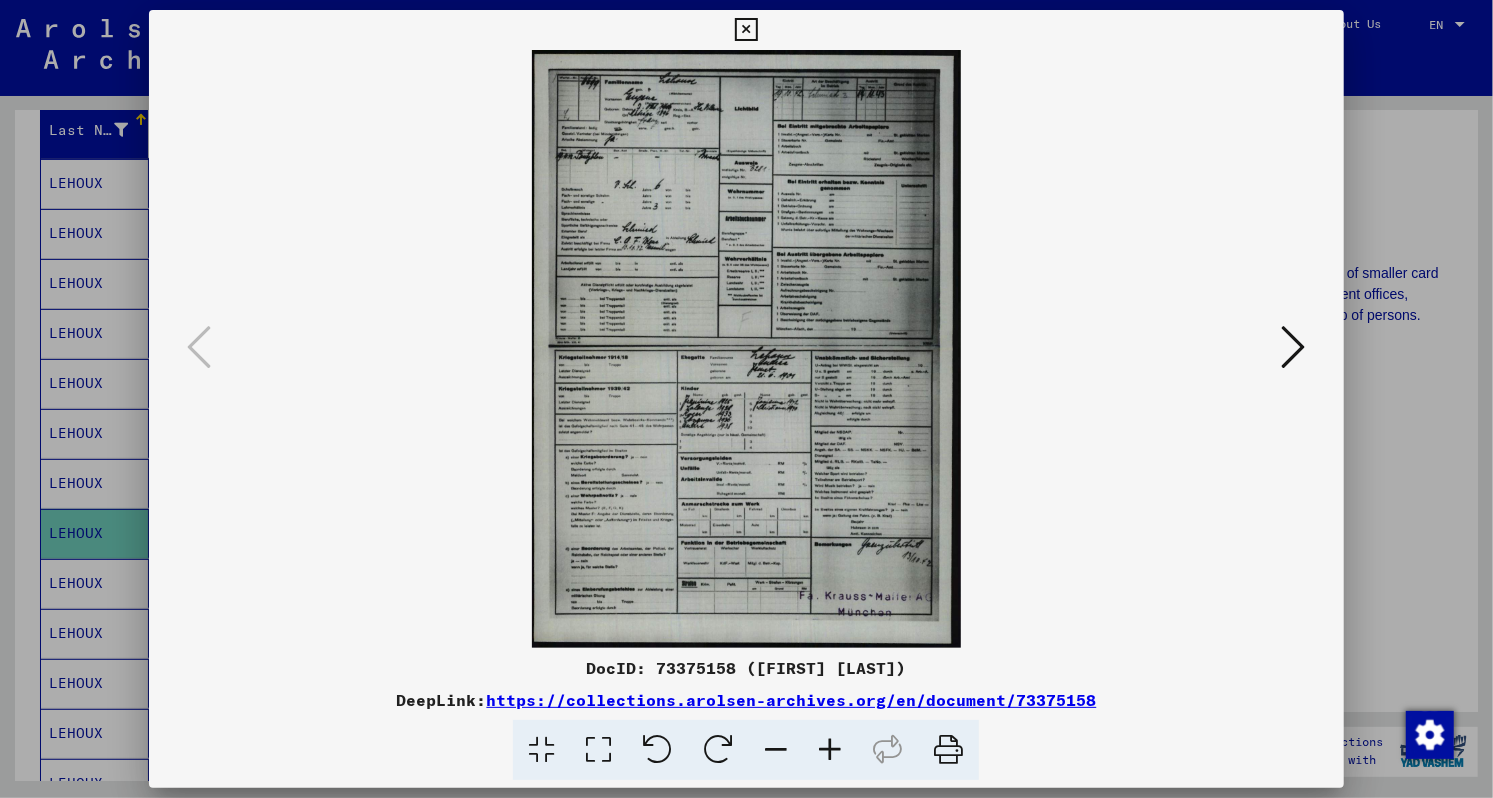 click at bounding box center [746, 349] 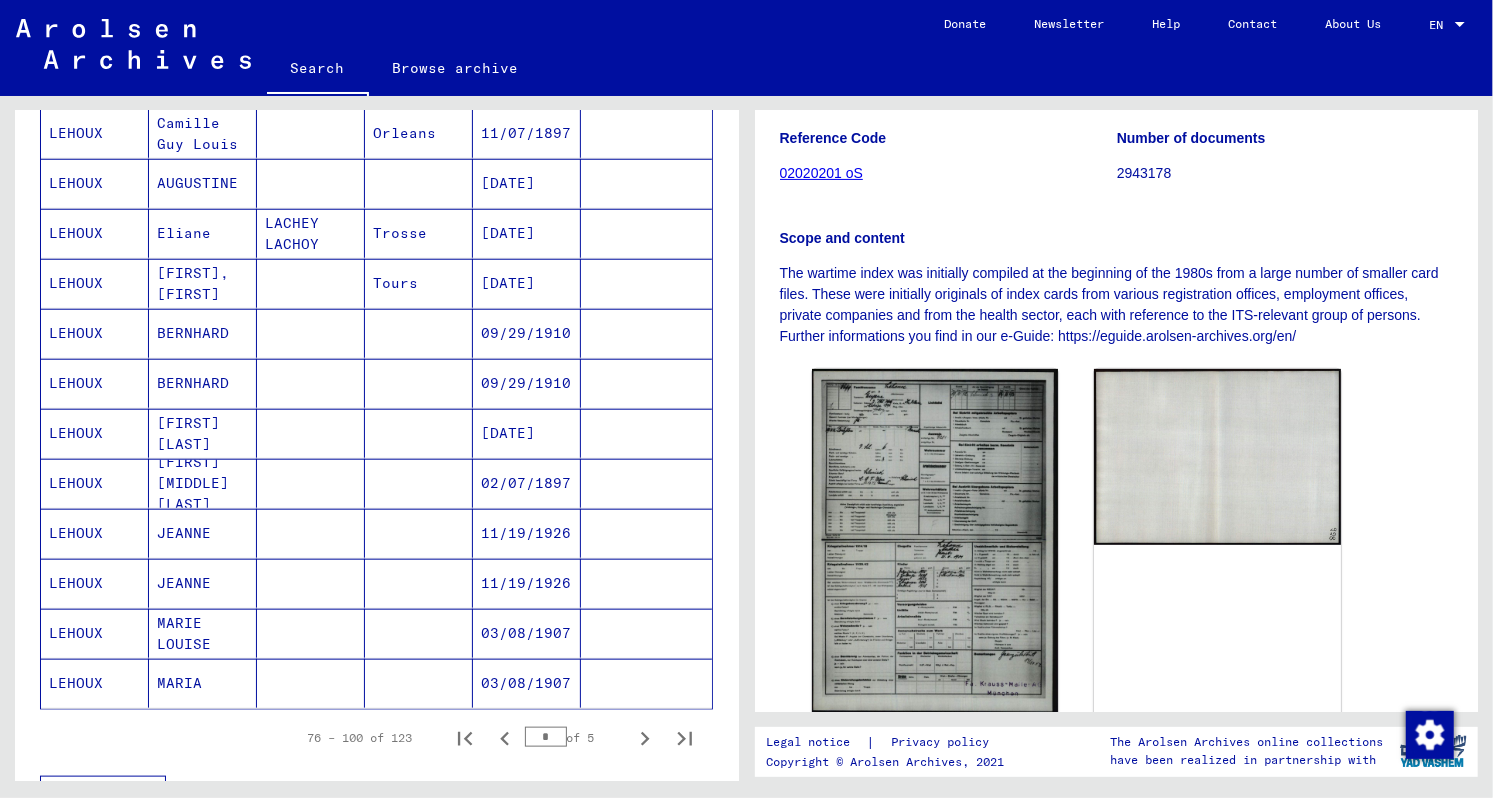 scroll, scrollTop: 1054, scrollLeft: 0, axis: vertical 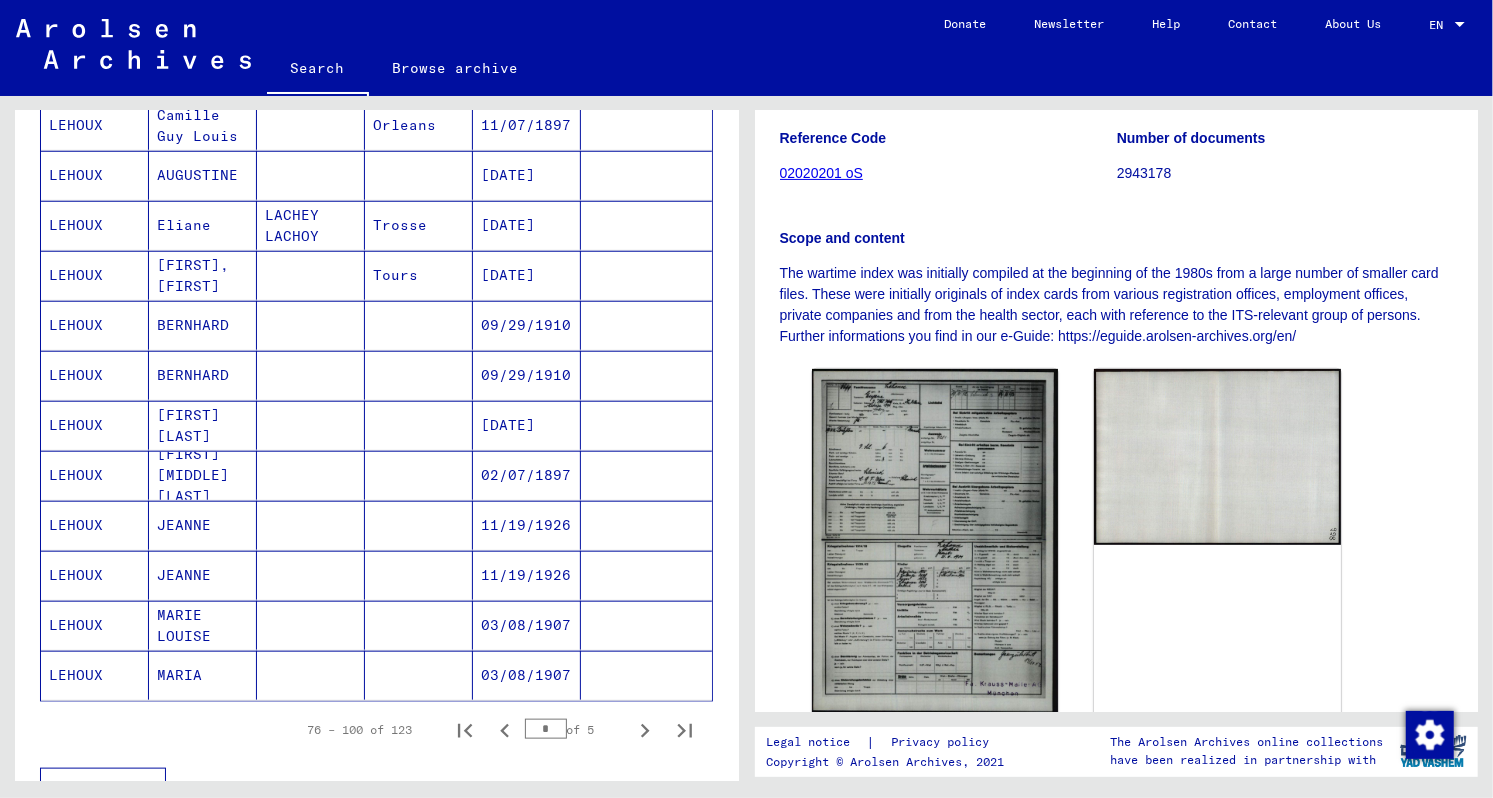 click at bounding box center (645, 730) 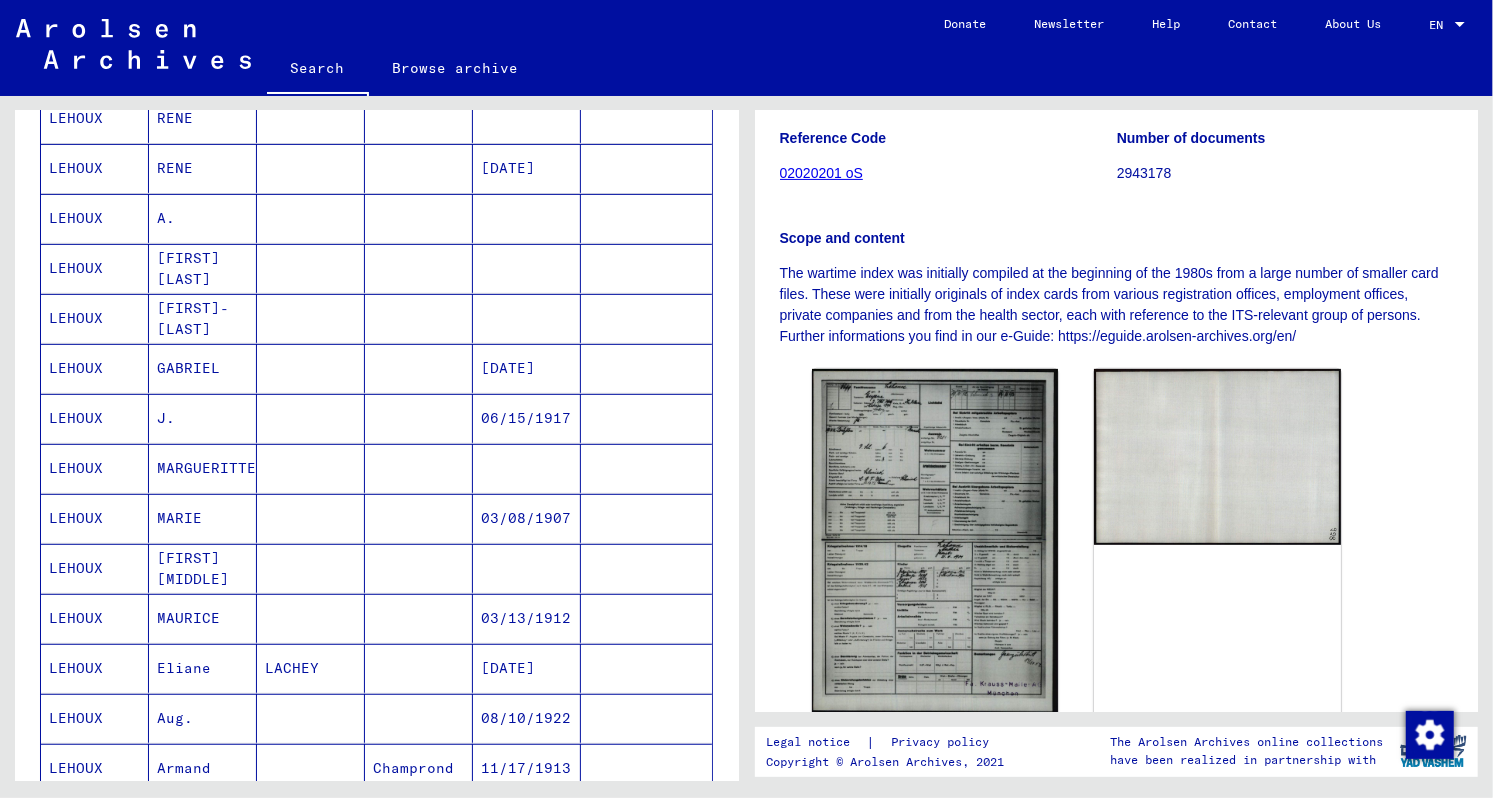 scroll, scrollTop: 436, scrollLeft: 0, axis: vertical 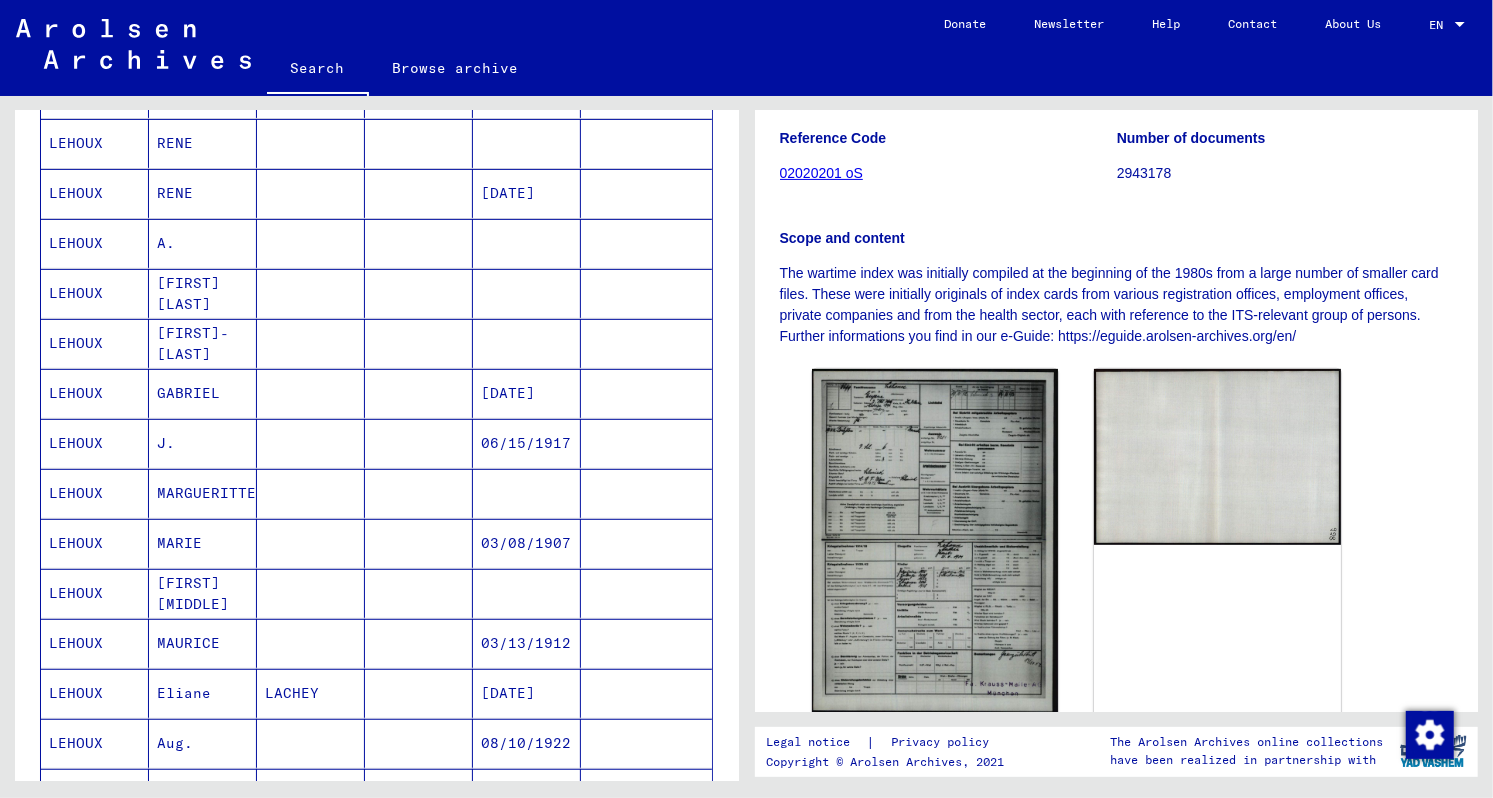 click at bounding box center [646, 593] 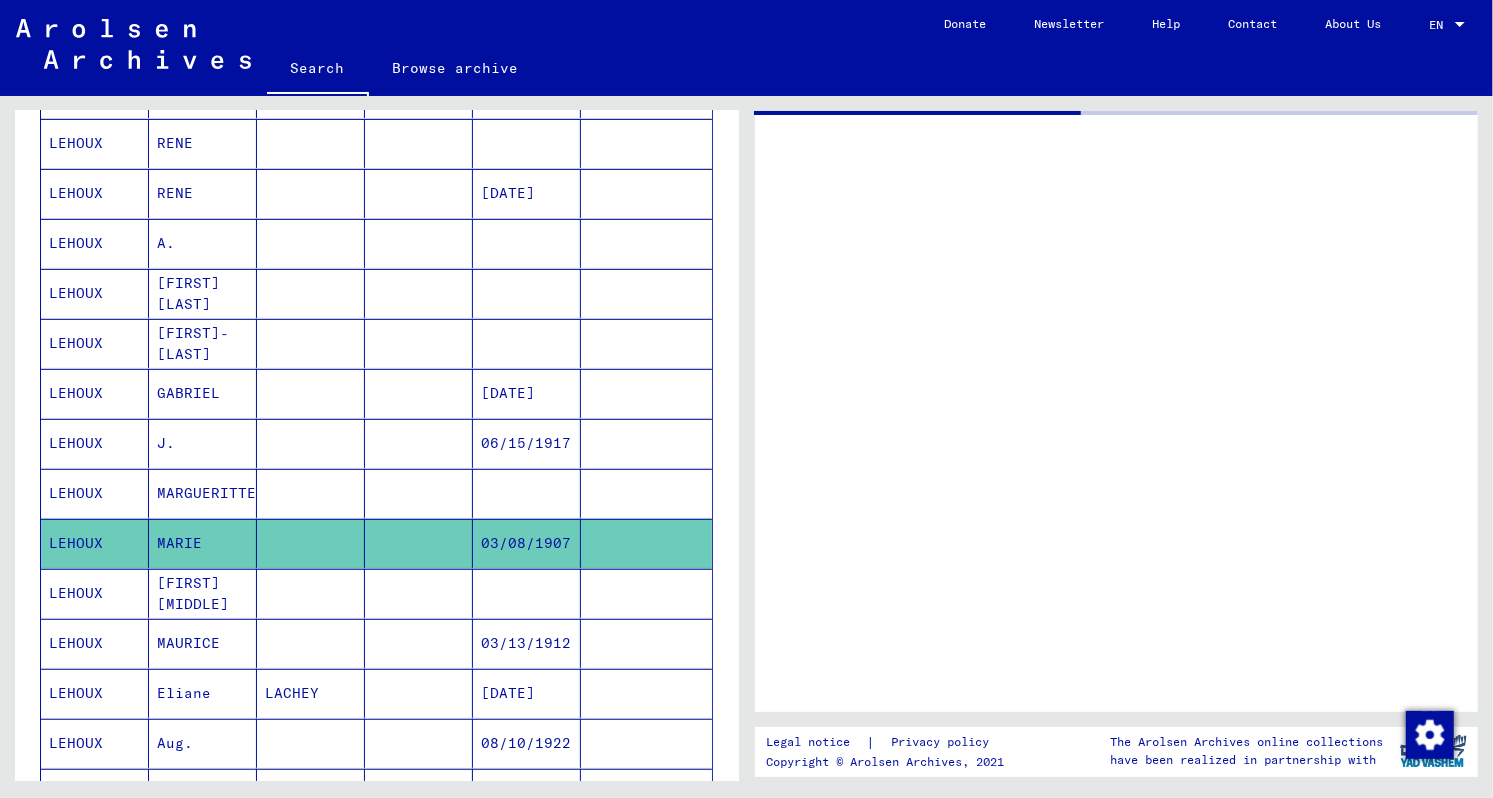 scroll, scrollTop: 0, scrollLeft: 0, axis: both 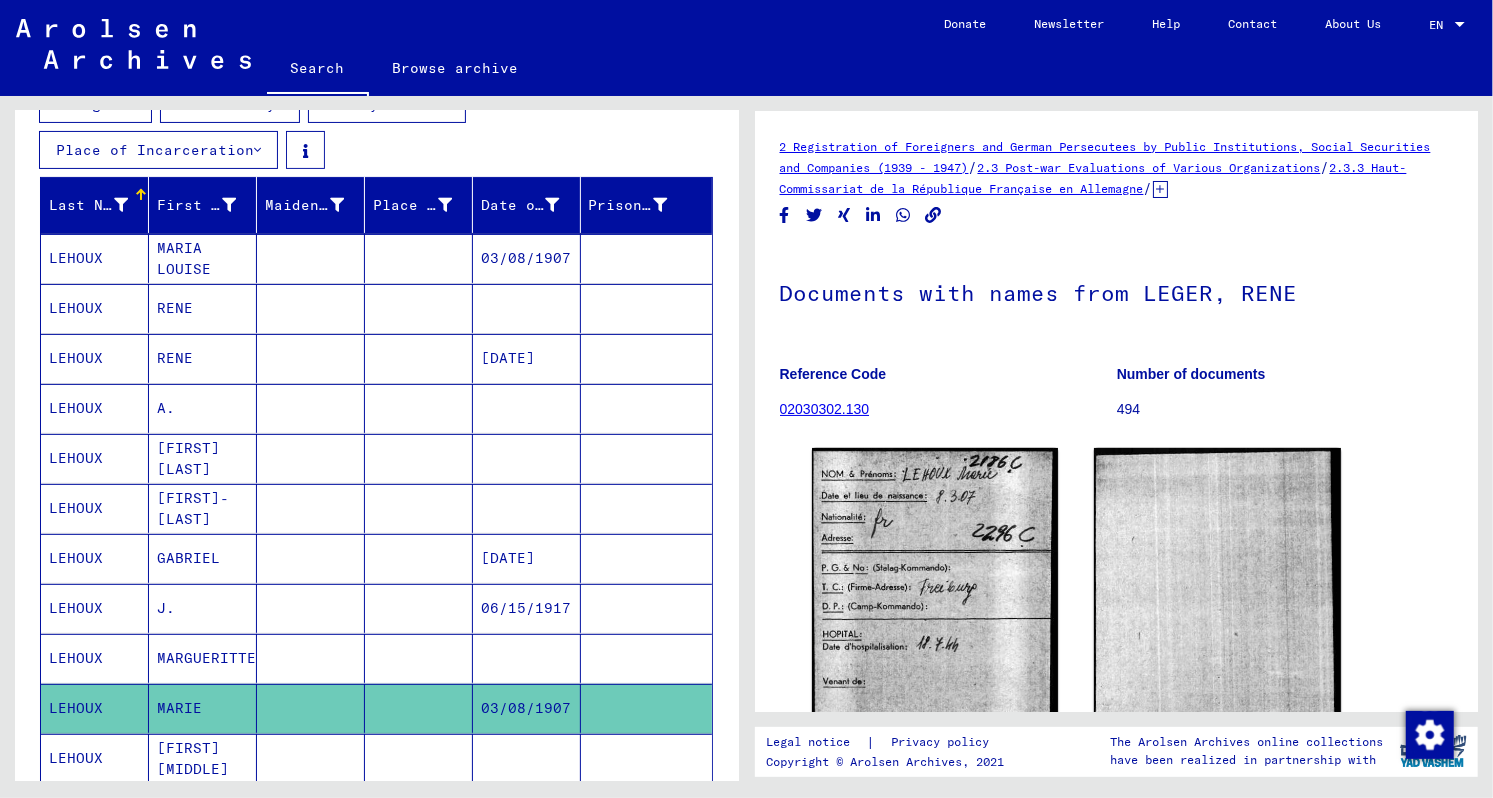 click on "03/08/1907" at bounding box center [527, 308] 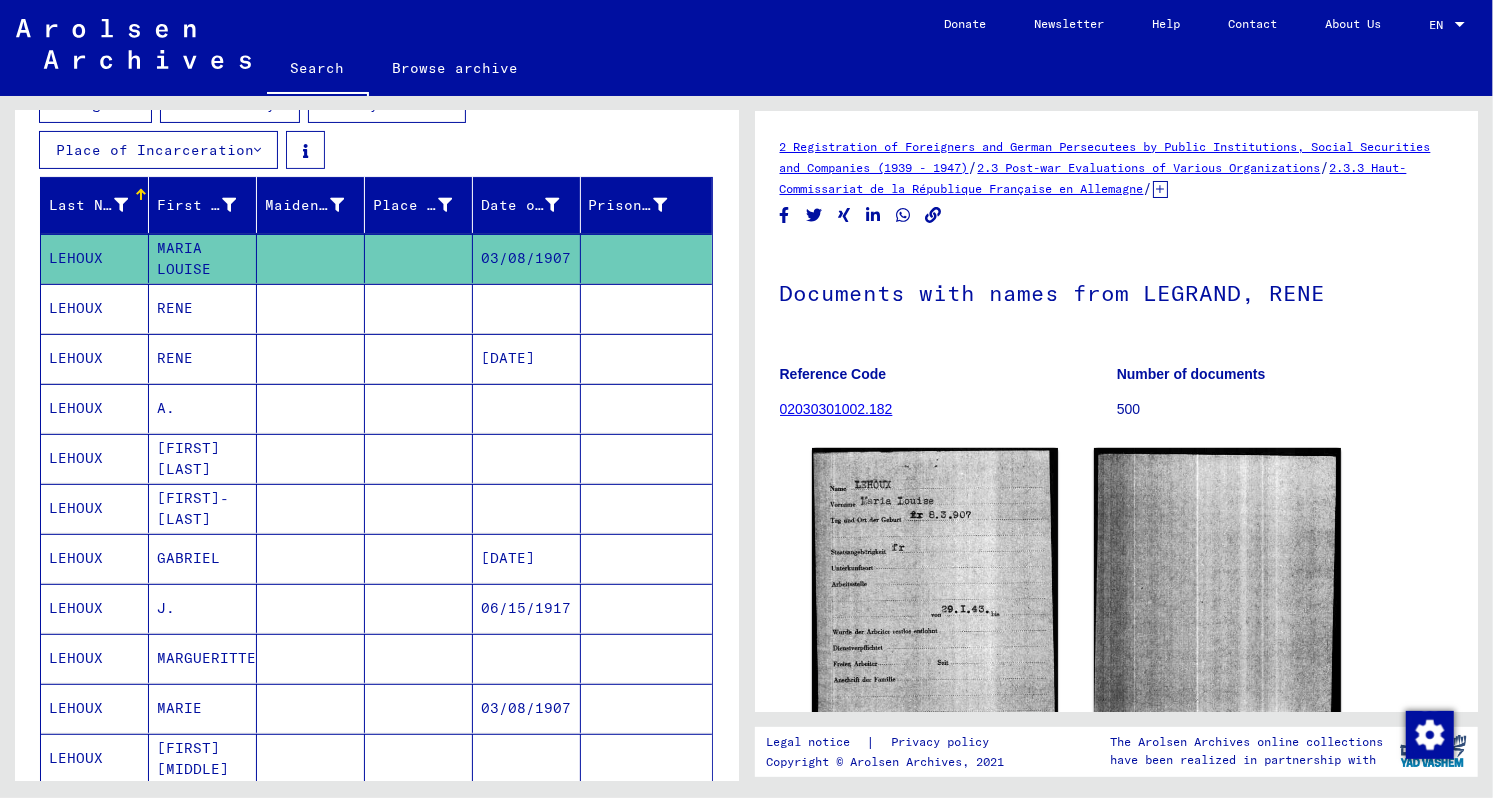 click on "[DATE]" at bounding box center [527, 408] 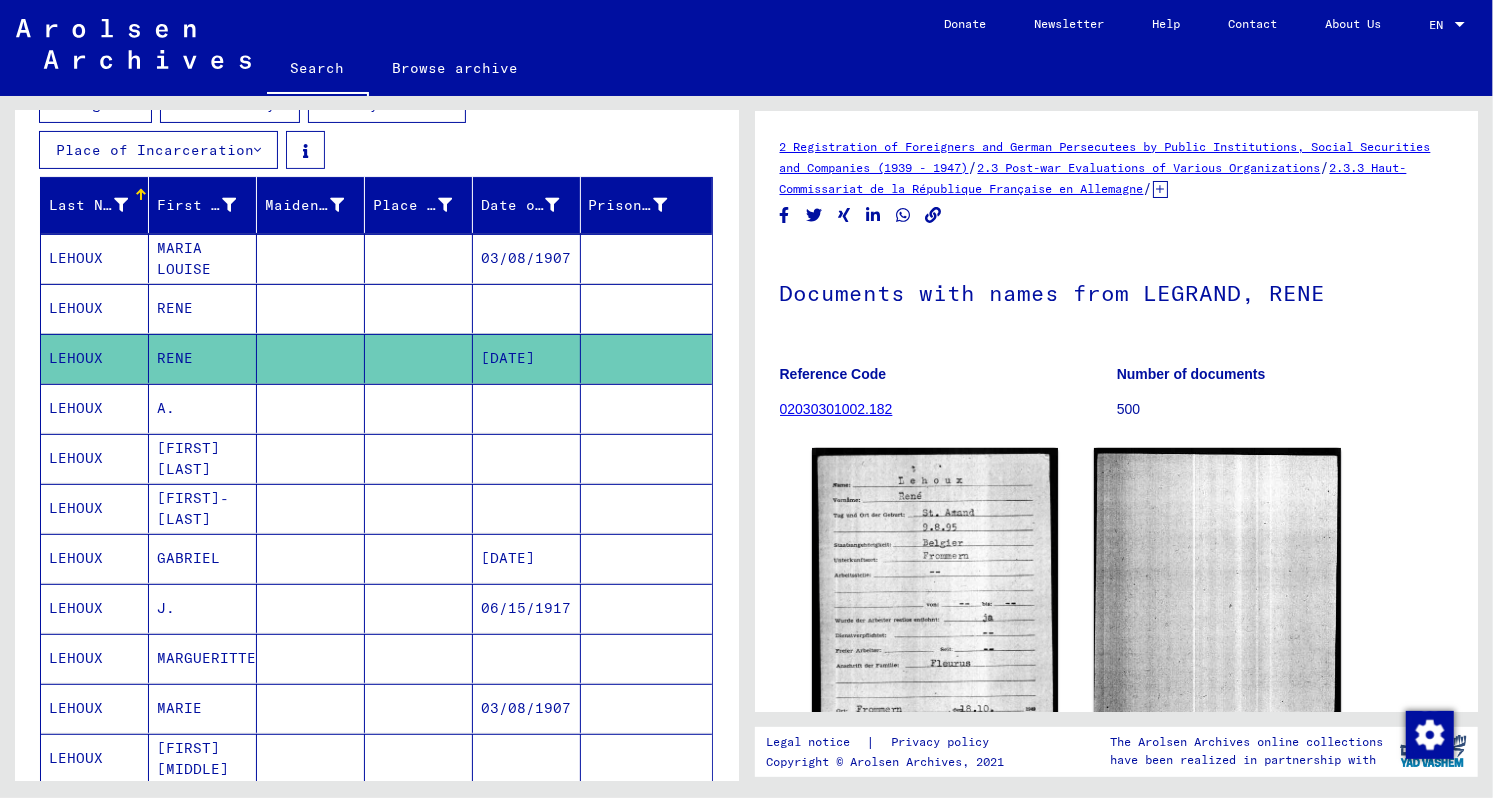 click at bounding box center (646, 358) 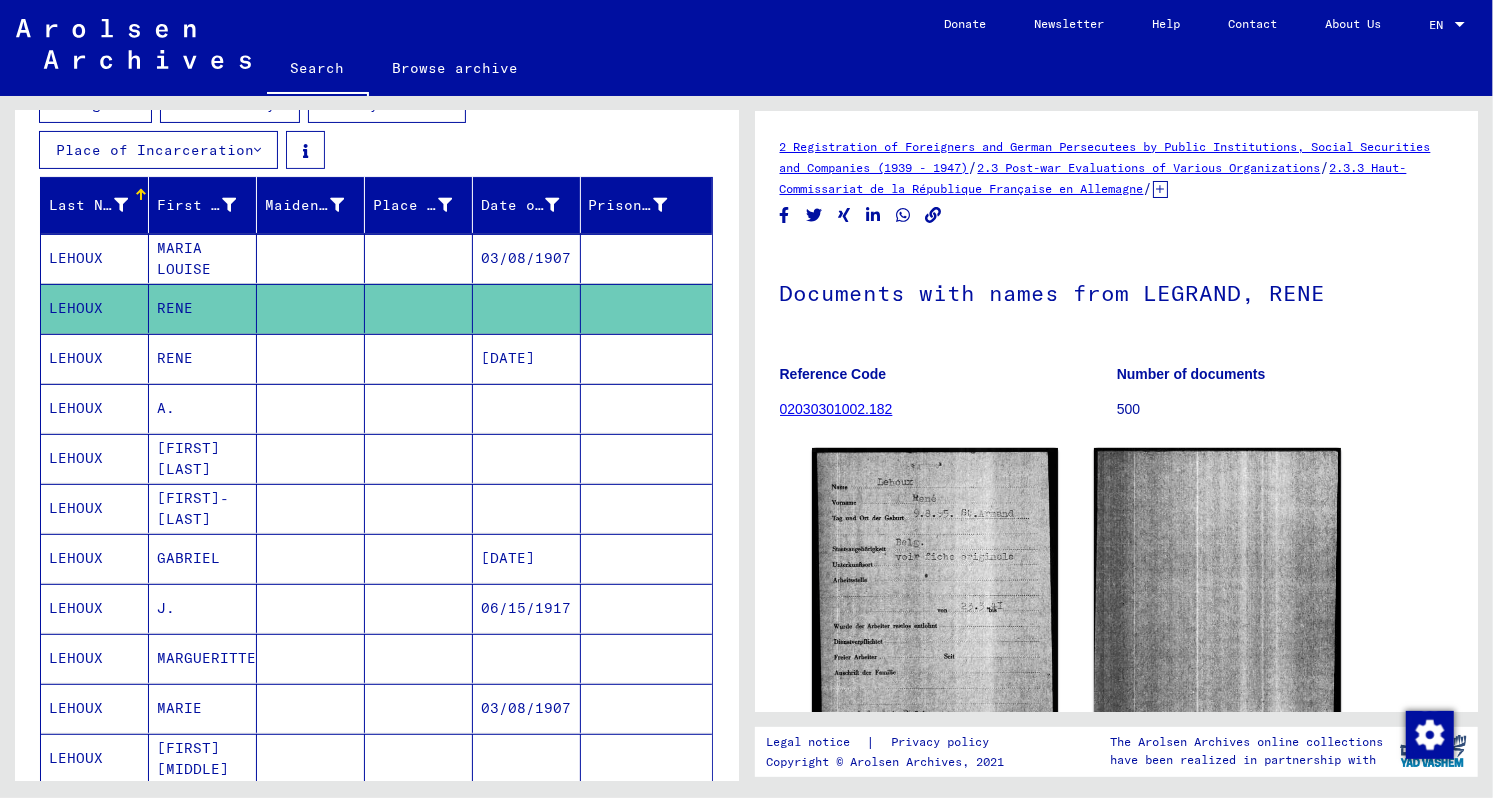 click on "03/08/1907" at bounding box center [527, 308] 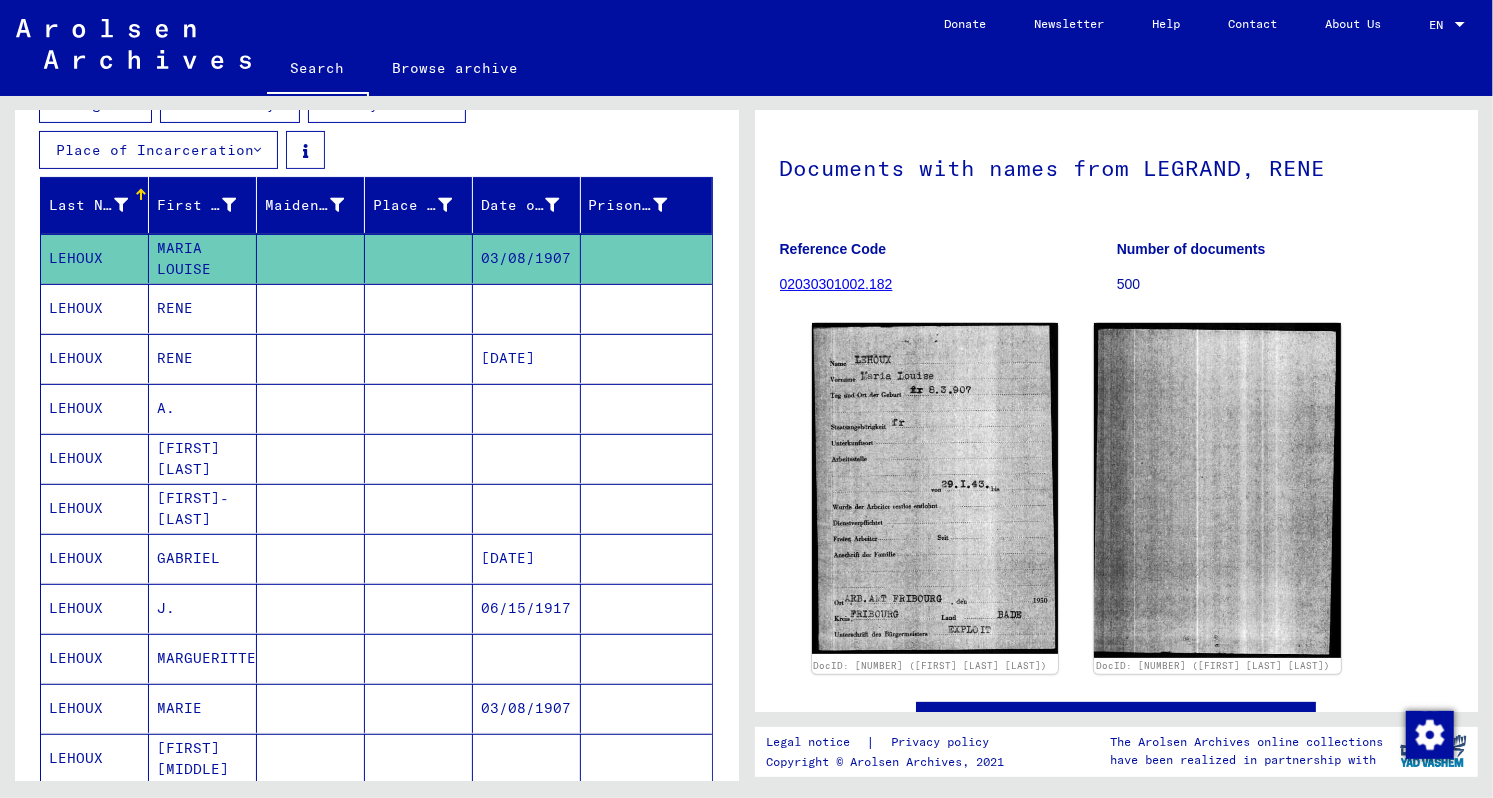 scroll, scrollTop: 185, scrollLeft: 0, axis: vertical 